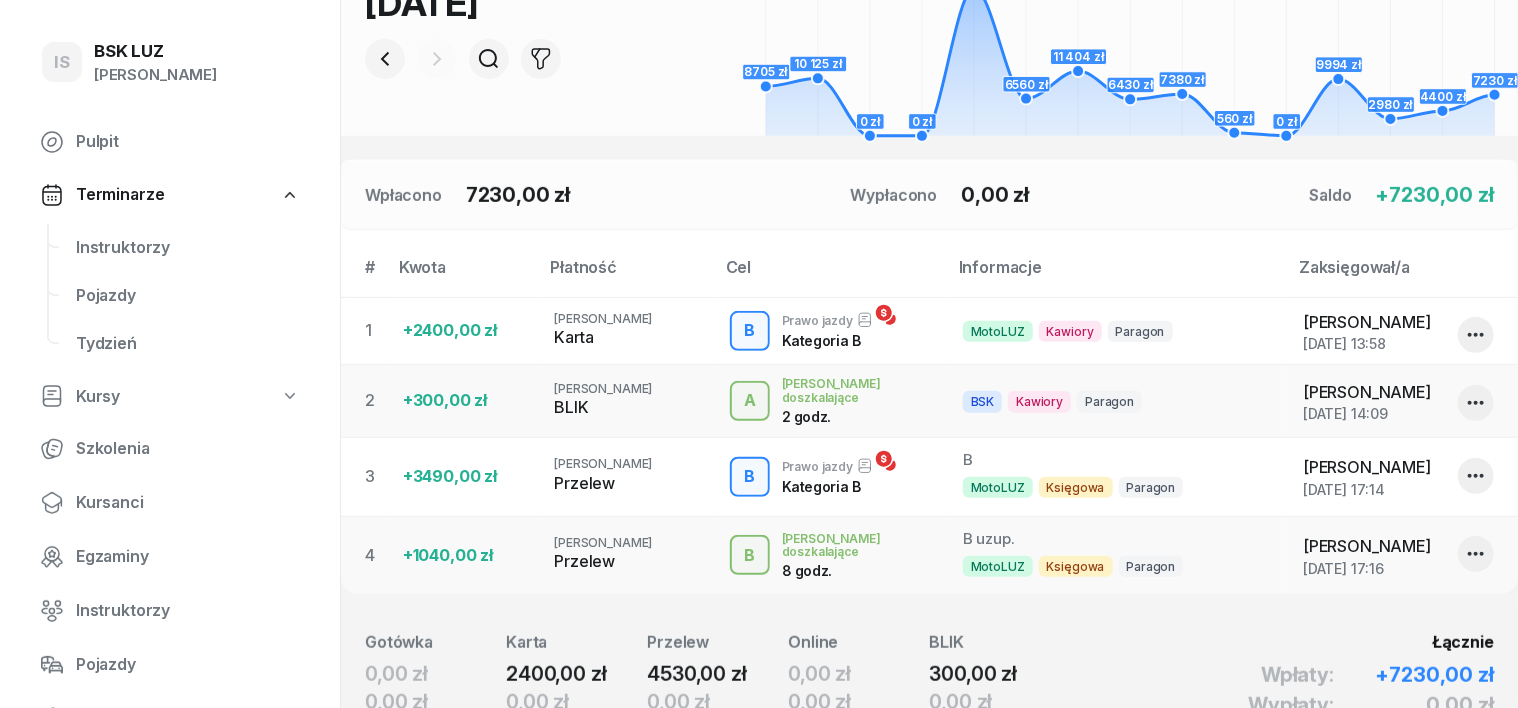 scroll, scrollTop: 375, scrollLeft: 0, axis: vertical 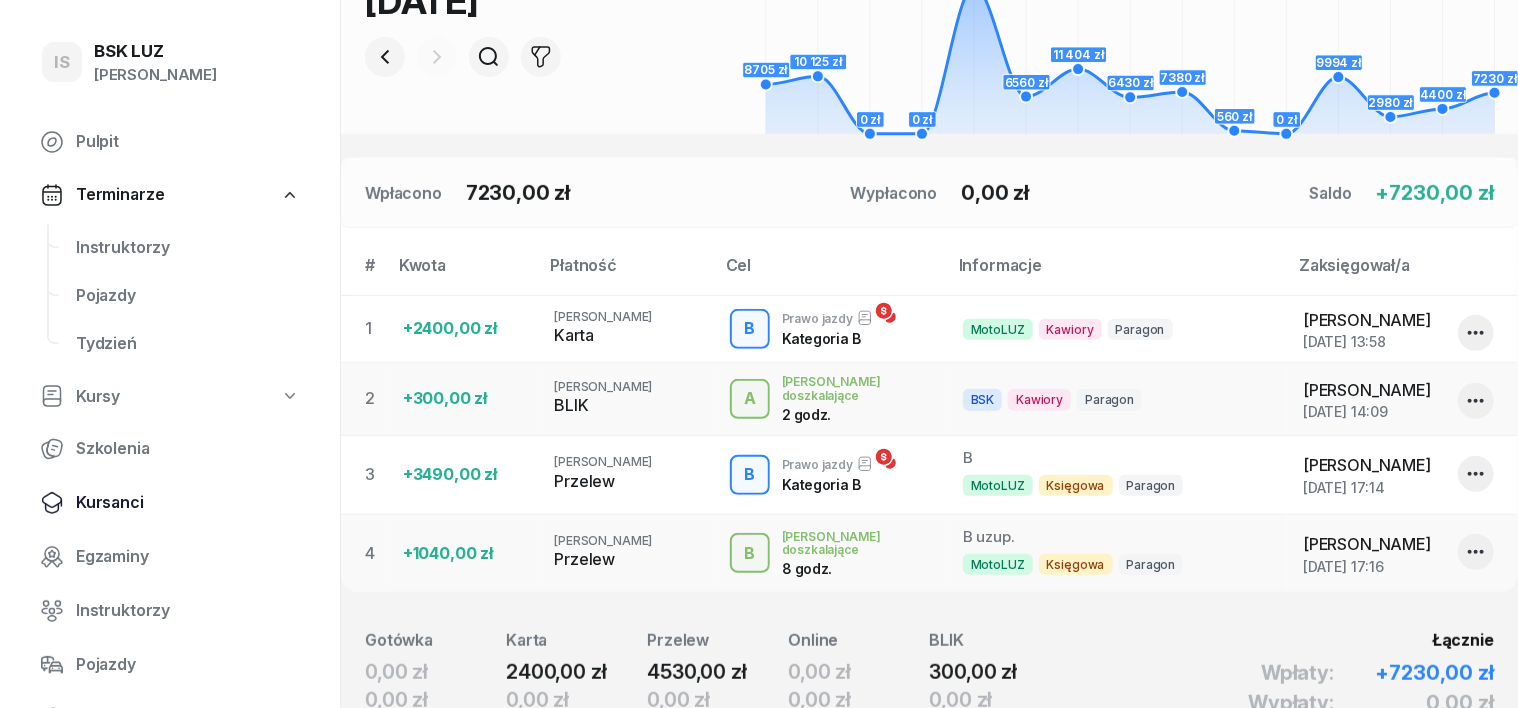 click on "Kursanci" at bounding box center (188, 503) 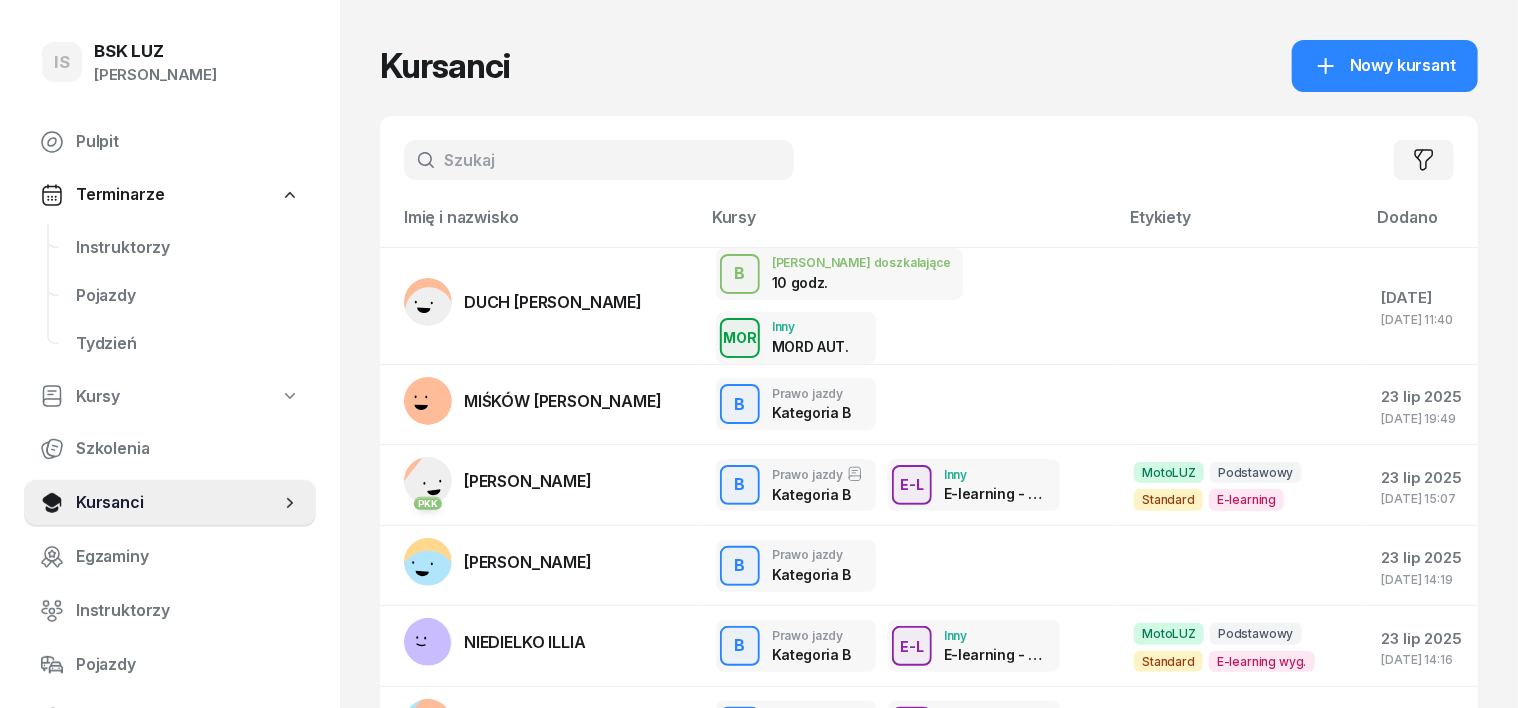 click at bounding box center (599, 160) 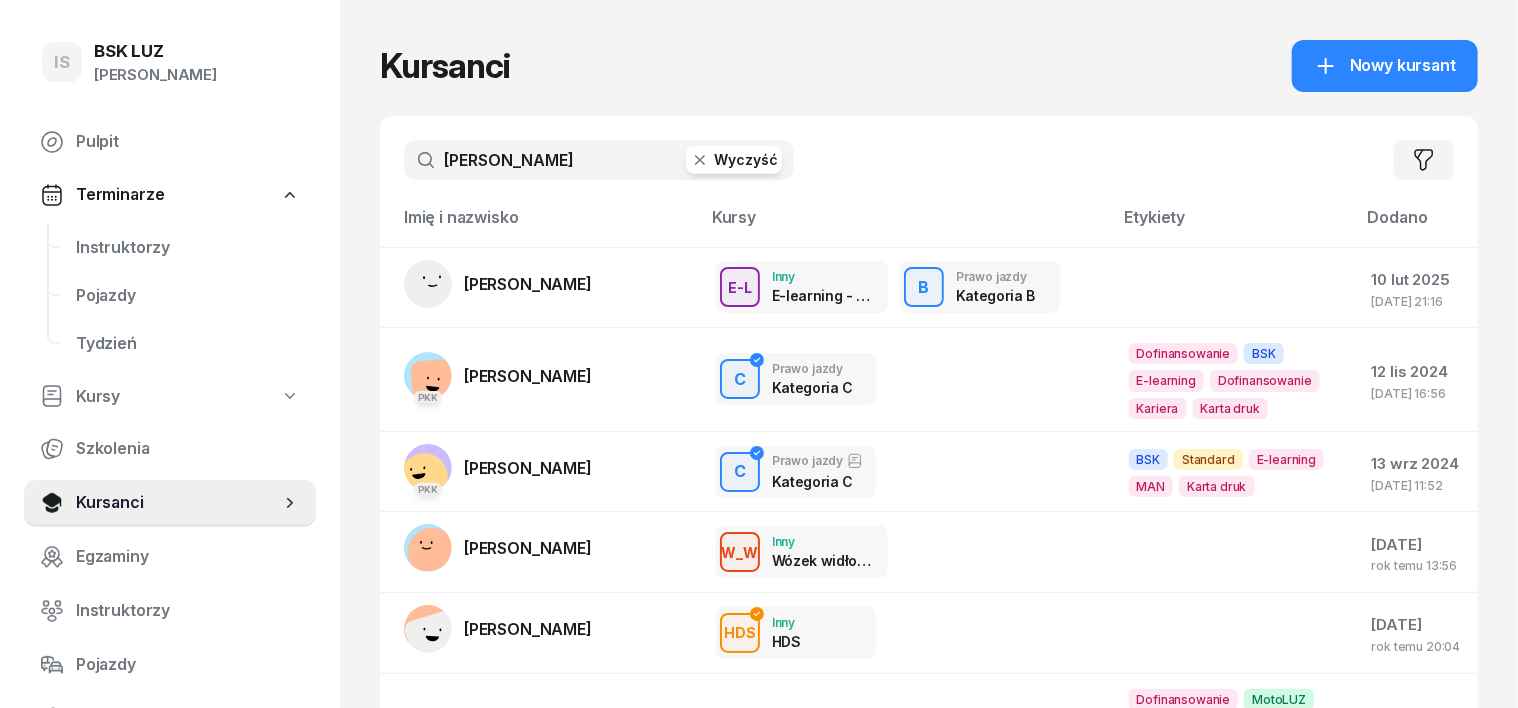 click on "[PERSON_NAME]  Wyczyść  Filtruj" 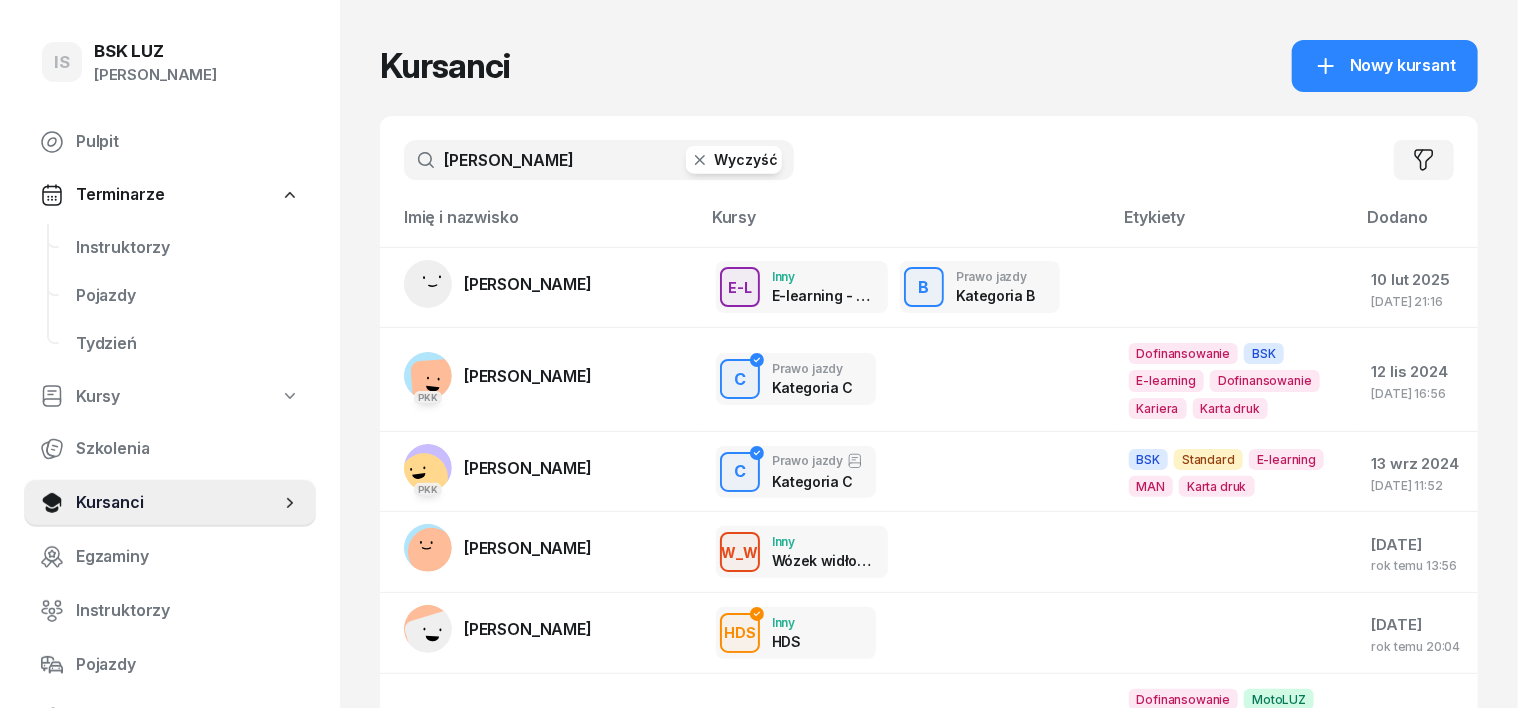 click on "[PERSON_NAME]" at bounding box center (599, 160) 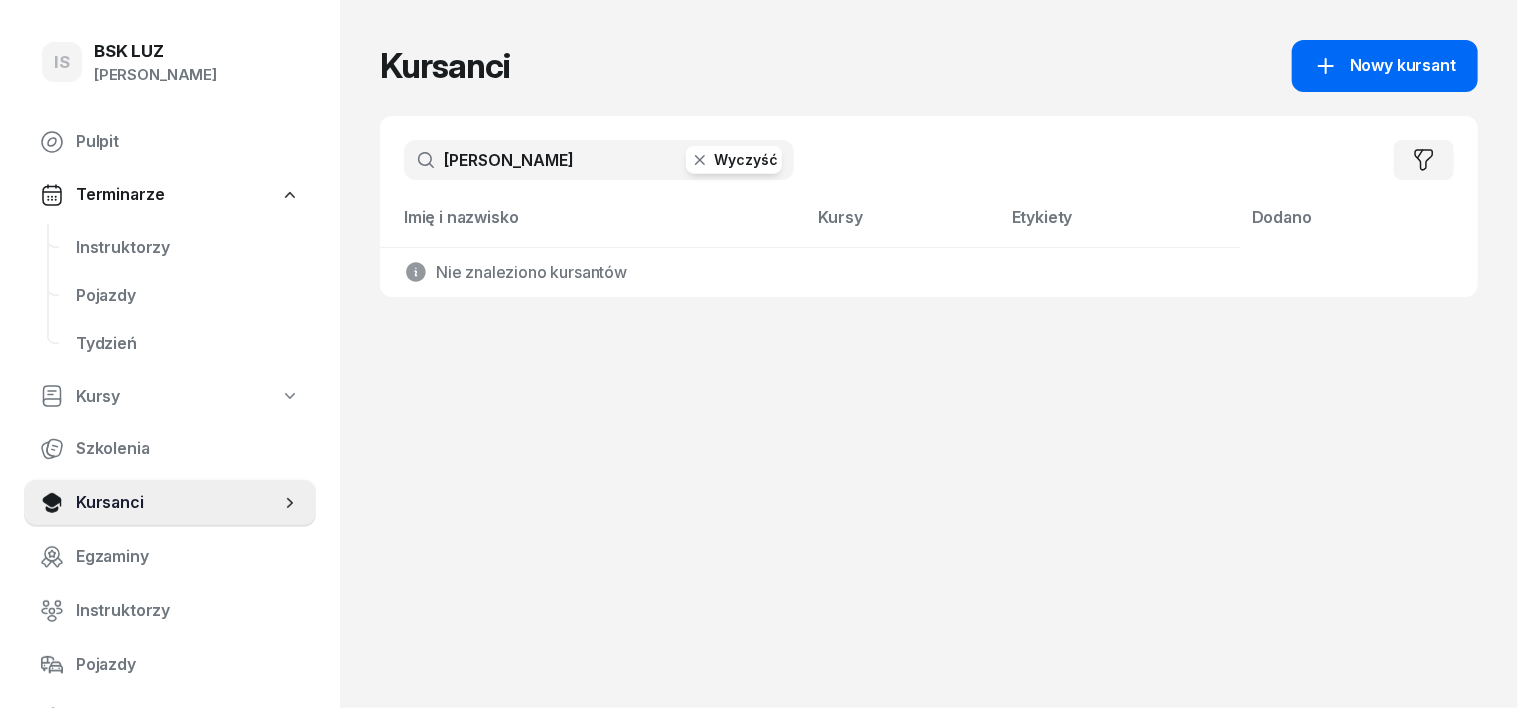 type on "[PERSON_NAME]" 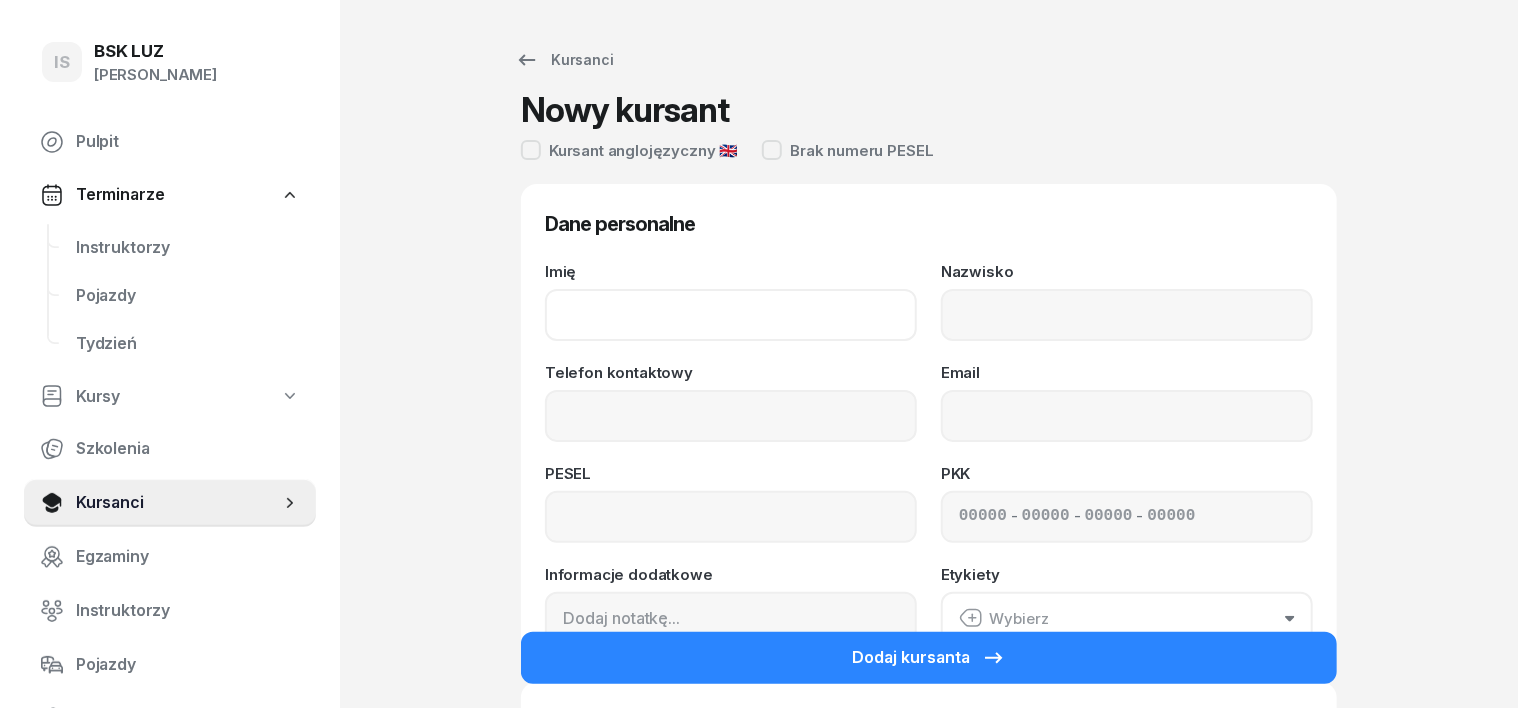 click on "Imię" 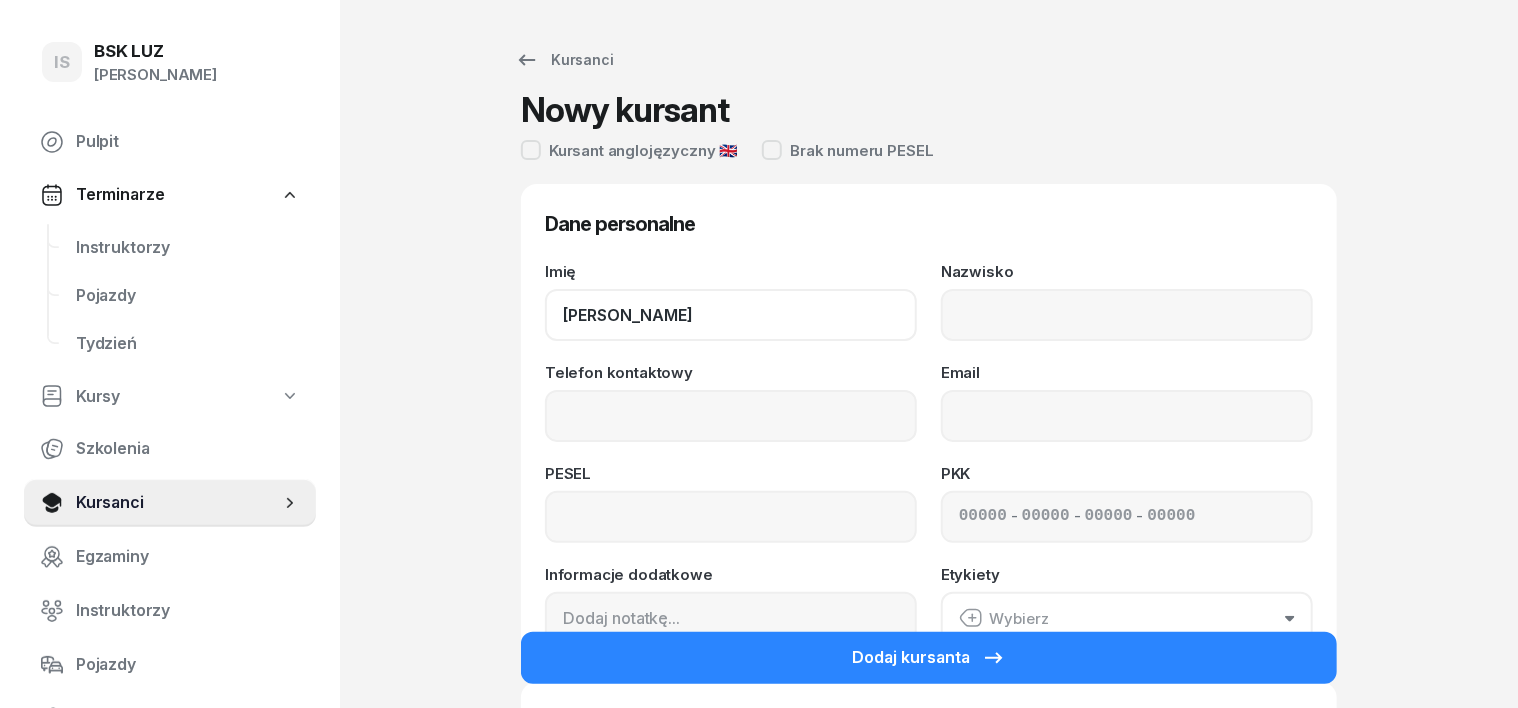 type on "[PERSON_NAME]" 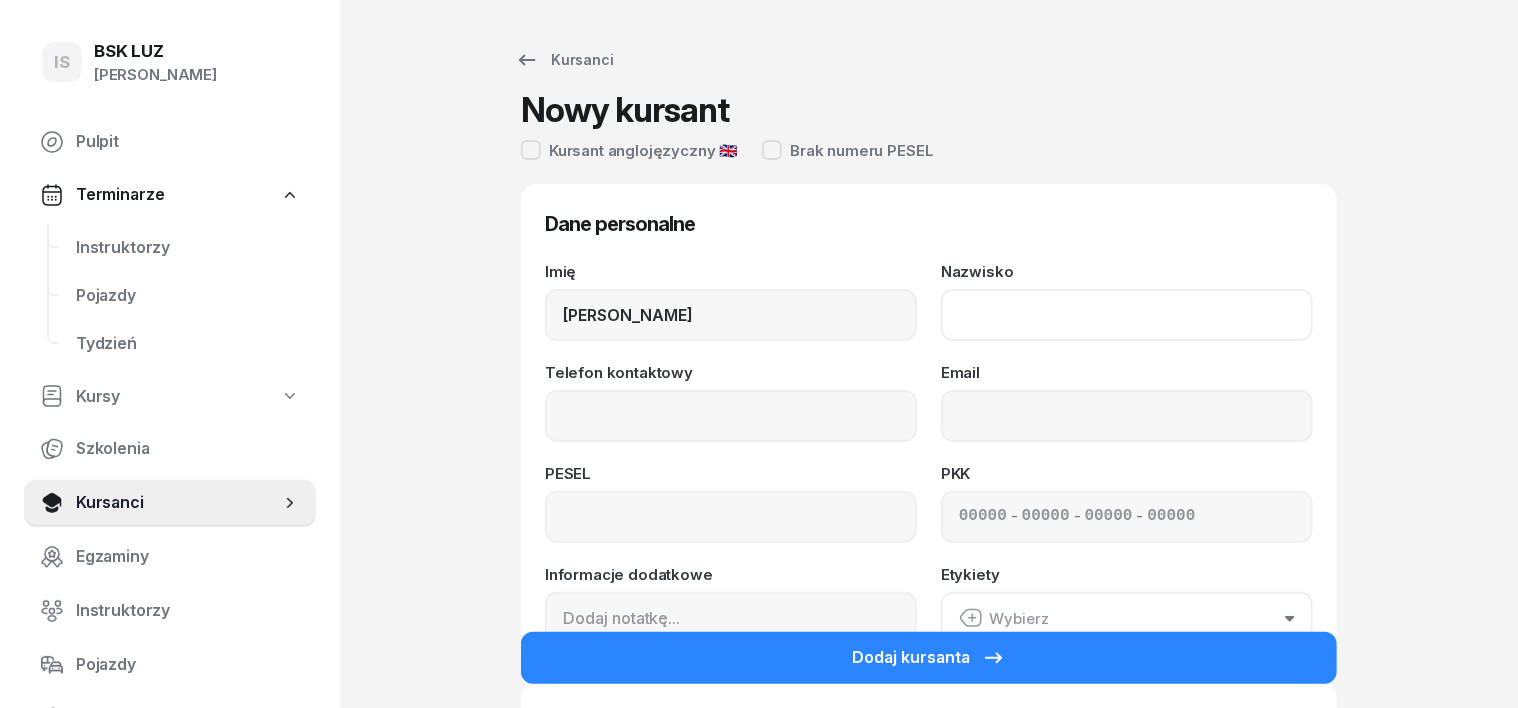click on "Nazwisko" 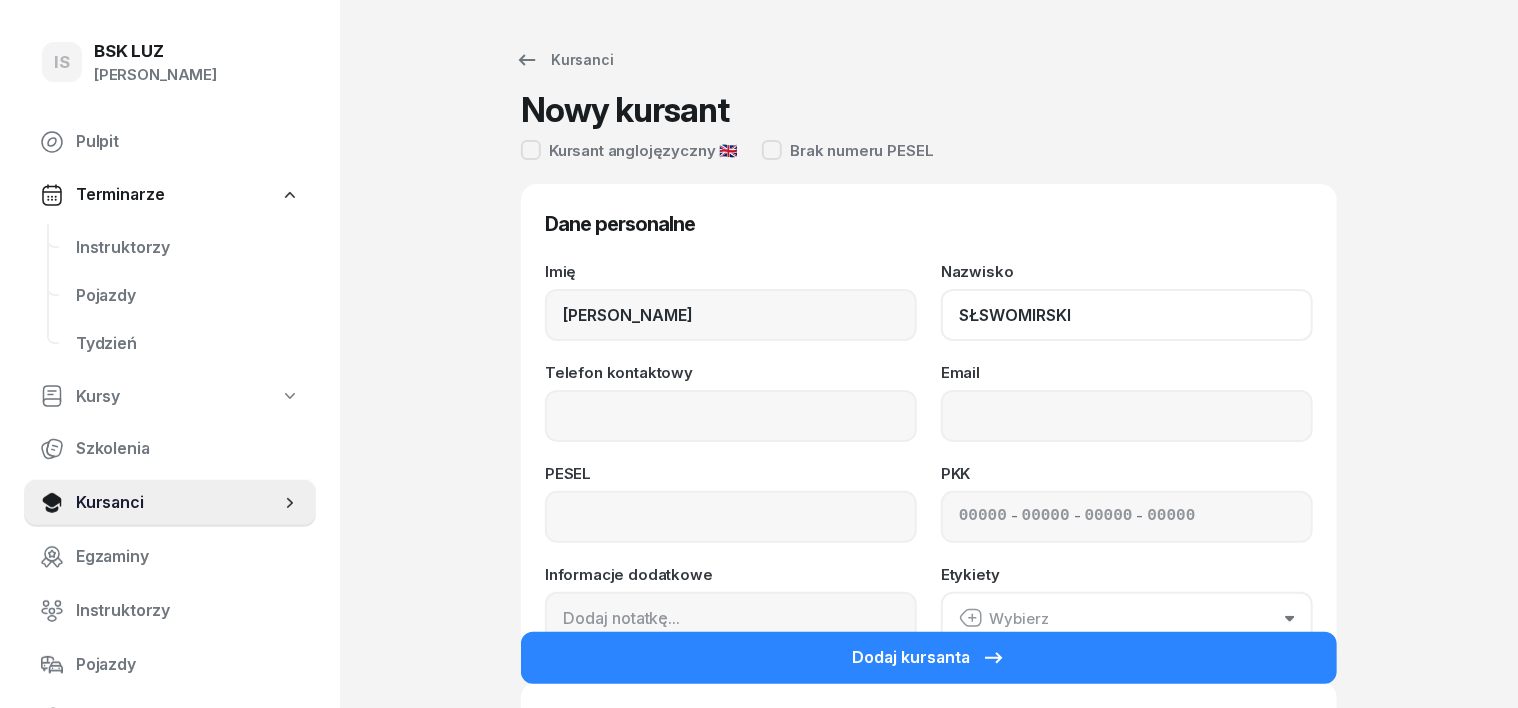 click on "SŁSWOMIRSKI" 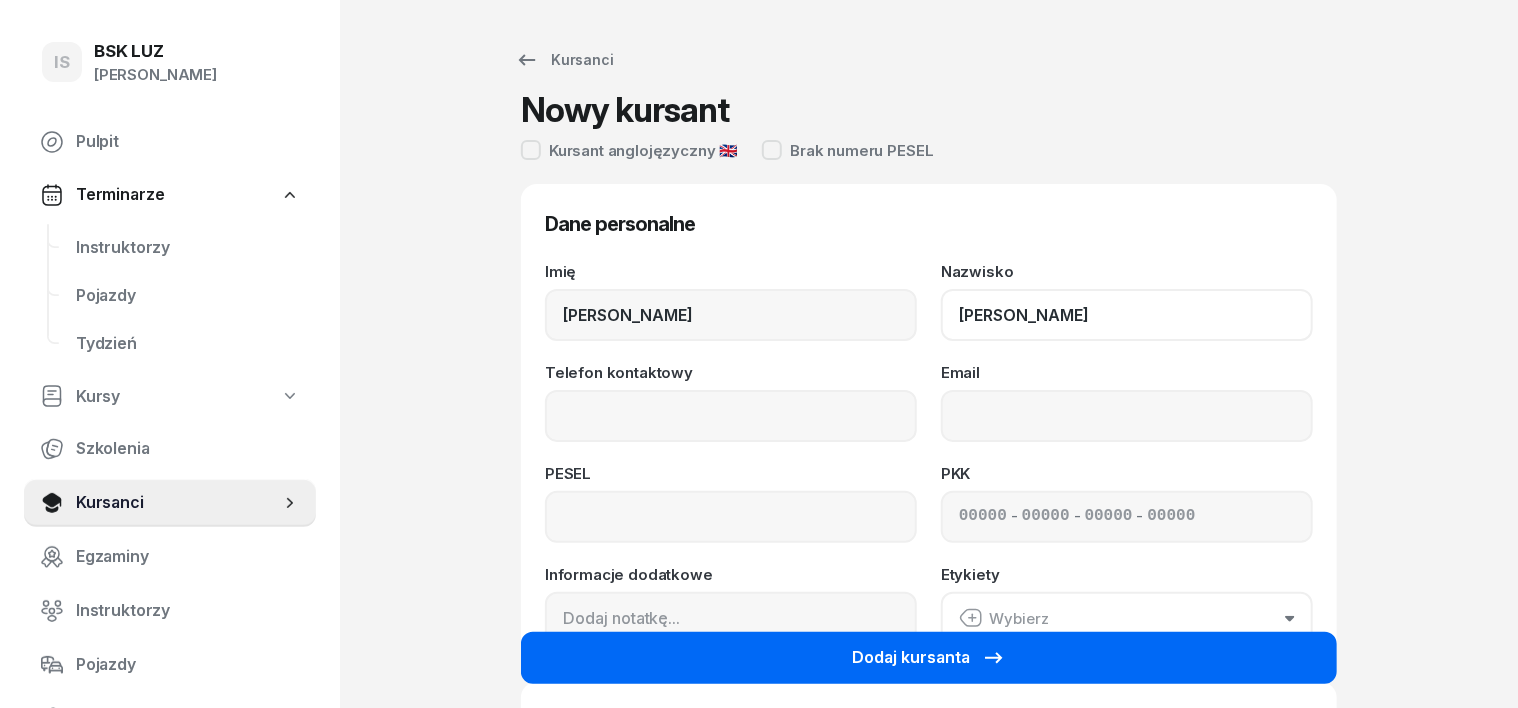 type on "[PERSON_NAME]" 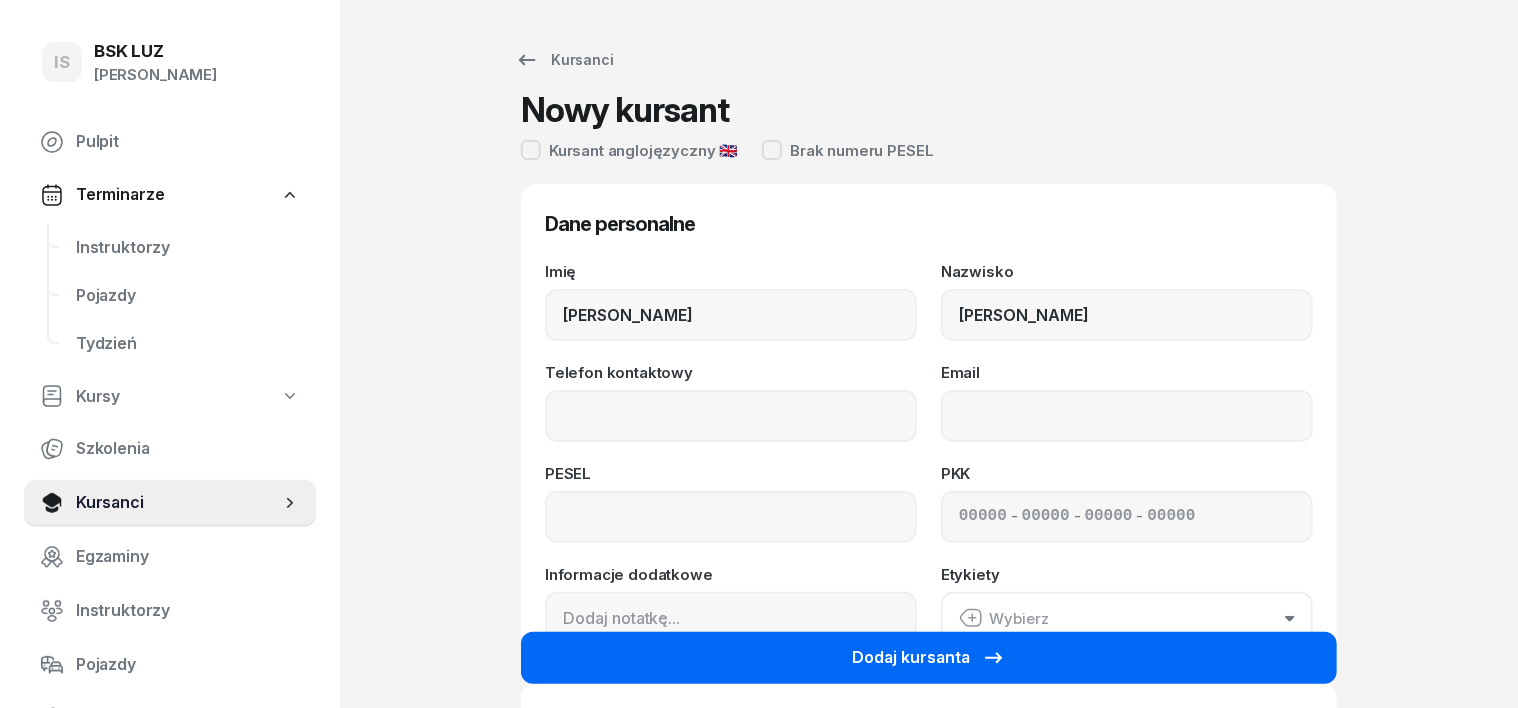 click on "Dodaj kursanta" at bounding box center [929, 658] 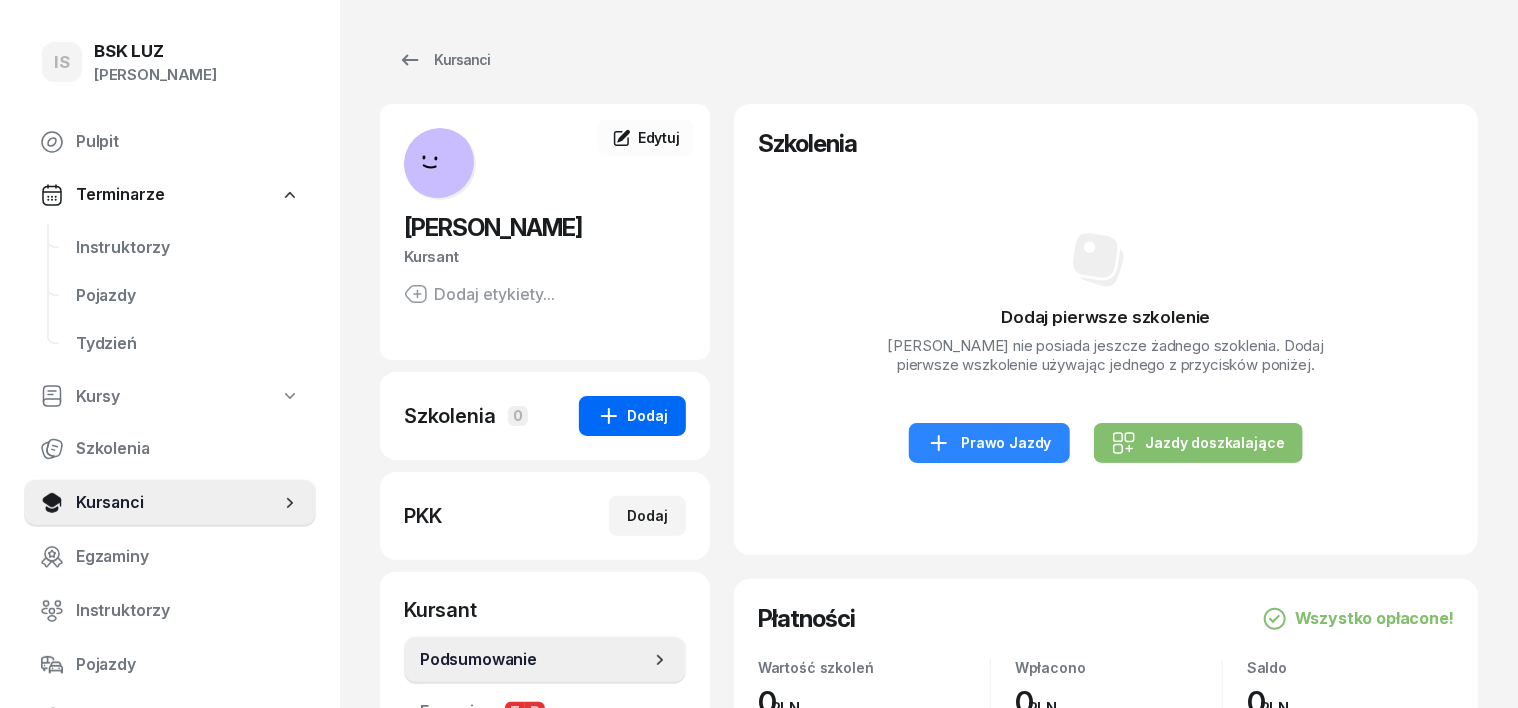 click on "Dodaj" at bounding box center [632, 416] 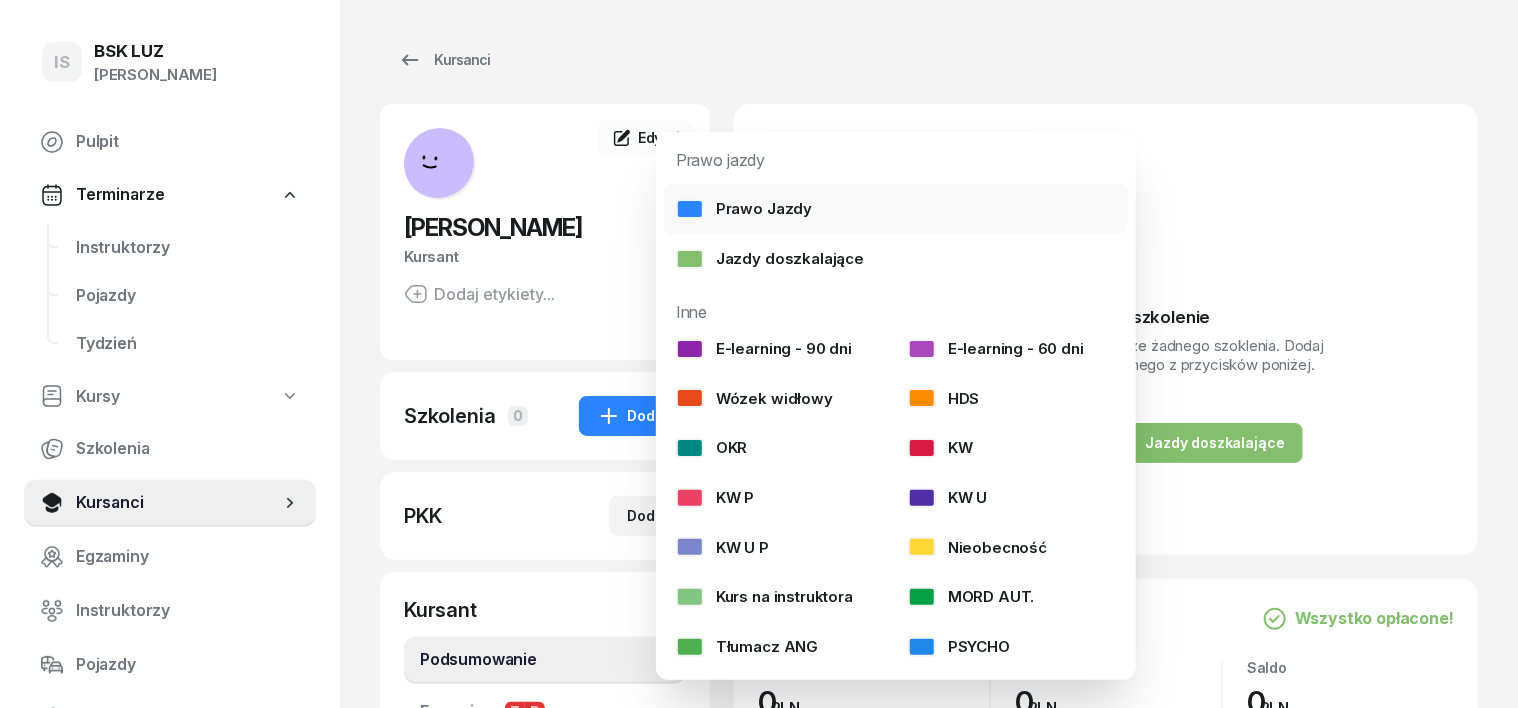 click at bounding box center (690, 209) 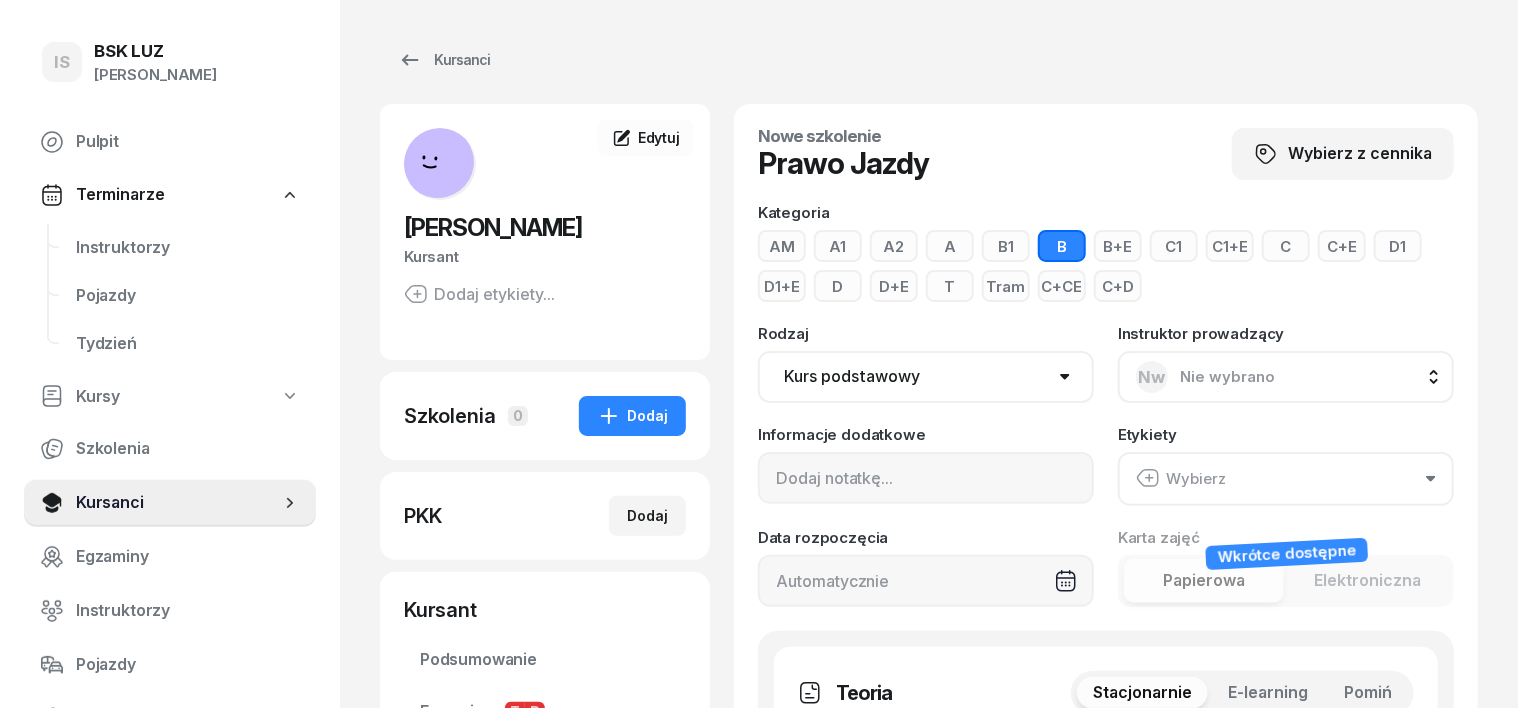 click on "AM" at bounding box center (782, 246) 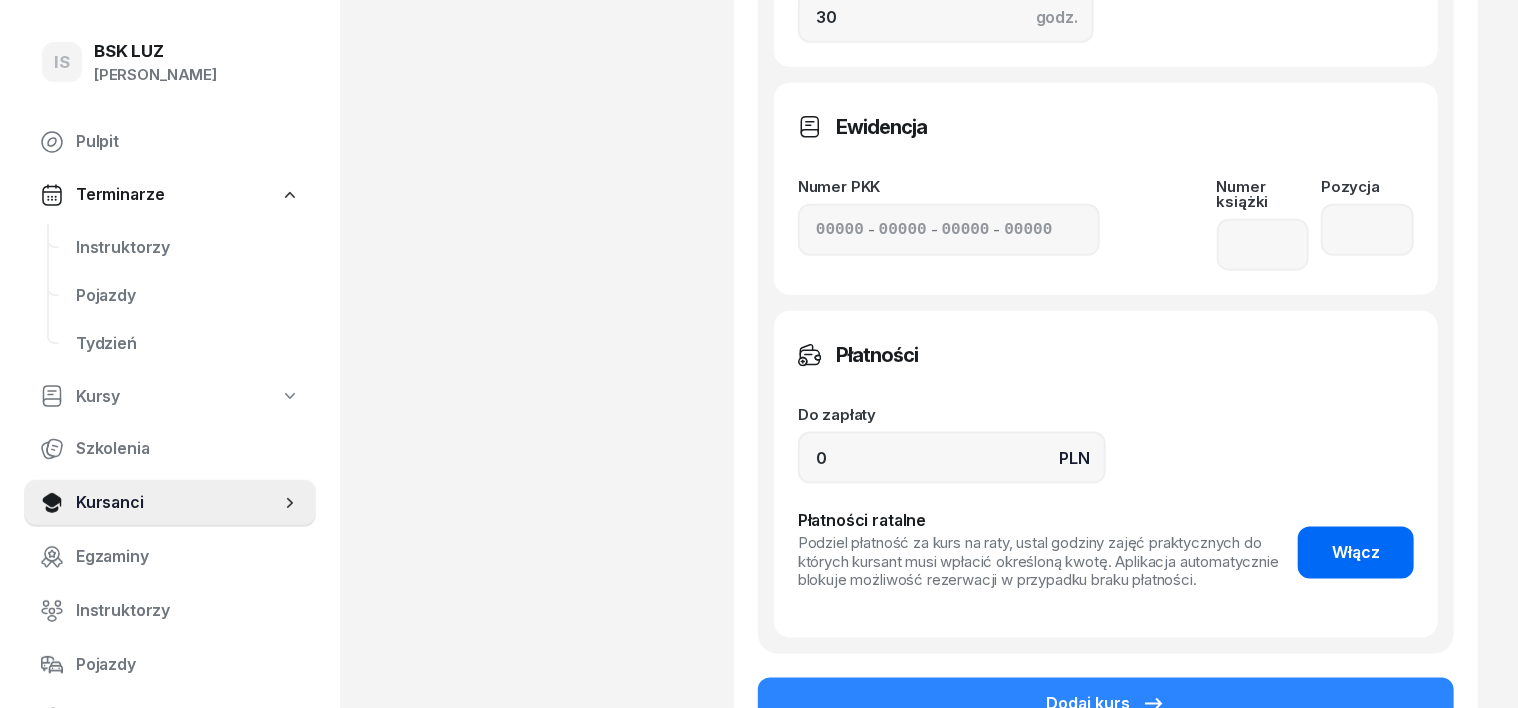 scroll, scrollTop: 1250, scrollLeft: 0, axis: vertical 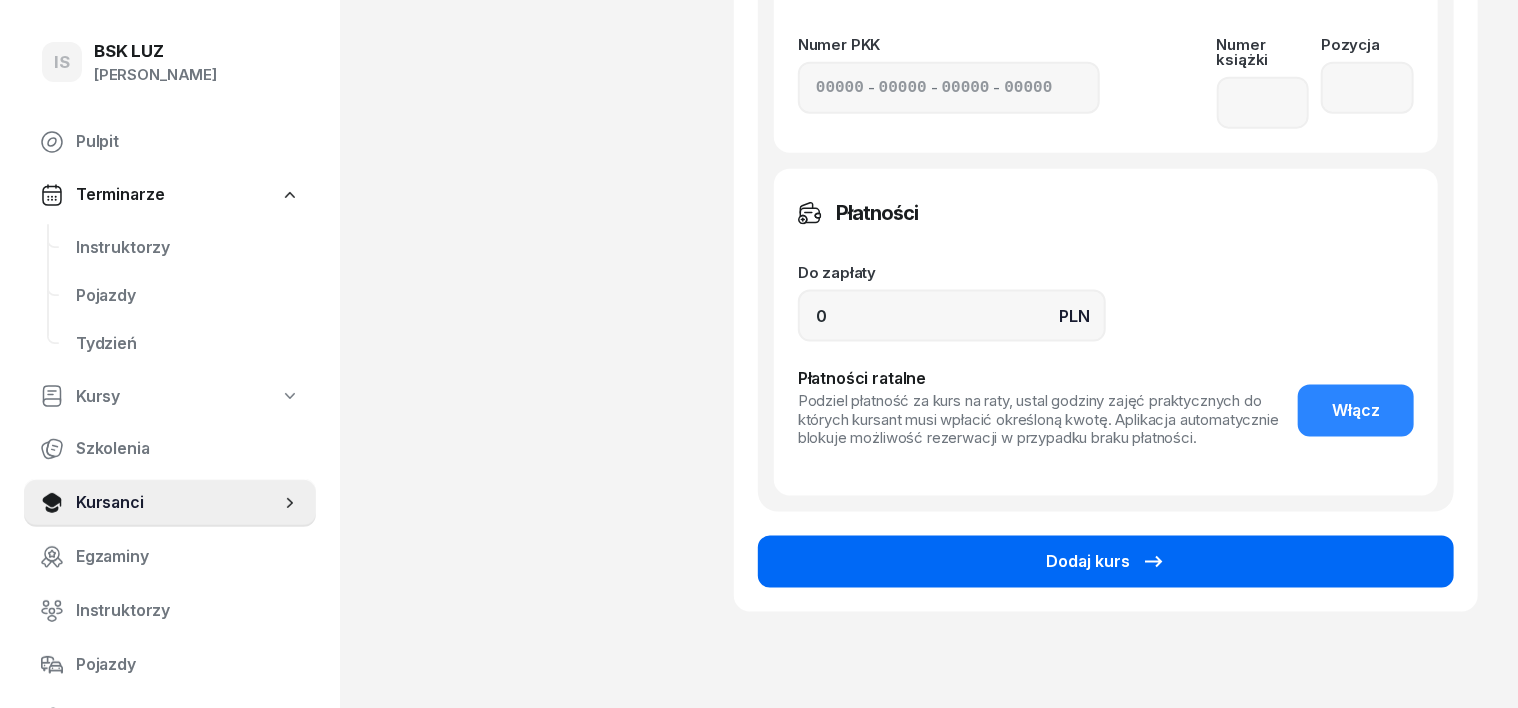 click on "Dodaj kurs" at bounding box center [1106, 562] 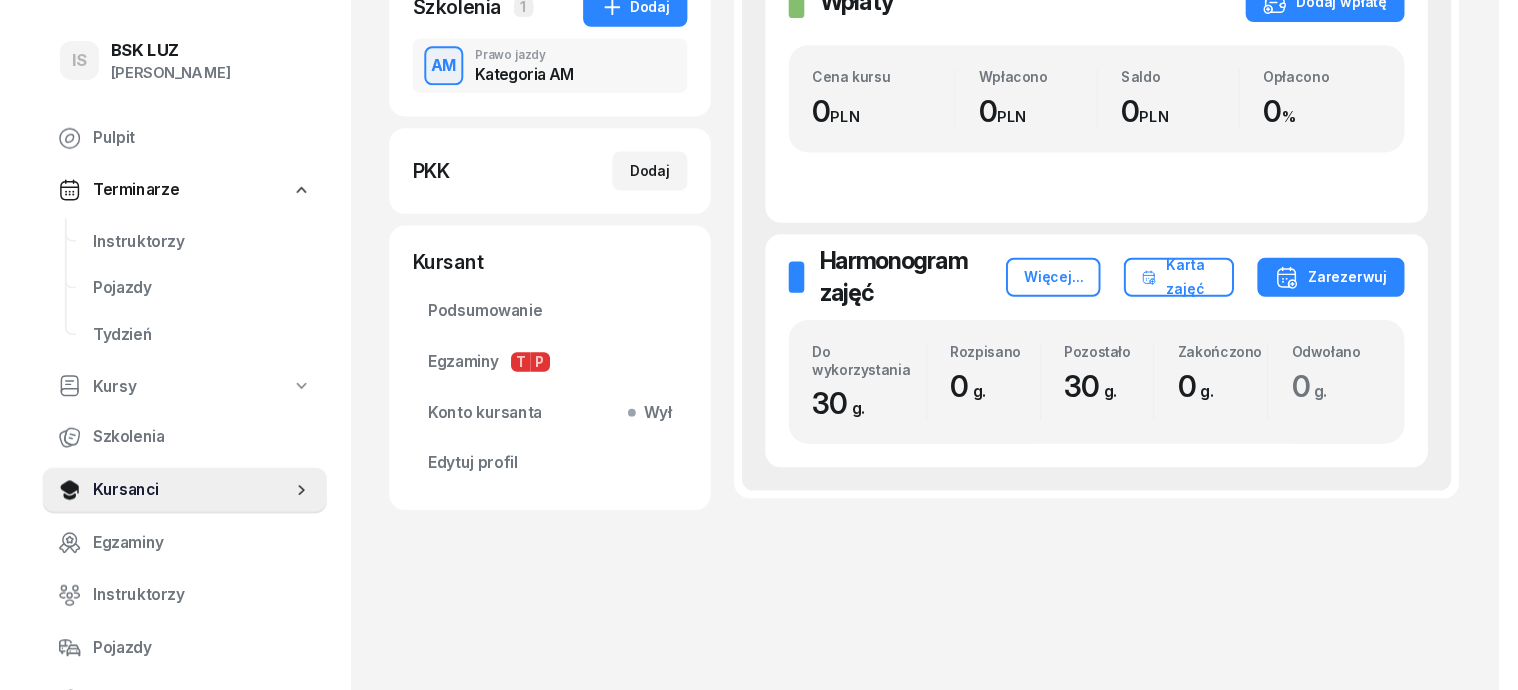 scroll, scrollTop: 0, scrollLeft: 0, axis: both 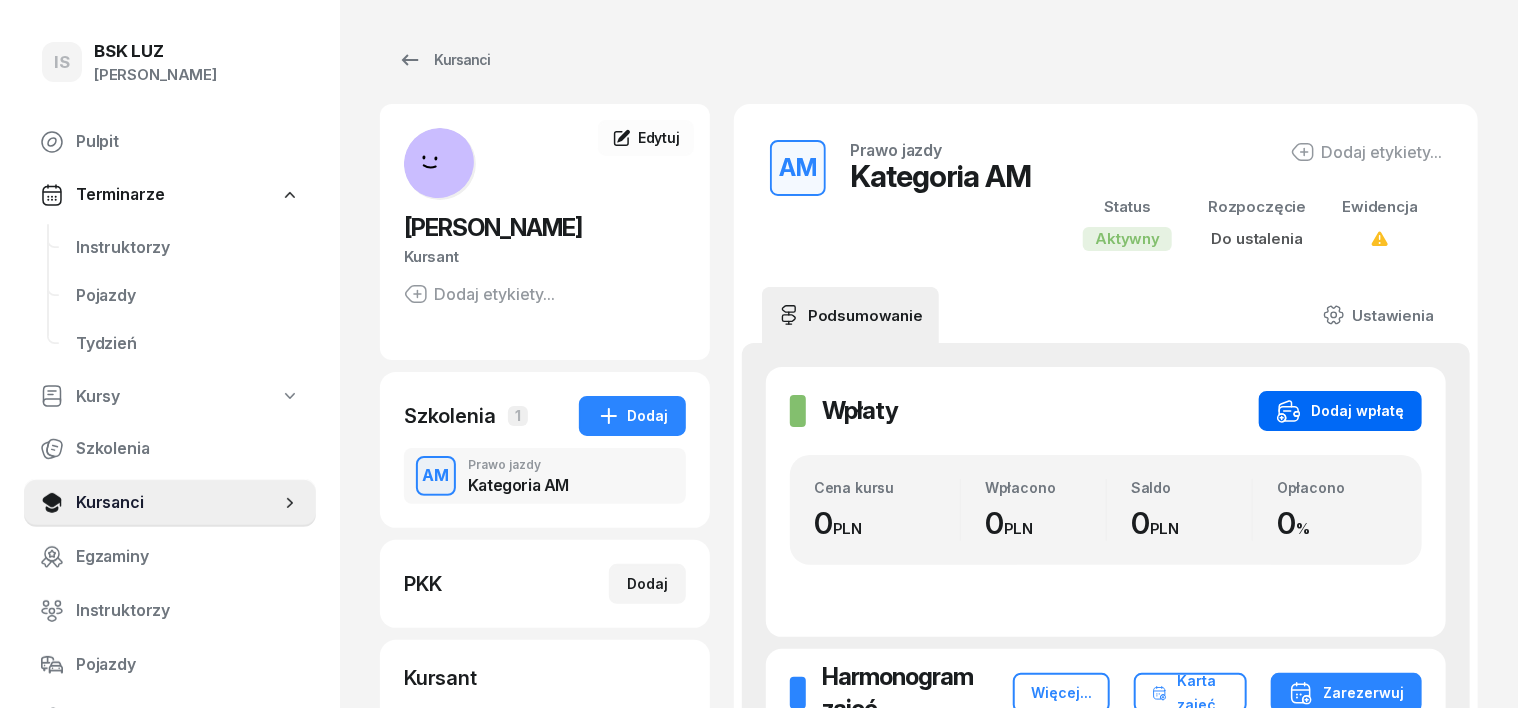 click on "Dodaj wpłatę" at bounding box center [1340, 411] 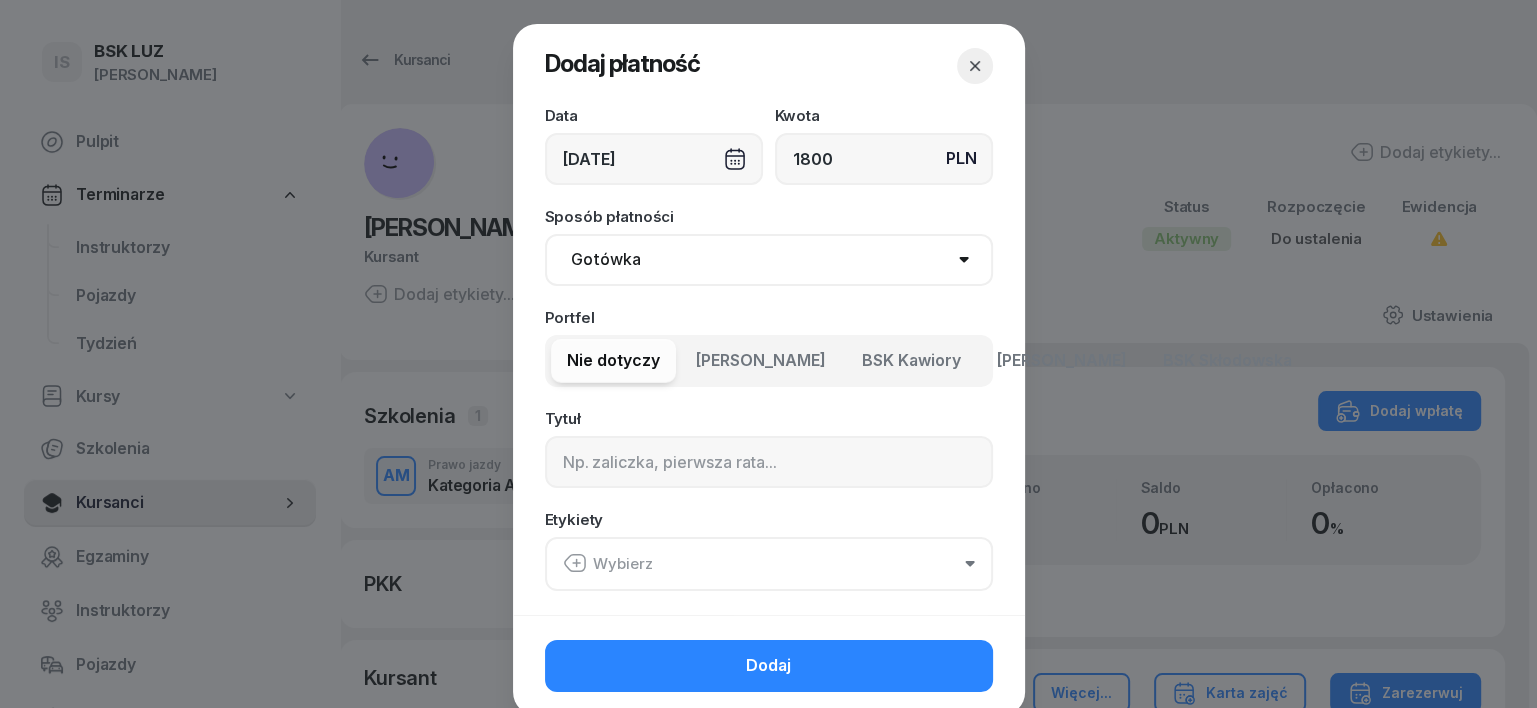 type on "1800" 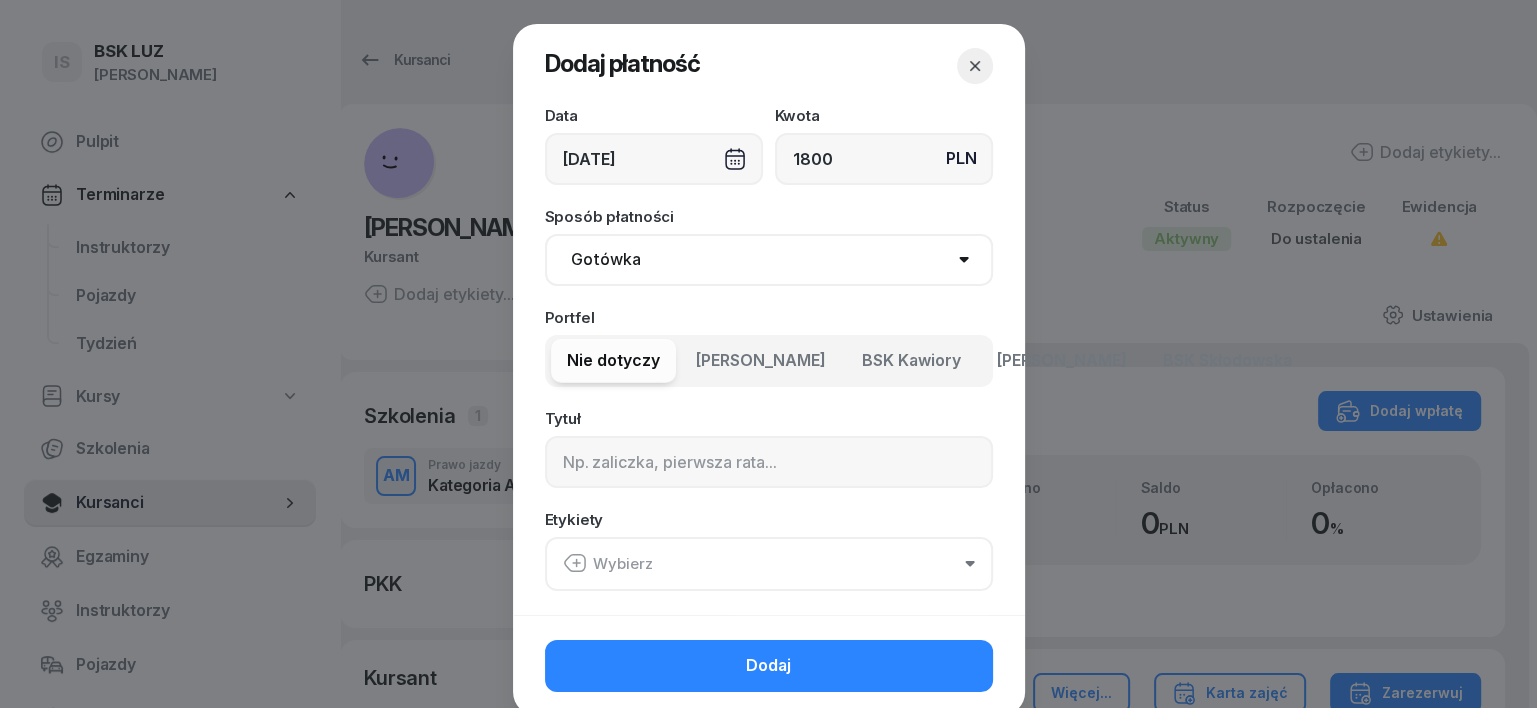 select on "transfer" 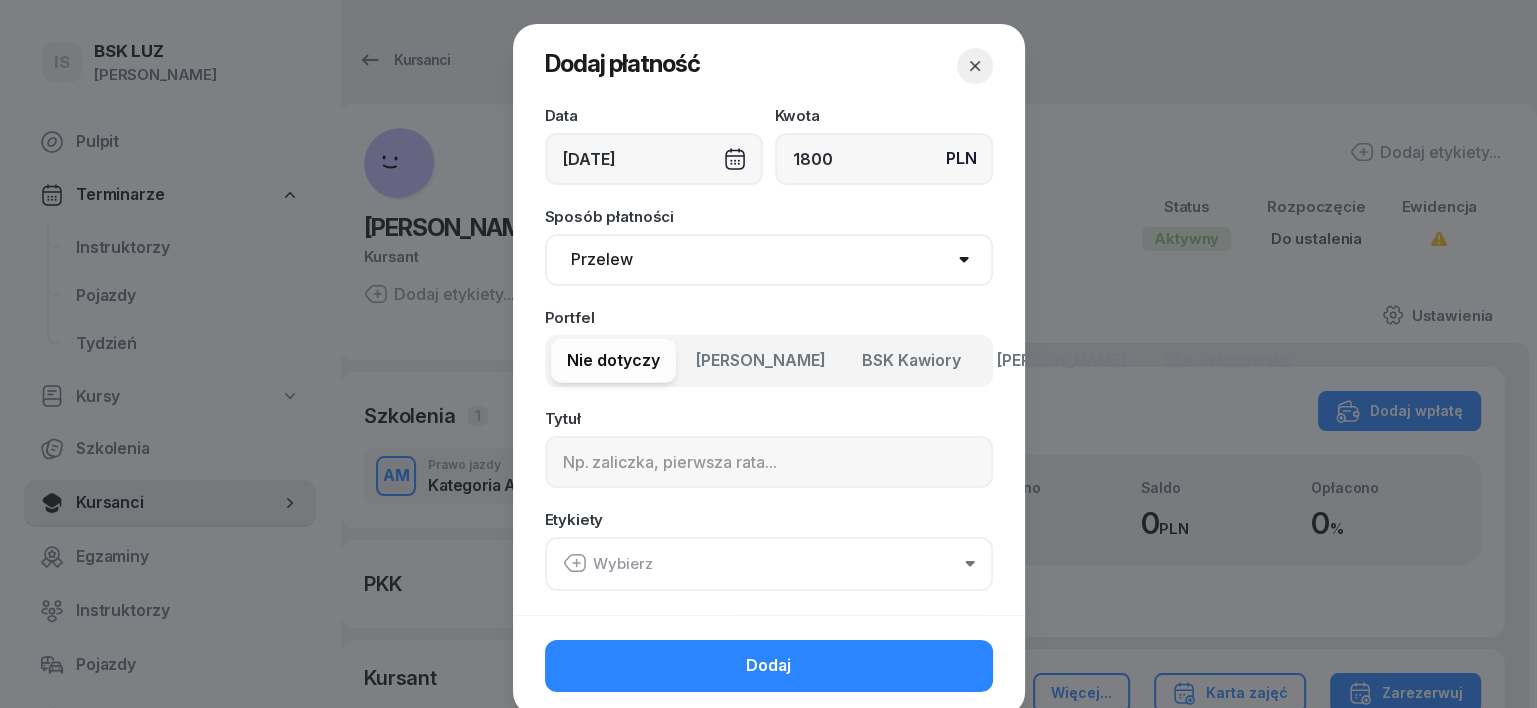 click on "Gotówka Karta Przelew Płatności online BLIK" at bounding box center [769, 260] 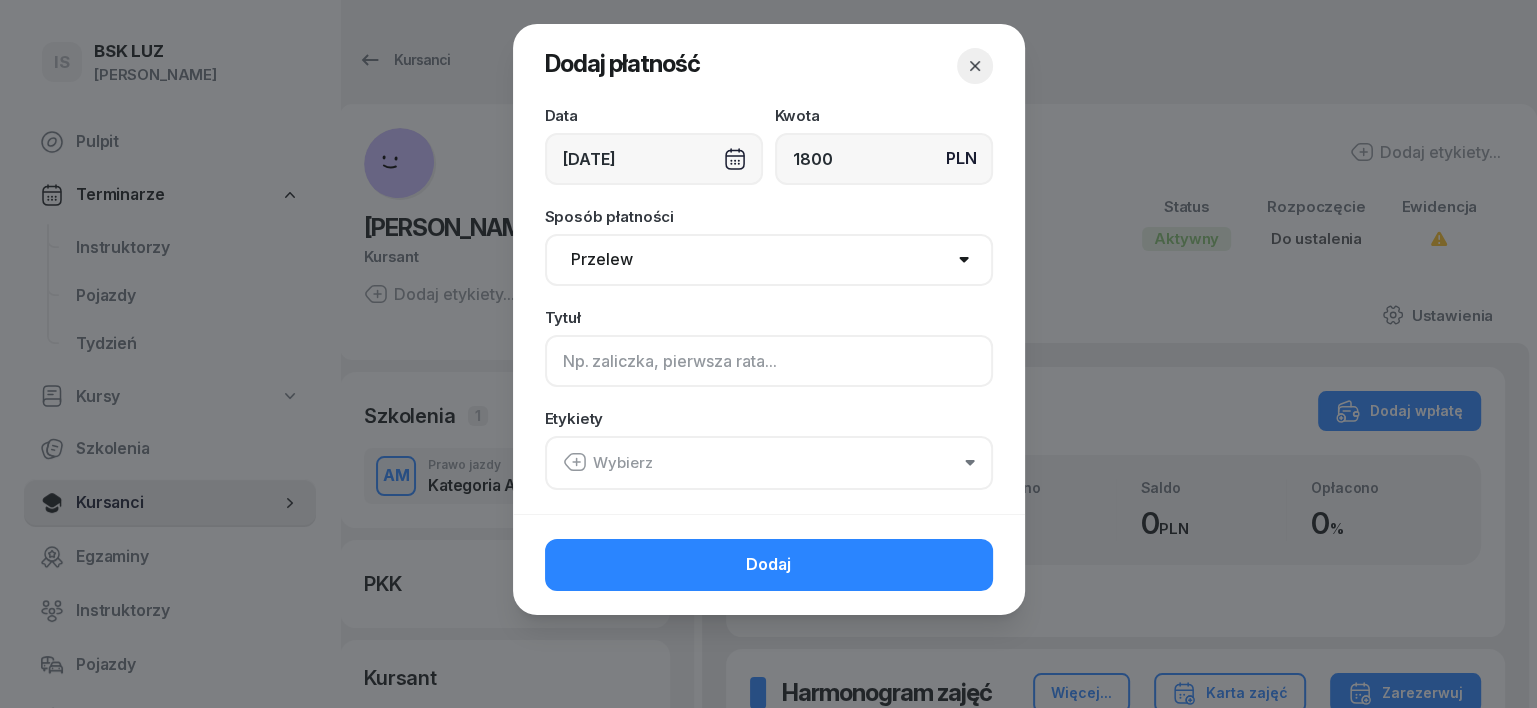 click 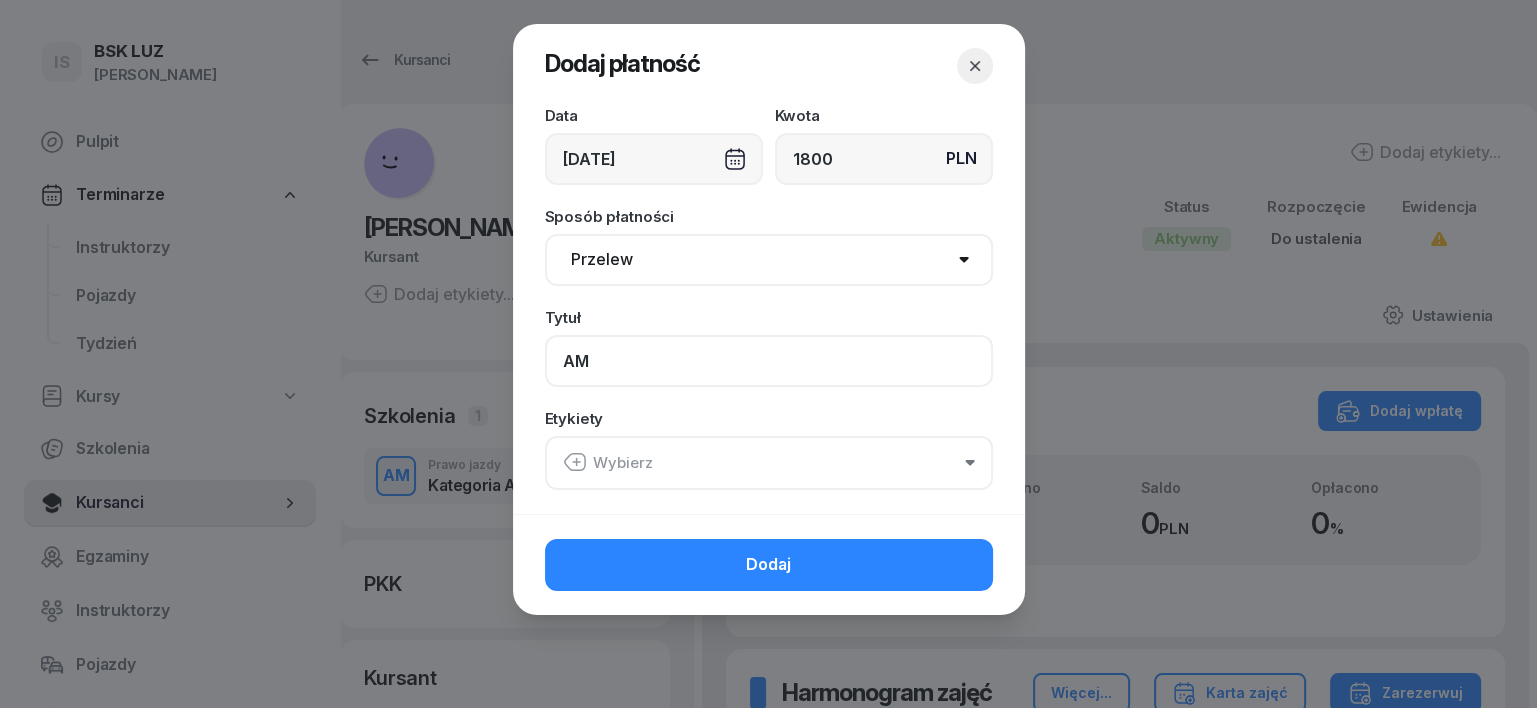 type on "AM" 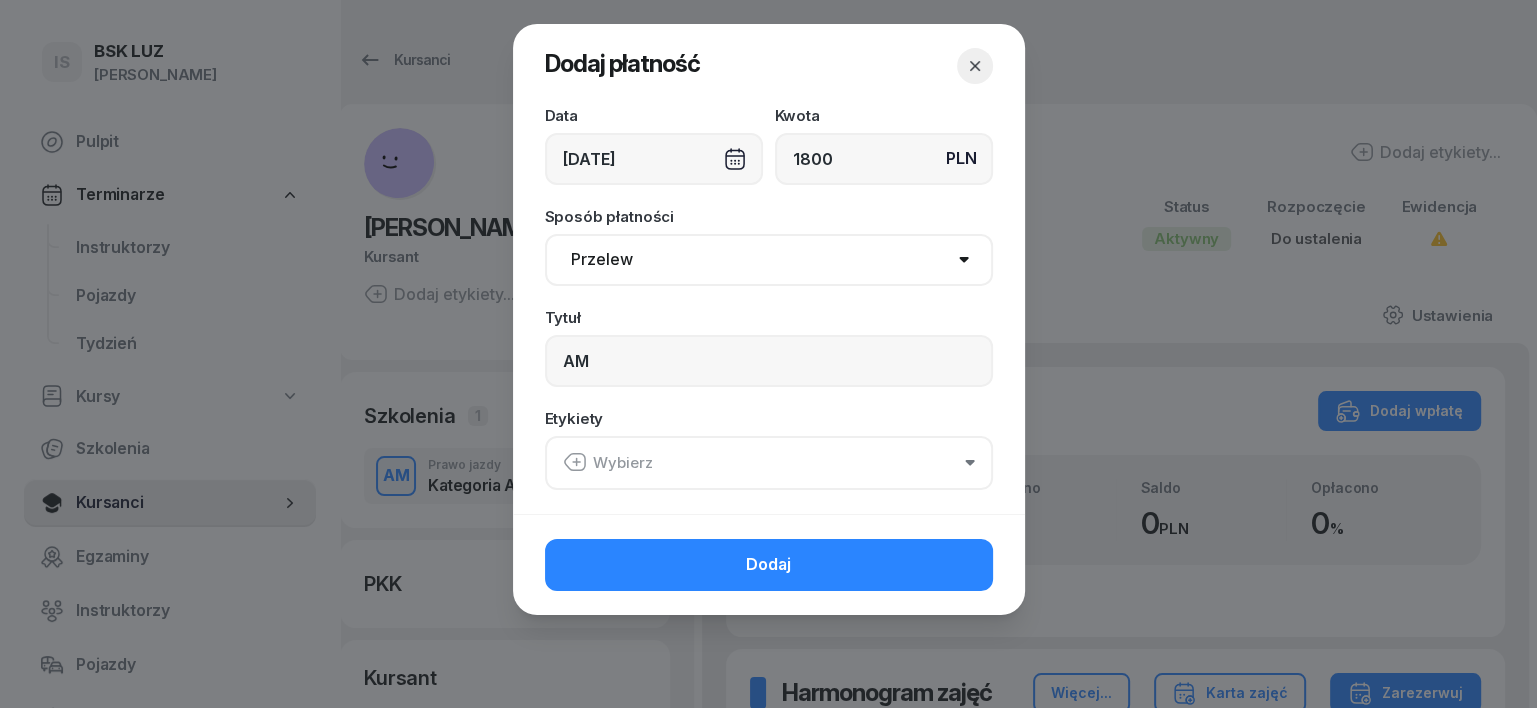 click 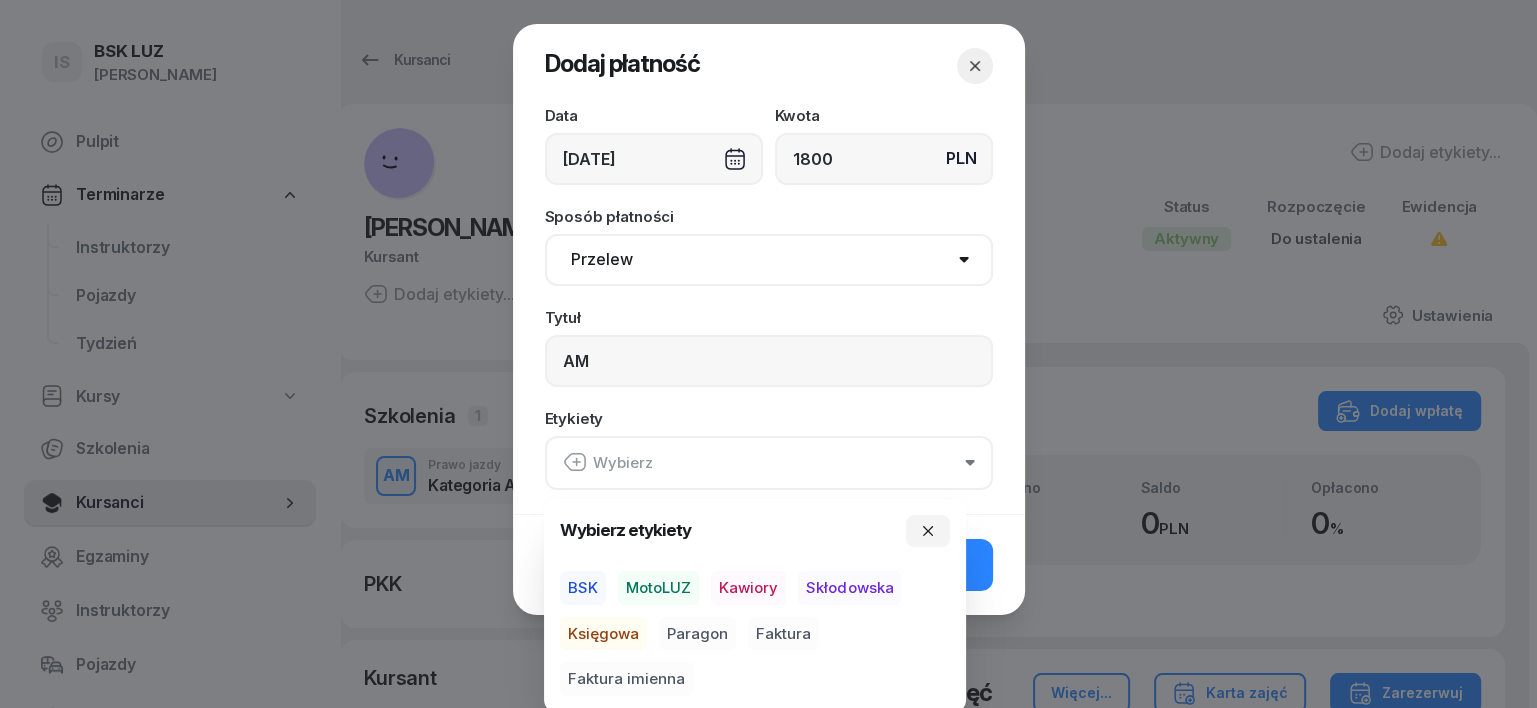 click on "BSK" at bounding box center (583, 588) 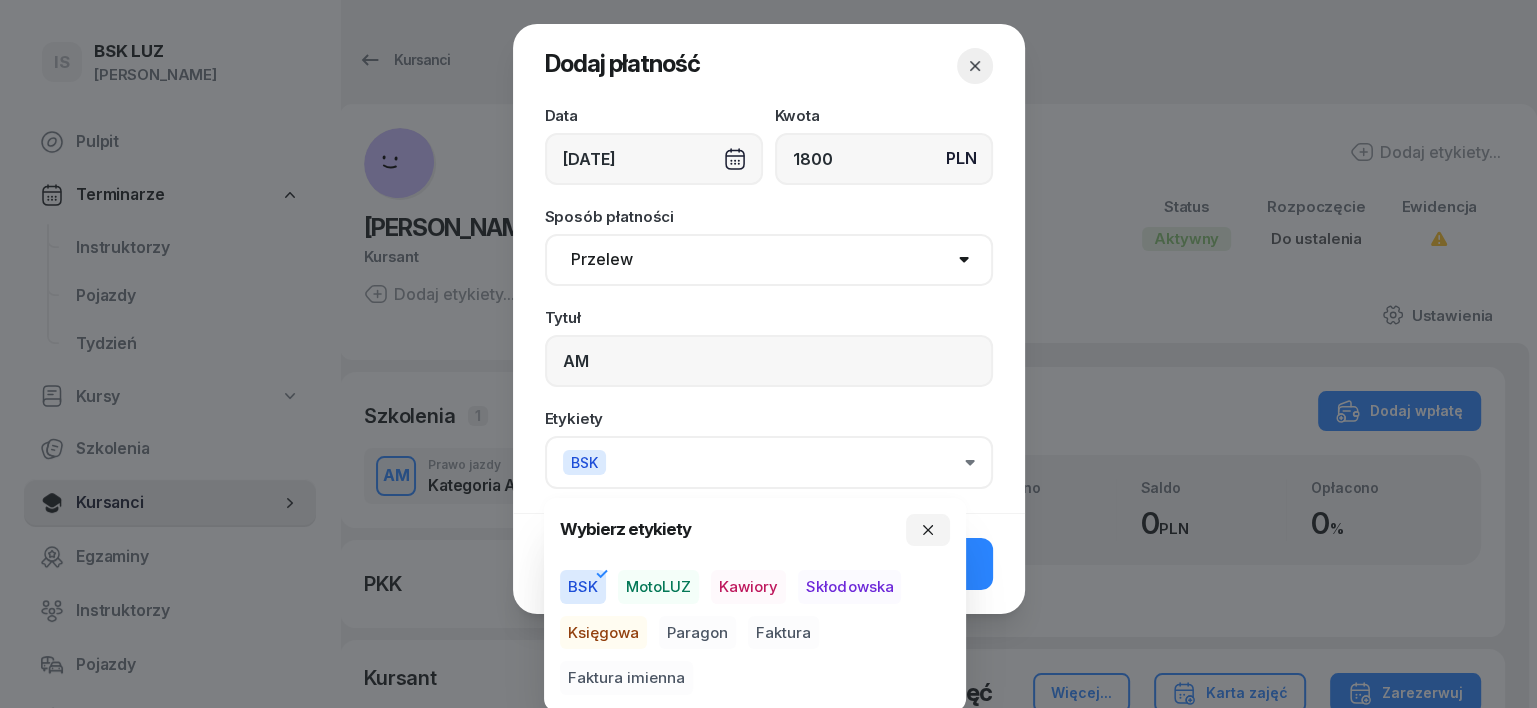 click on "Księgowa" at bounding box center [603, 633] 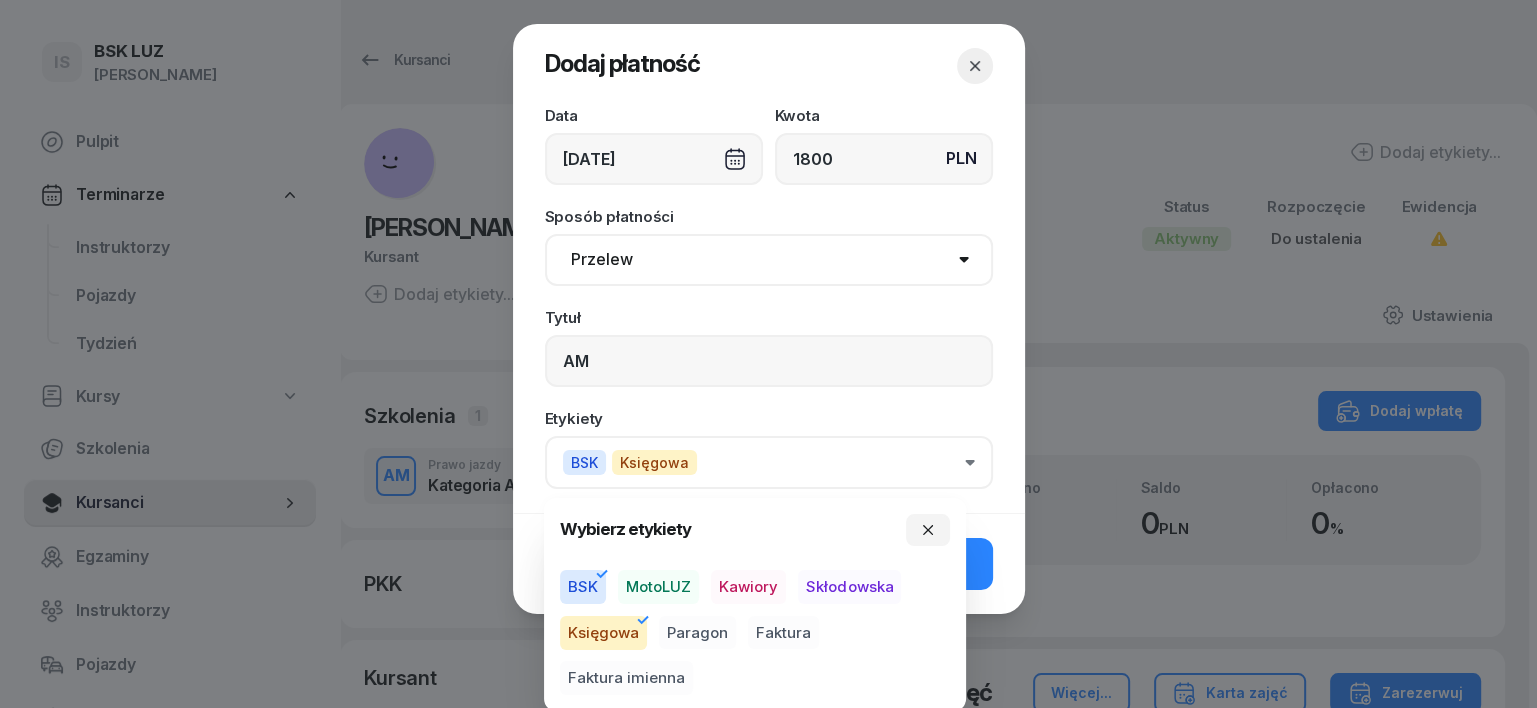 click on "Paragon" at bounding box center [697, 633] 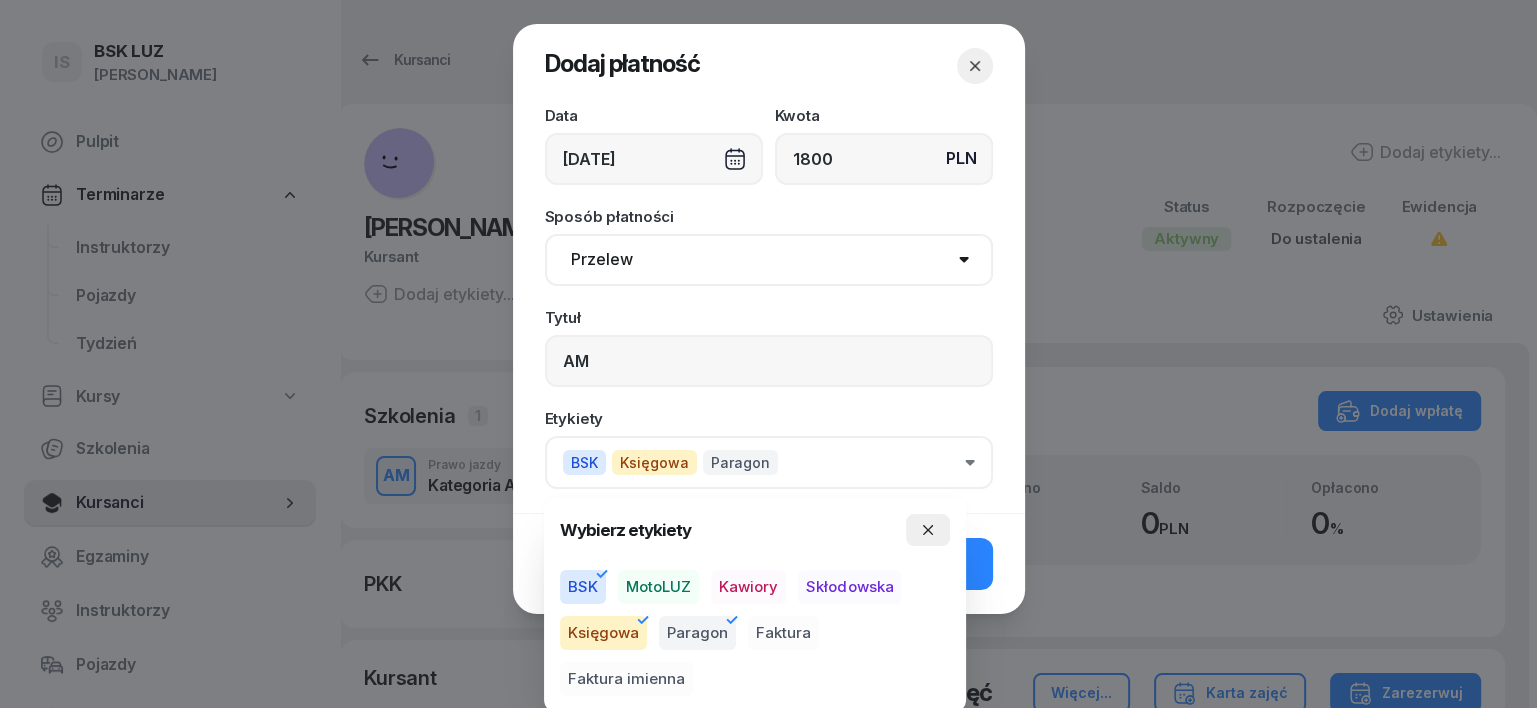 click 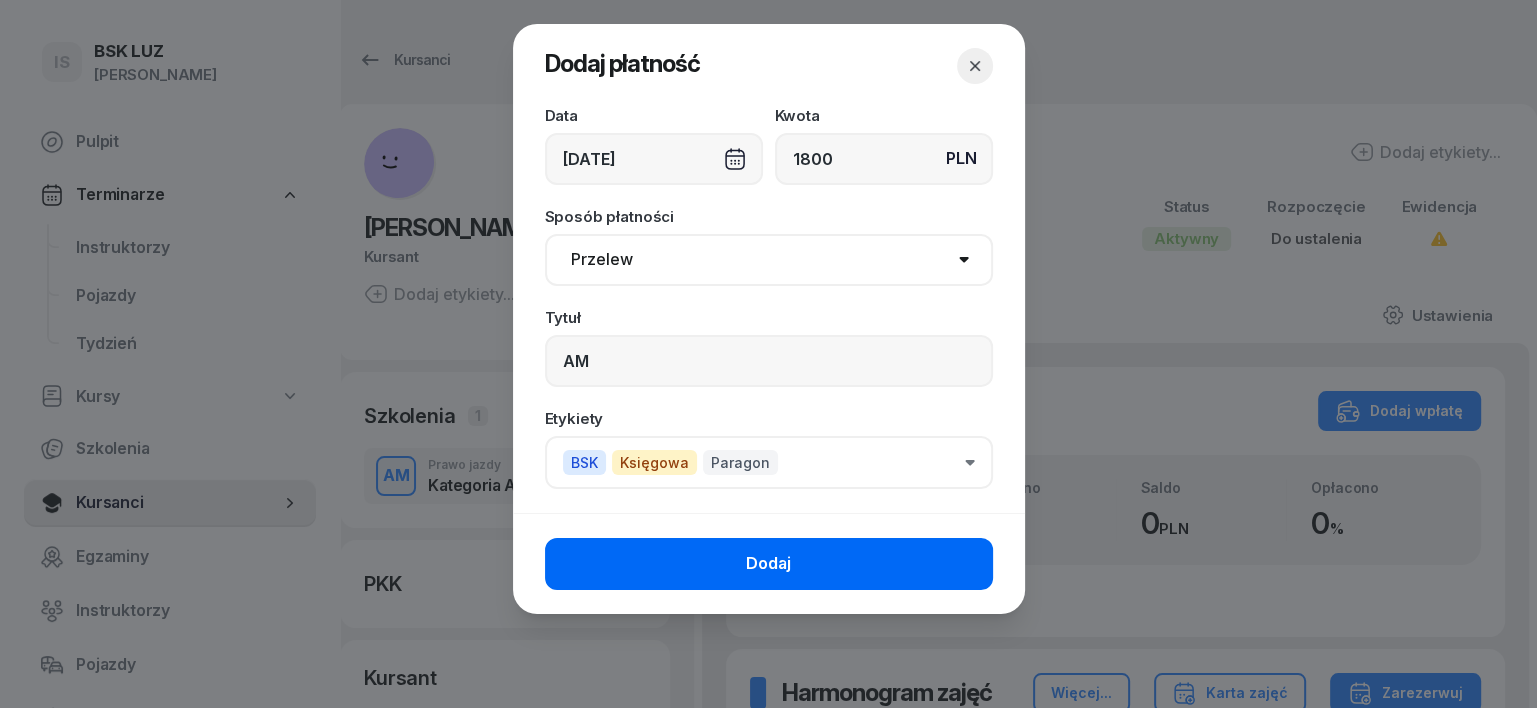 click on "Dodaj" 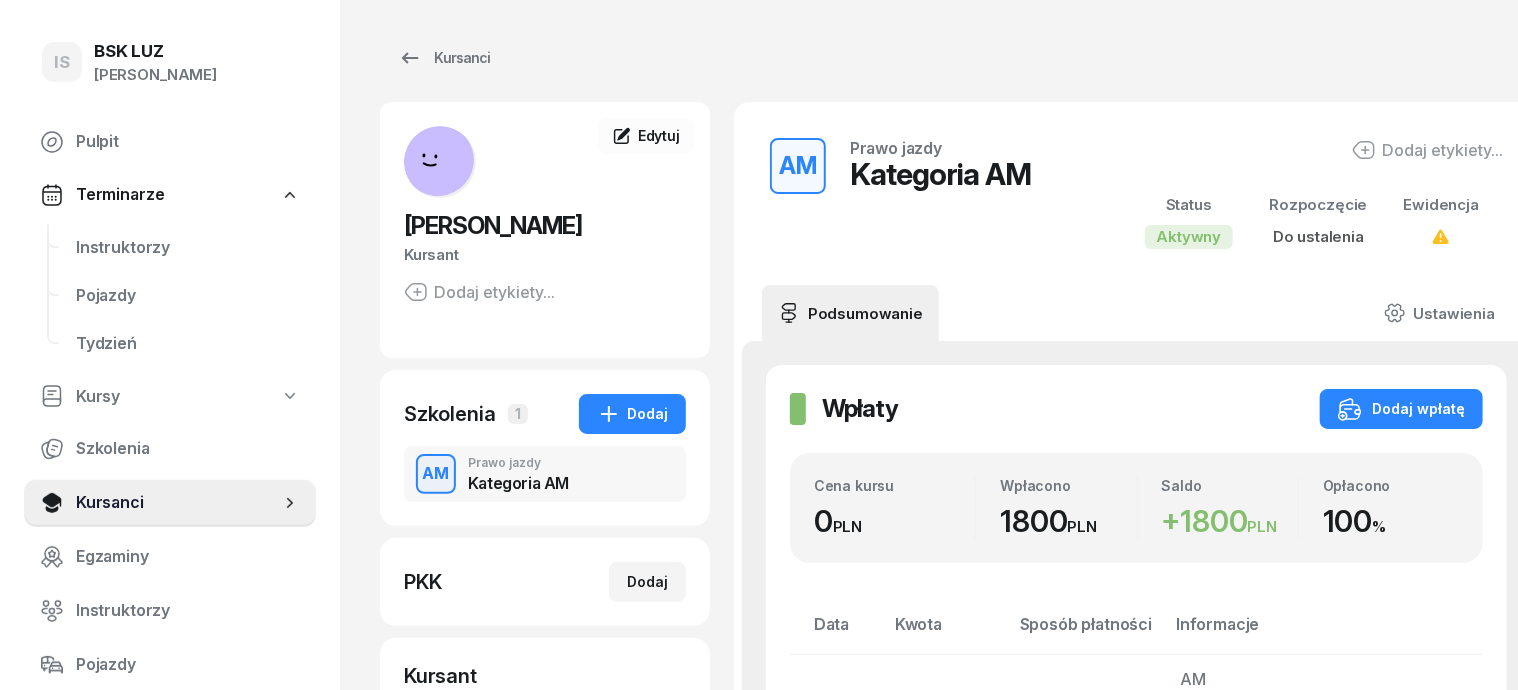 scroll, scrollTop: 0, scrollLeft: 0, axis: both 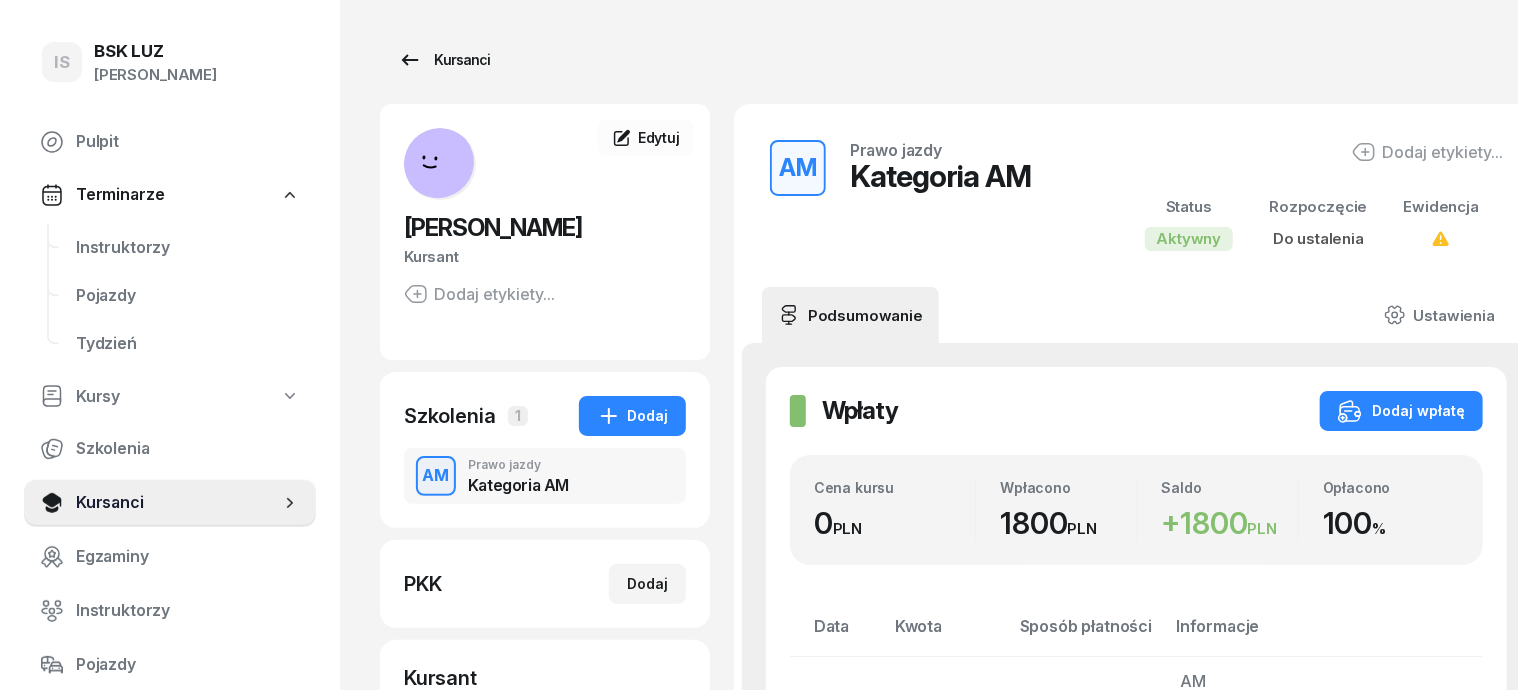 click on "Kursanci" at bounding box center (444, 60) 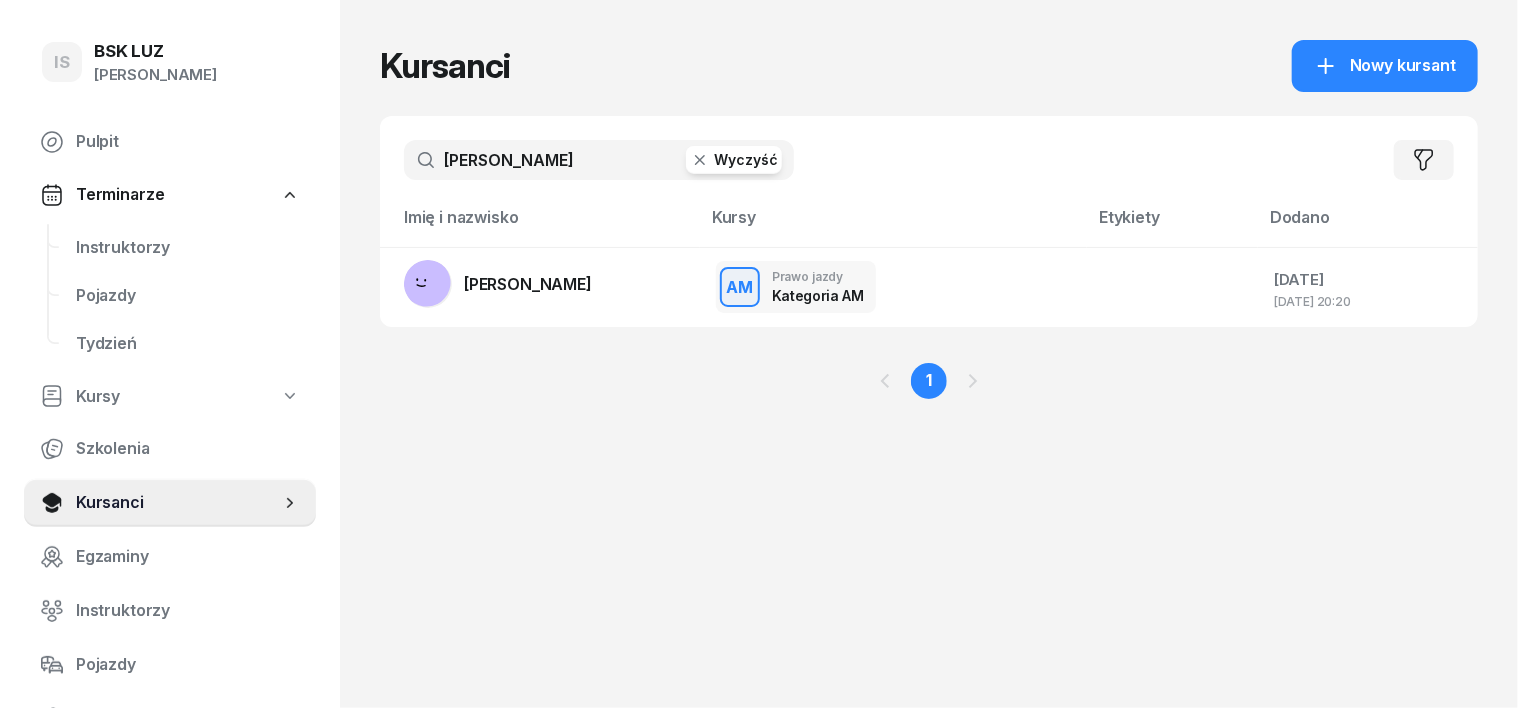 click 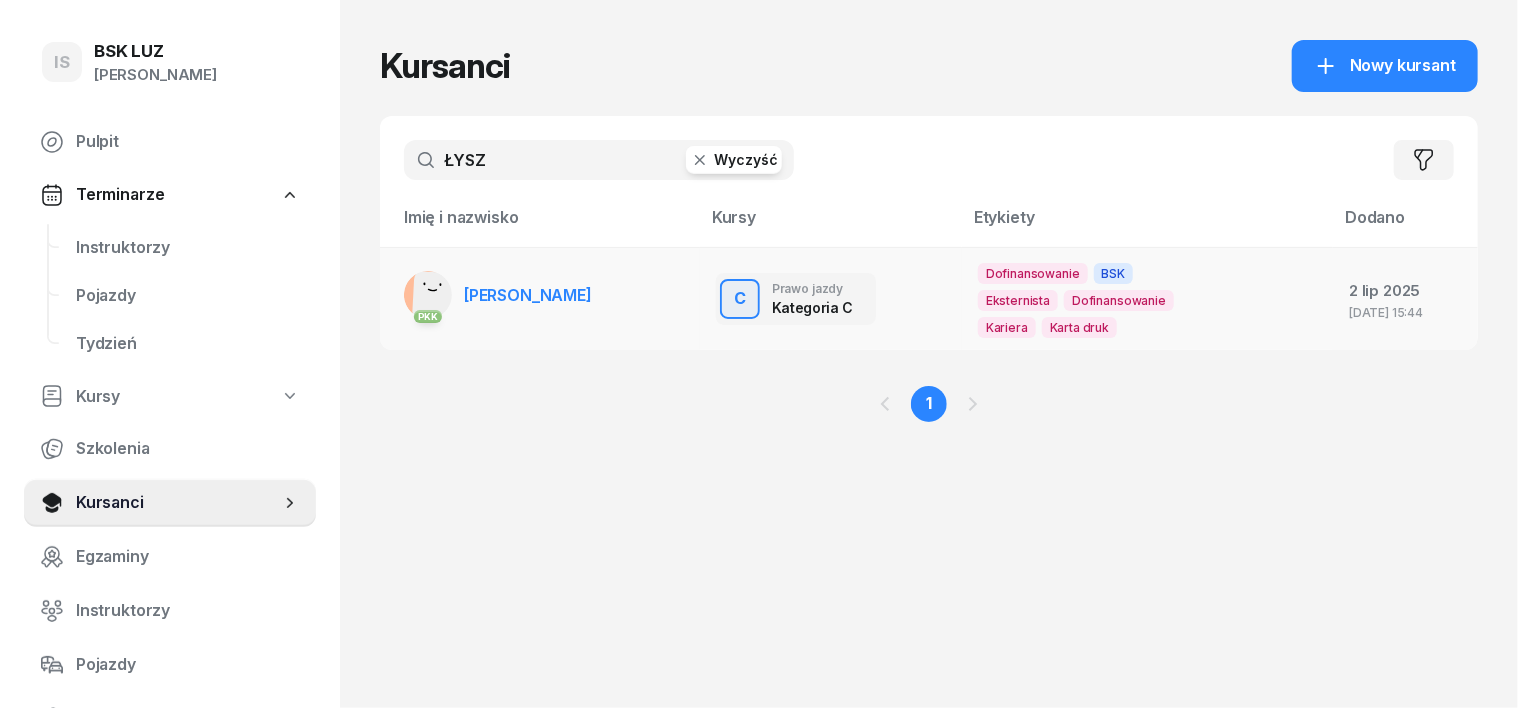 type on "ŁYSZ" 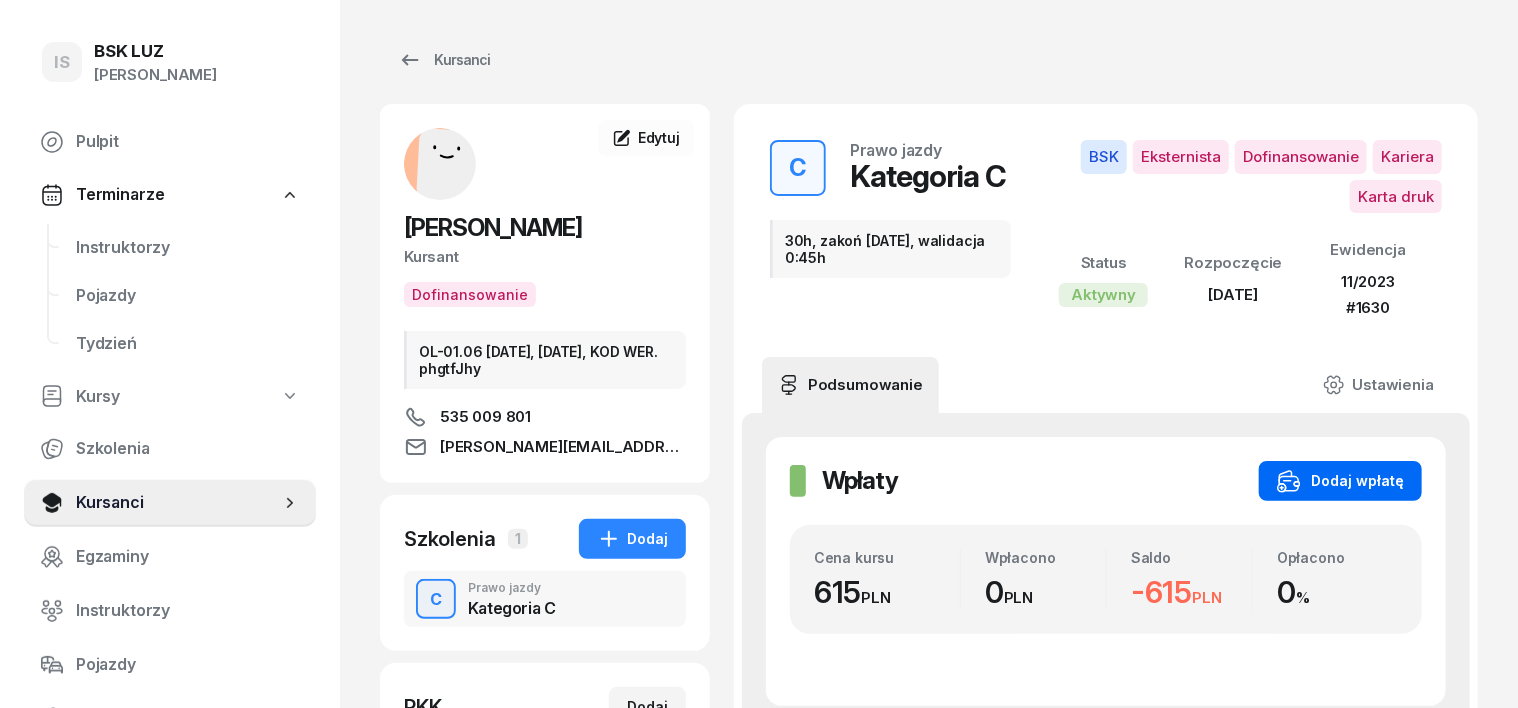 click on "Dodaj wpłatę" at bounding box center (1340, 481) 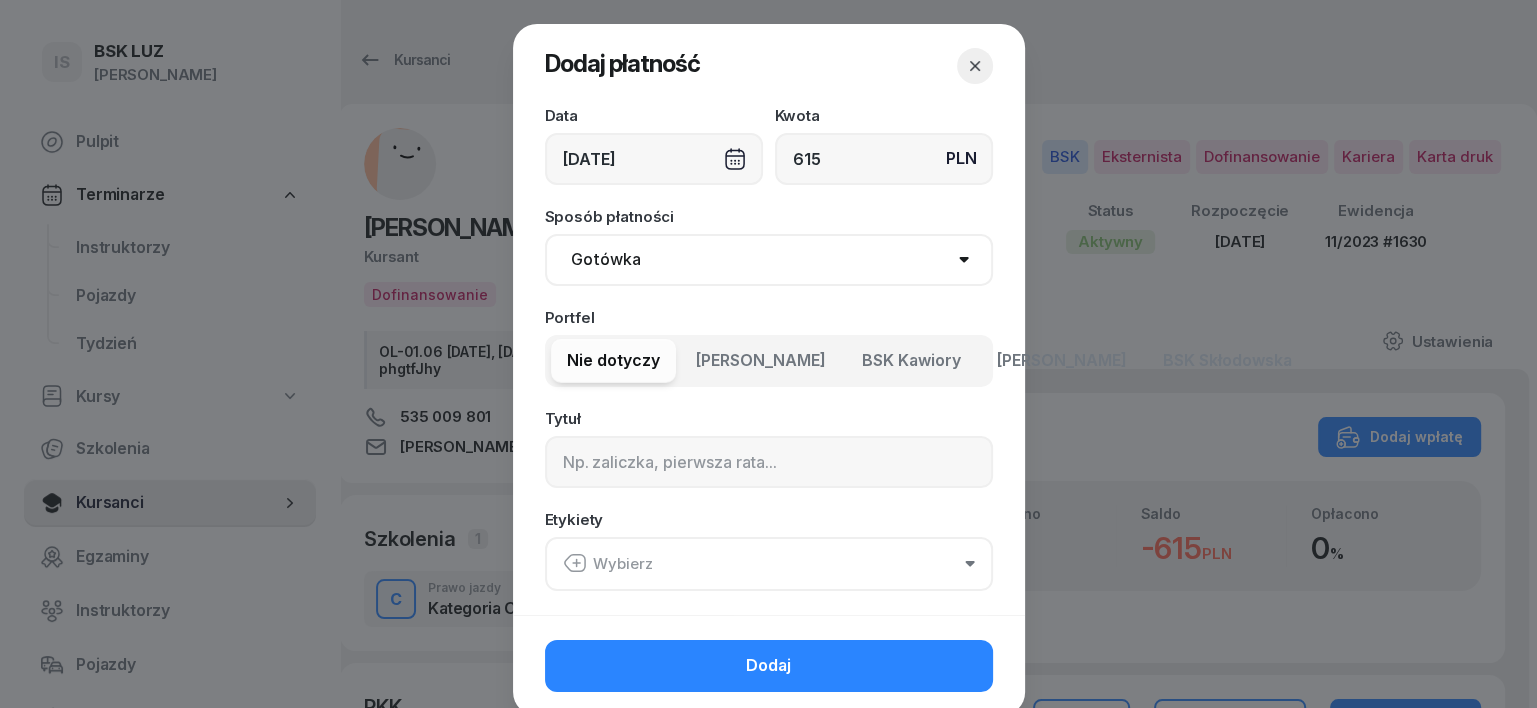 type on "615" 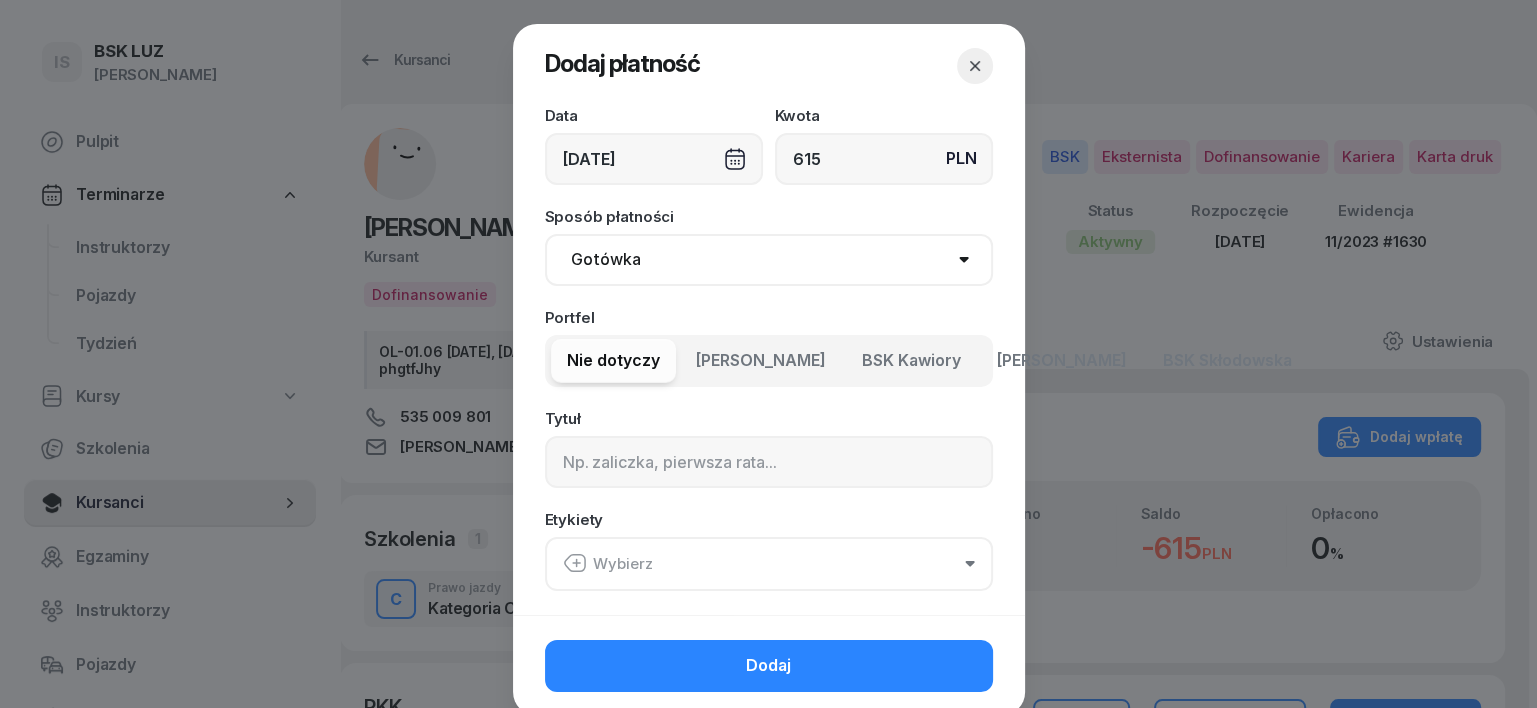 select on "transfer" 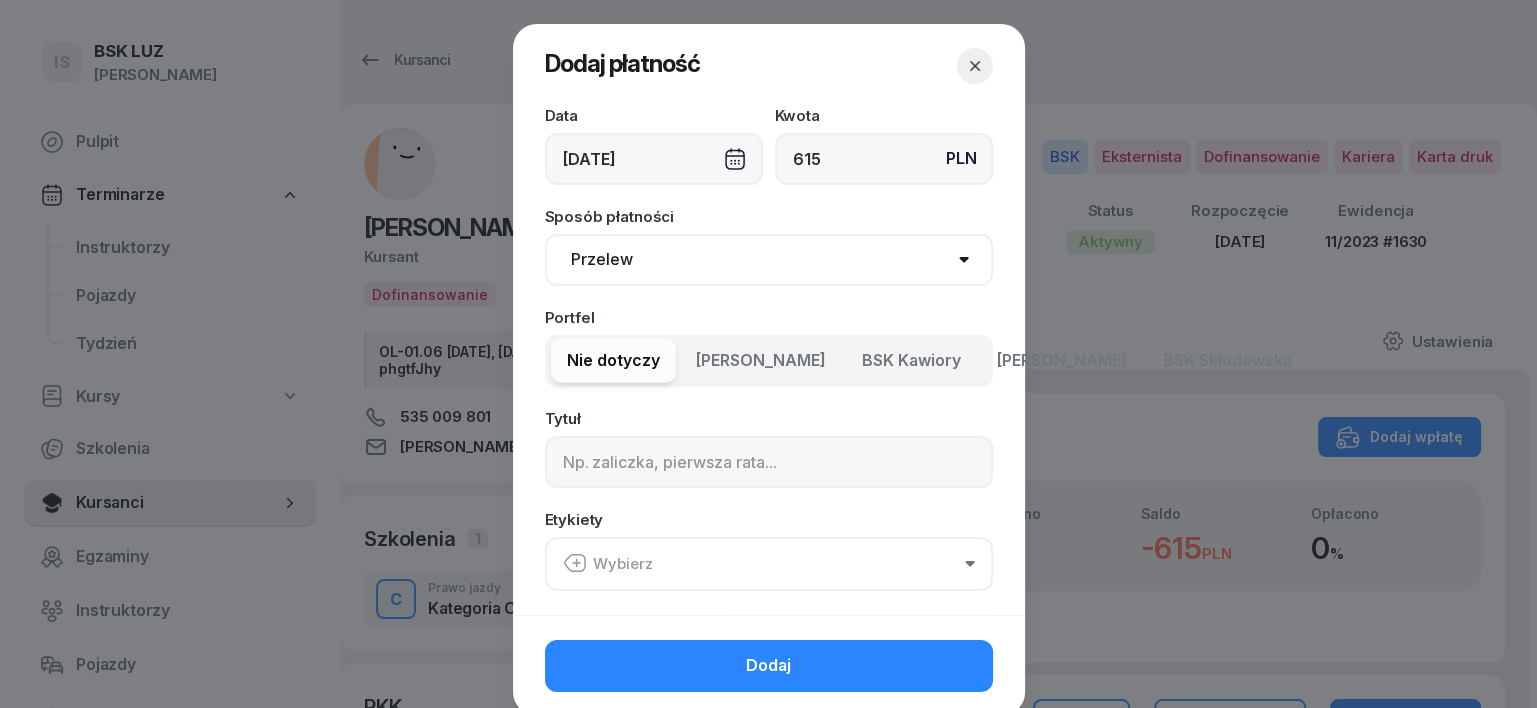 click on "Gotówka Karta Przelew Płatności online BLIK" at bounding box center (769, 260) 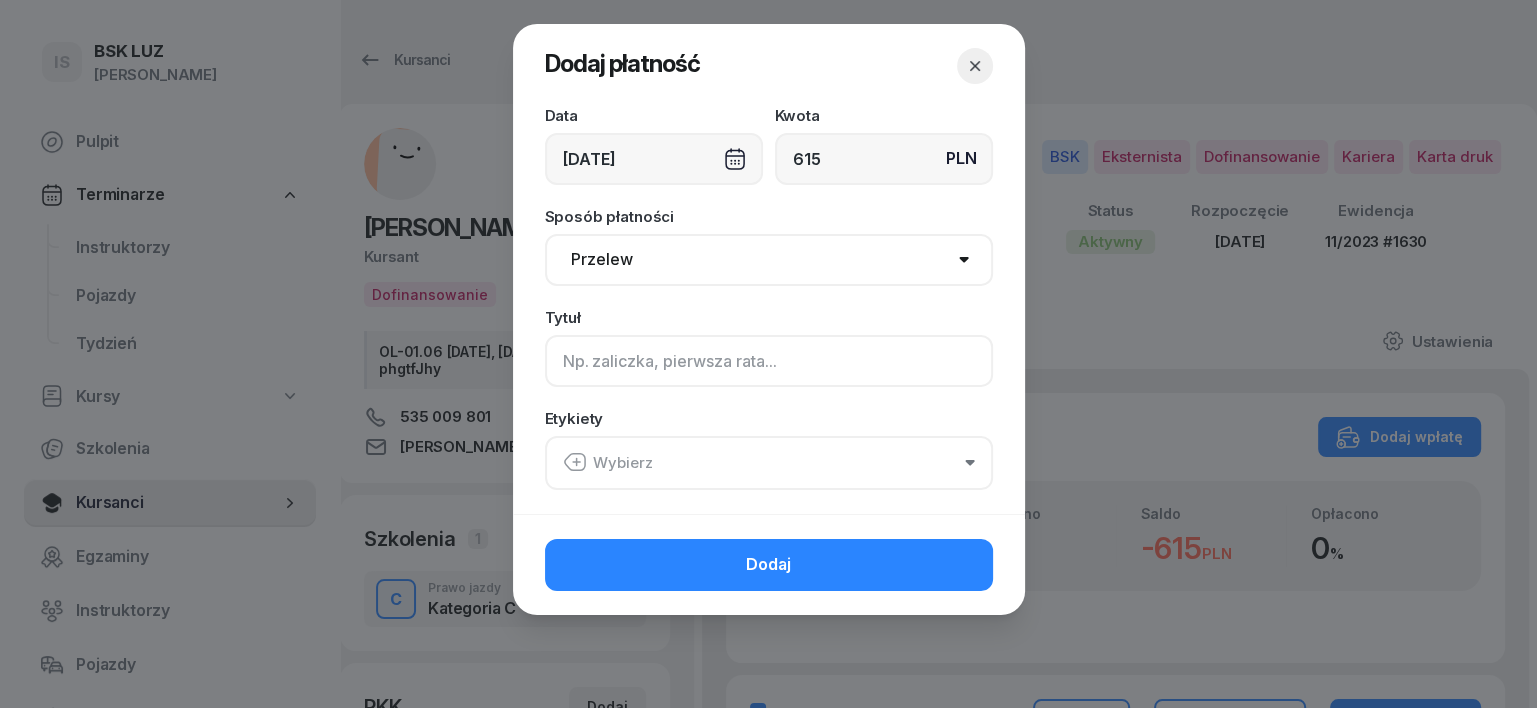 click 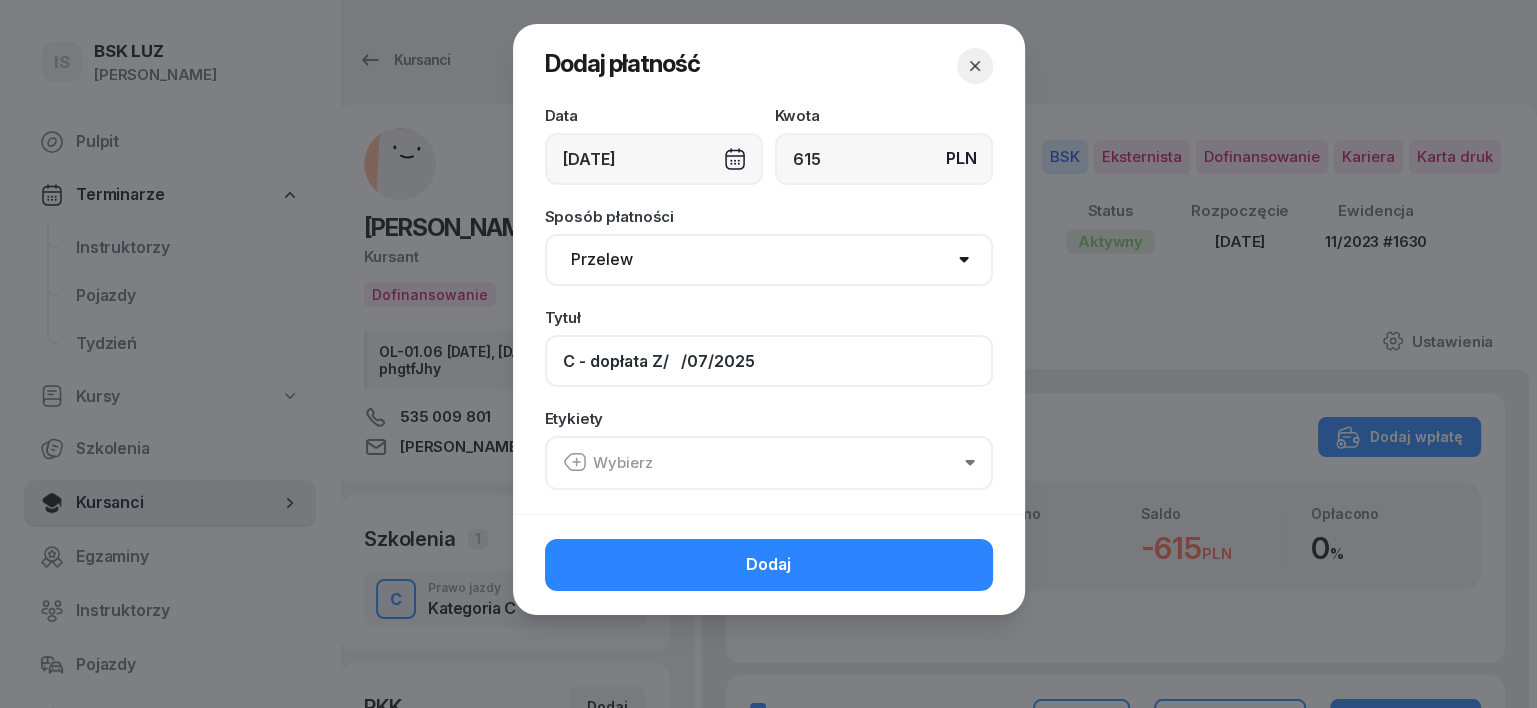 type on "C - dopłata Z/   /07/2025" 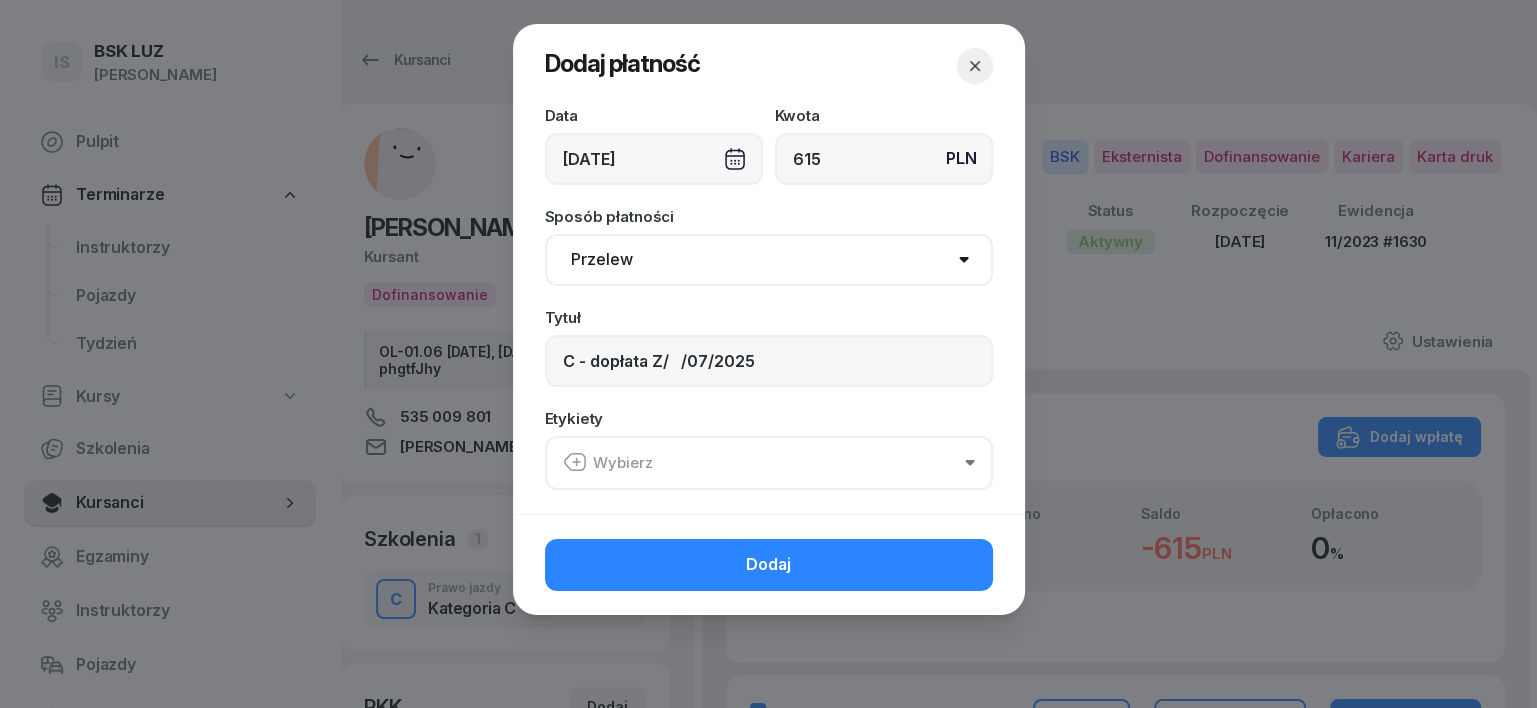 click 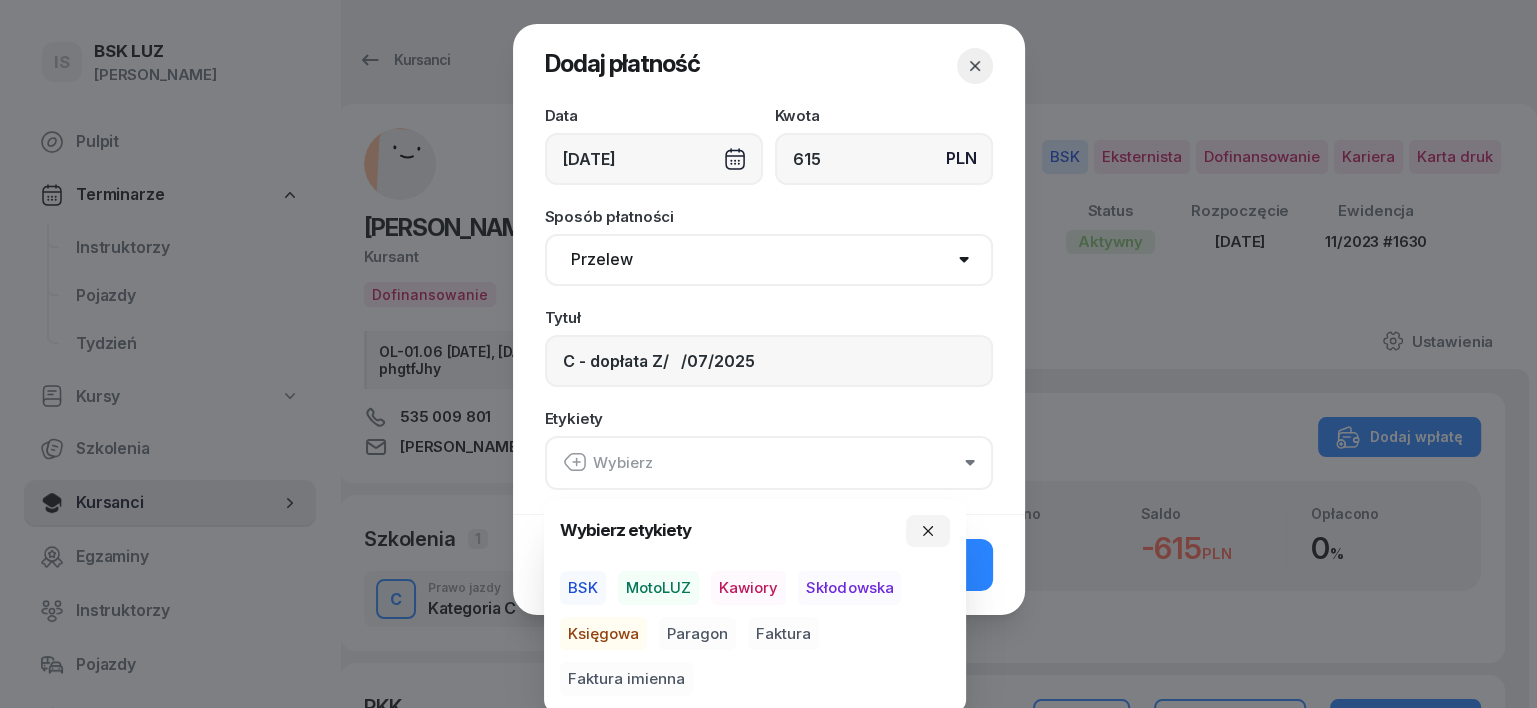 click on "BSK" at bounding box center (583, 588) 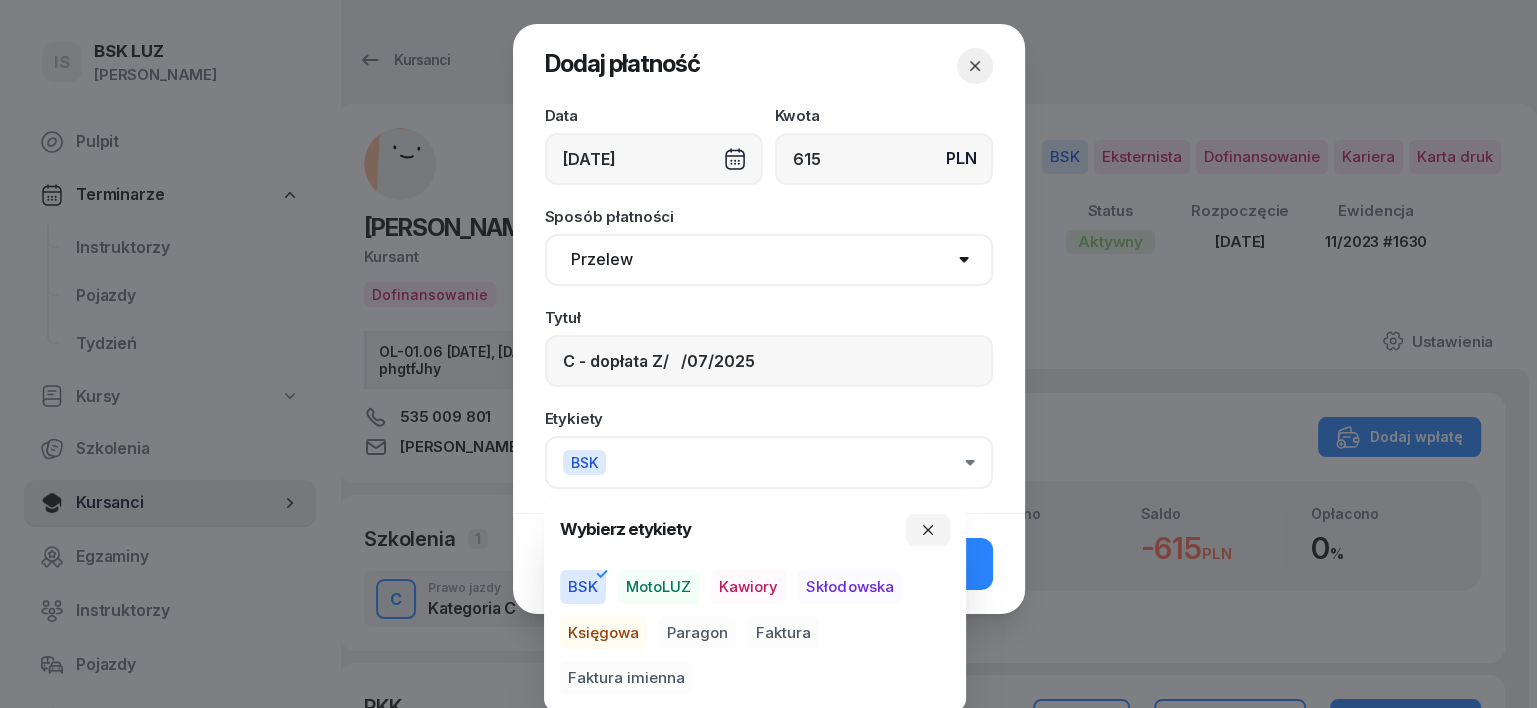 drag, startPoint x: 587, startPoint y: 630, endPoint x: 615, endPoint y: 632, distance: 28.071337 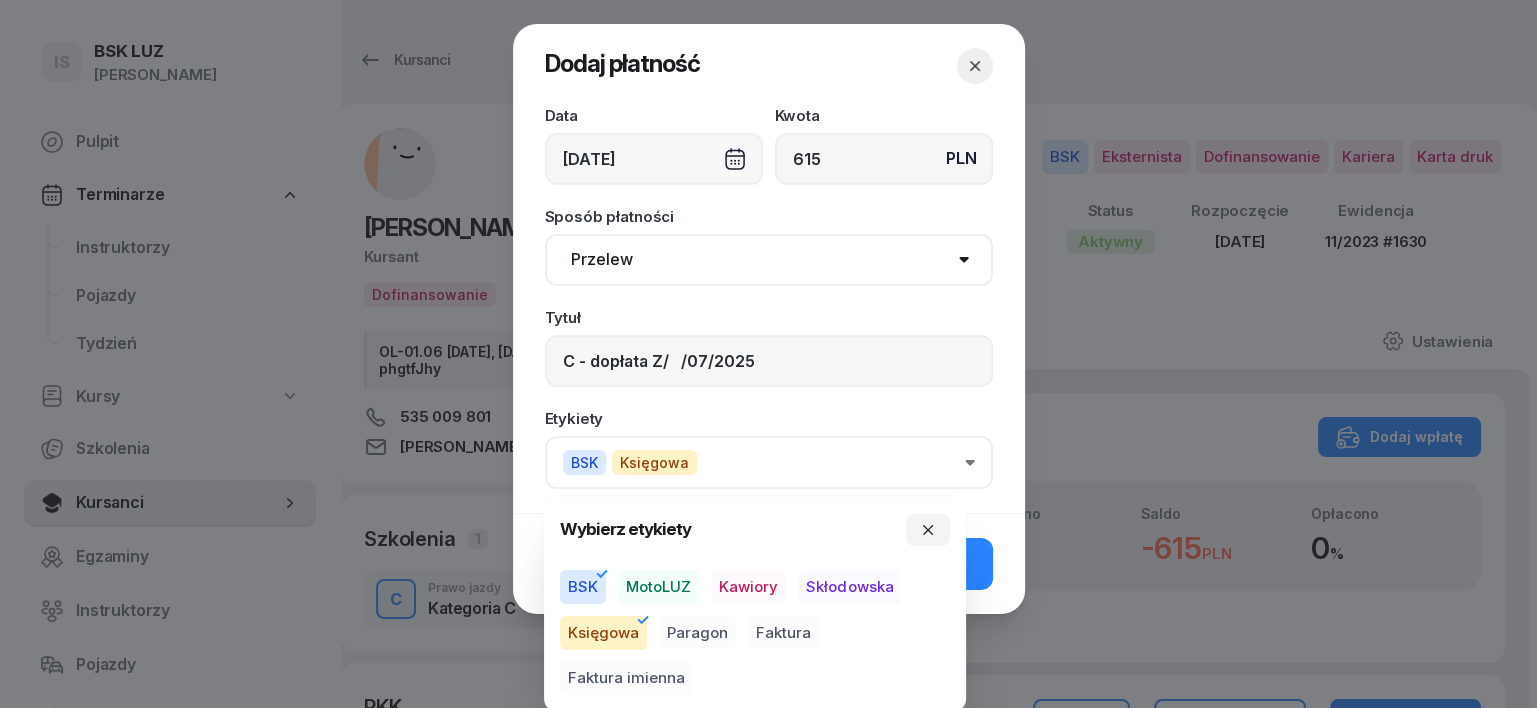 click on "Paragon" at bounding box center (697, 633) 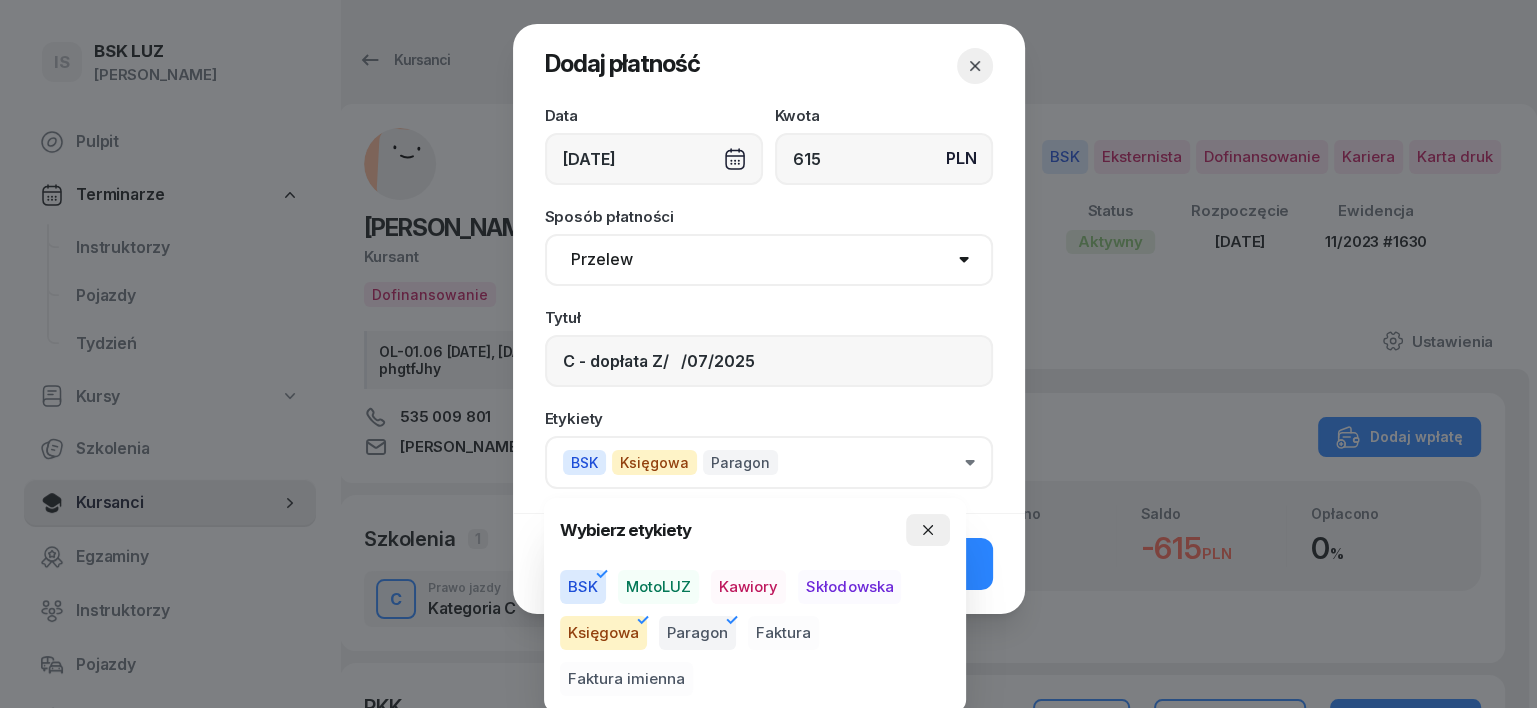 click 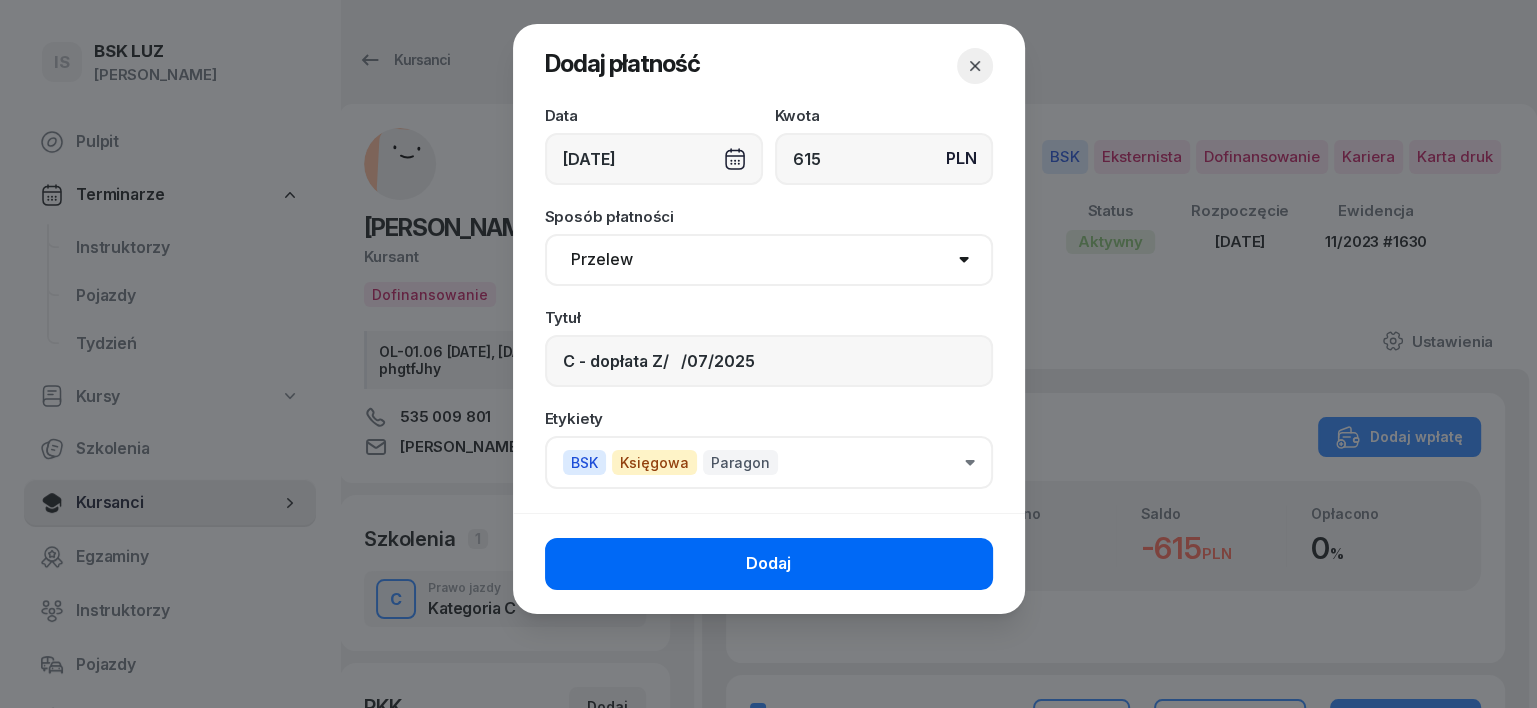 click on "Dodaj" 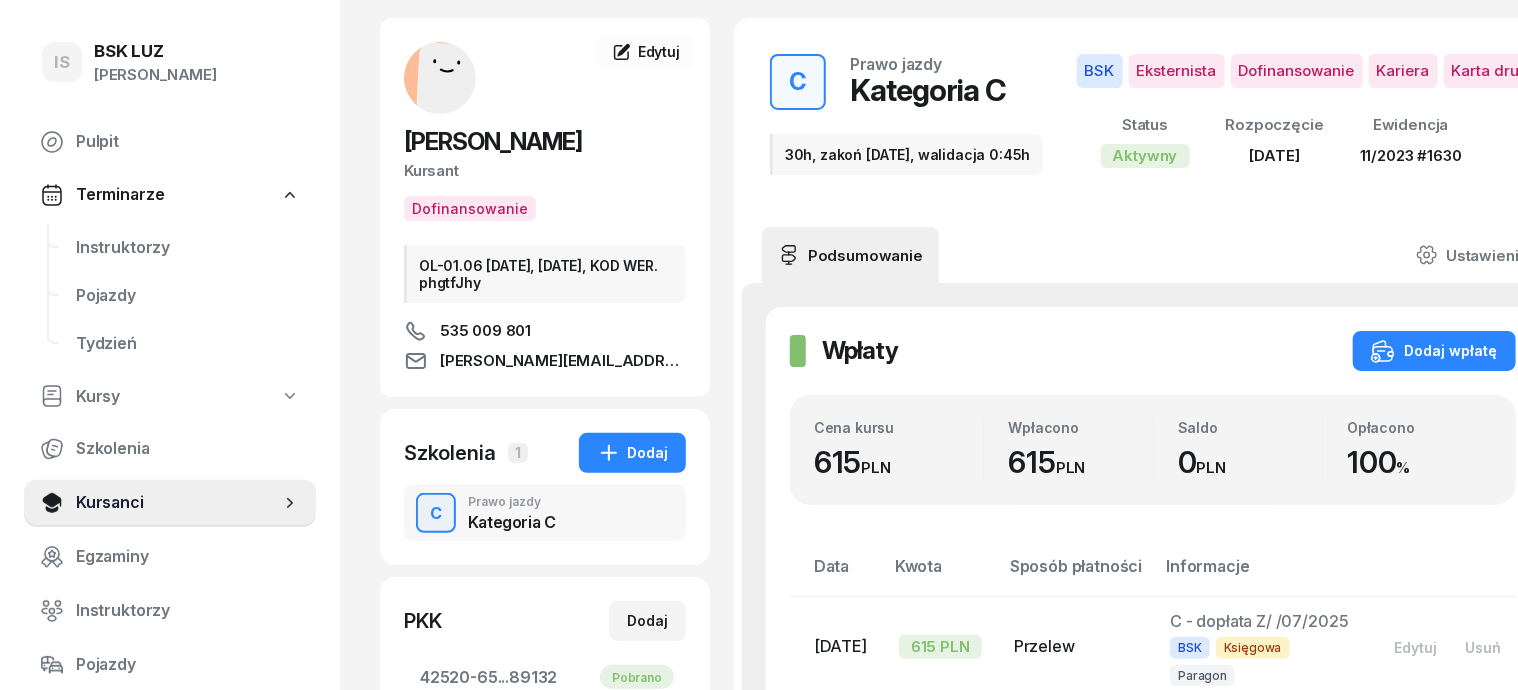 scroll, scrollTop: 0, scrollLeft: 0, axis: both 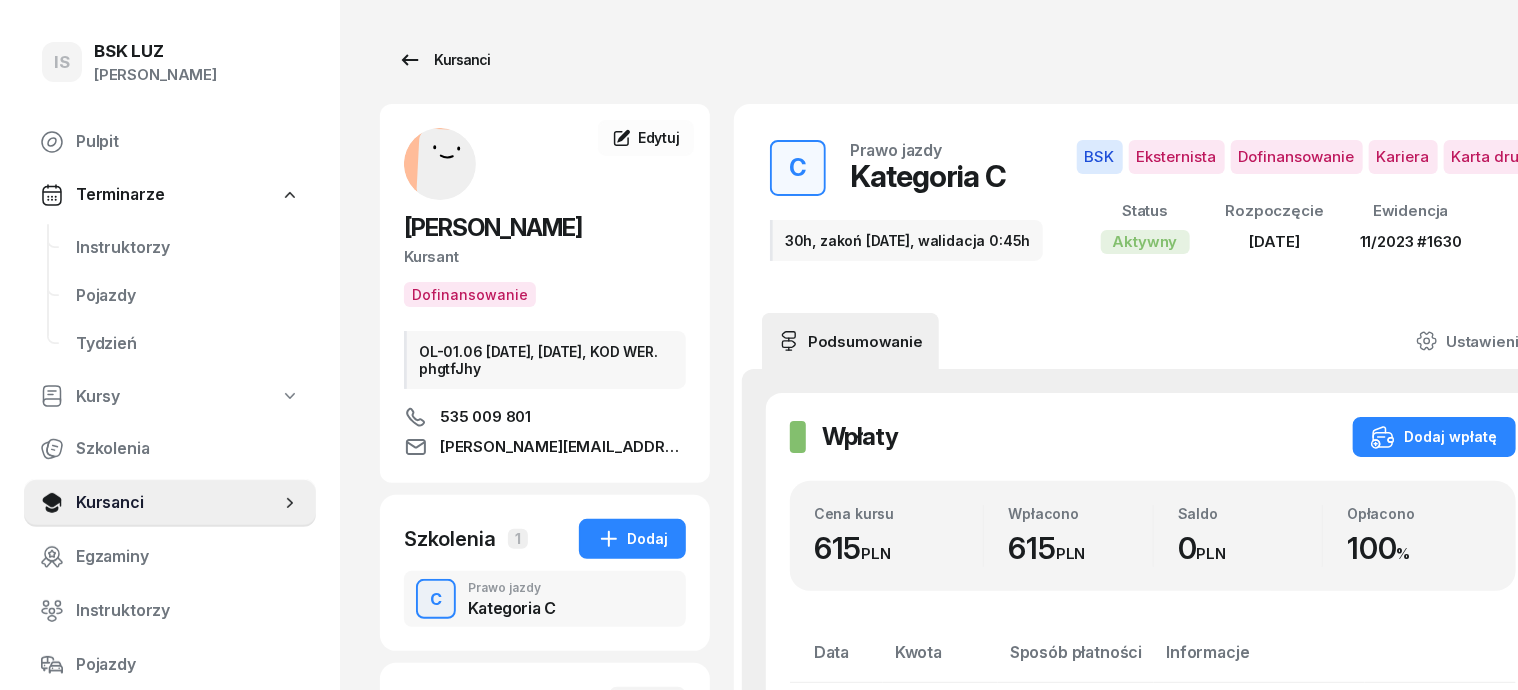 click on "Kursanci" at bounding box center (444, 60) 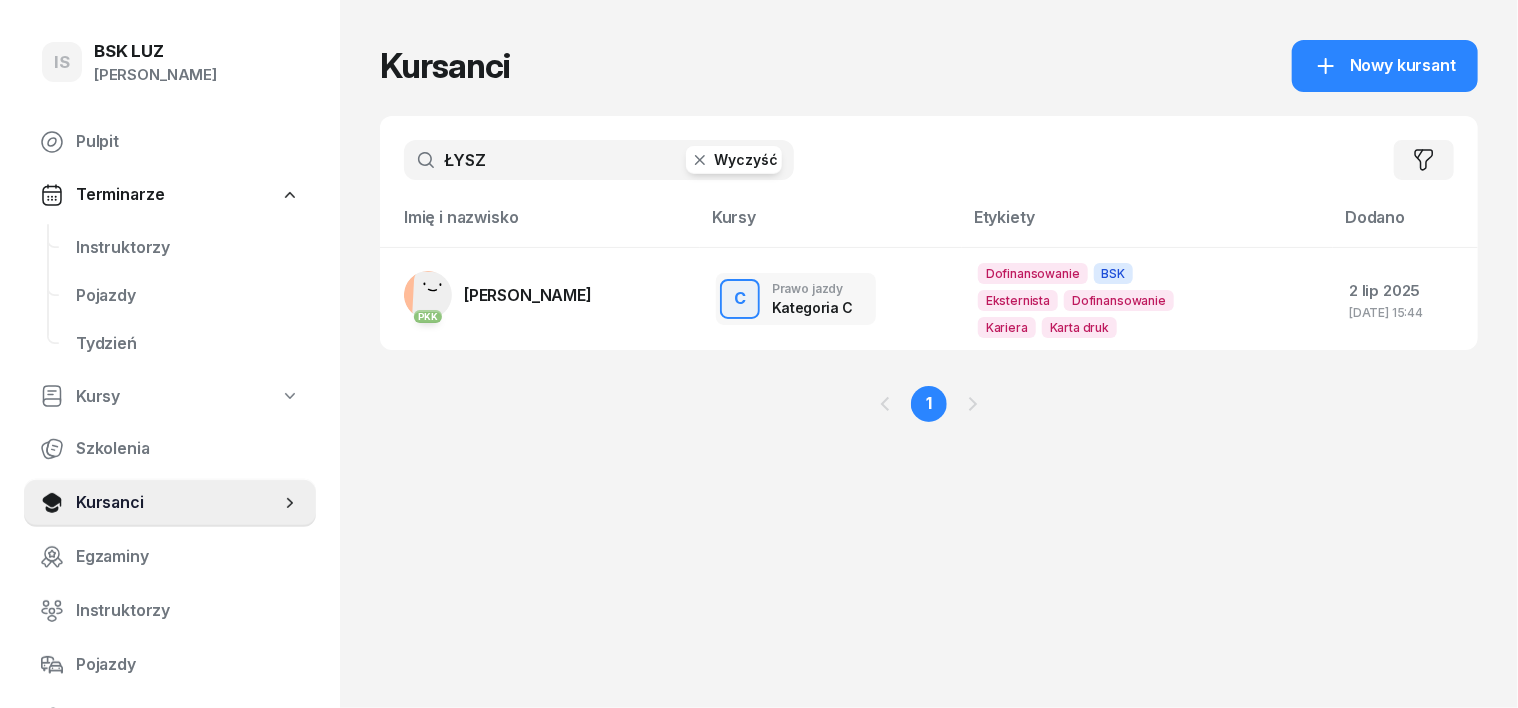 click on "ŁYSZ" at bounding box center (599, 160) 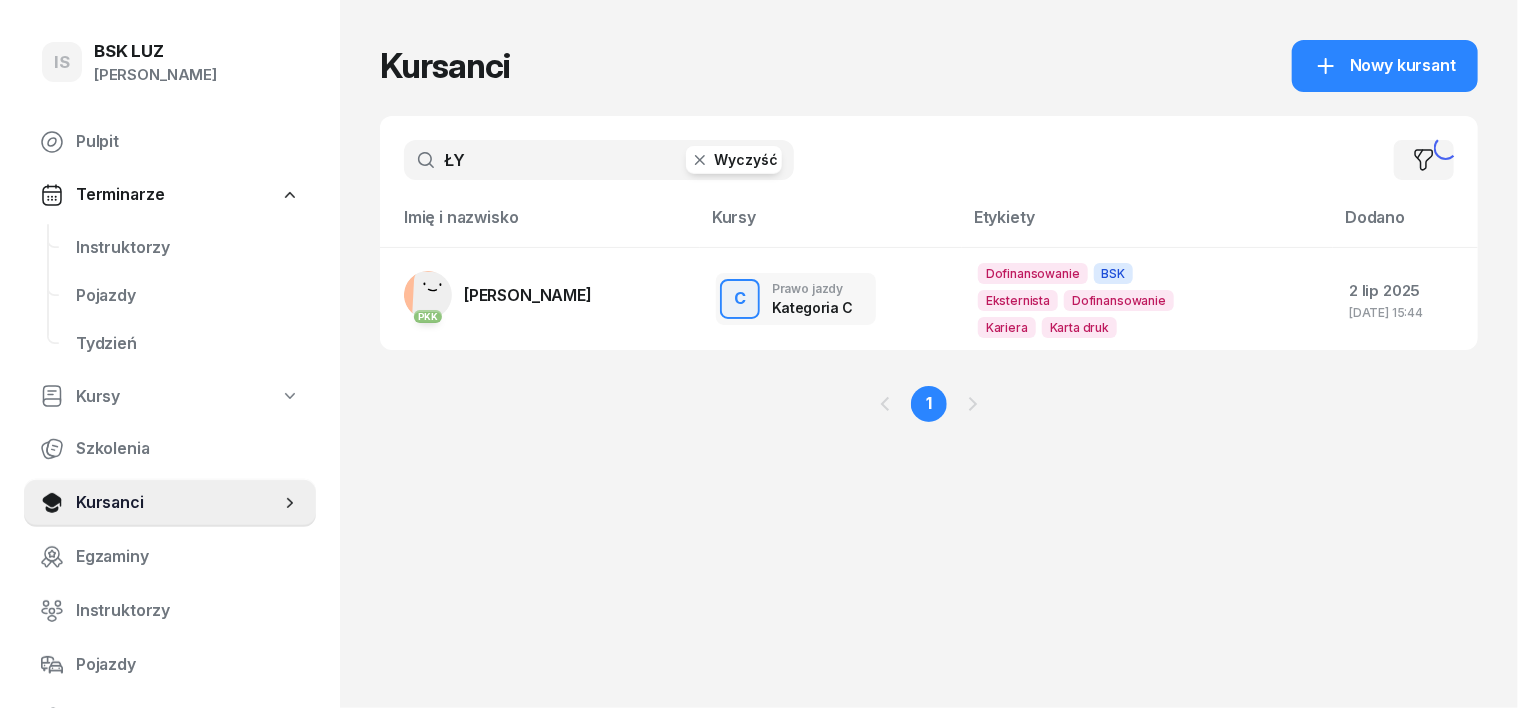 type on "Ł" 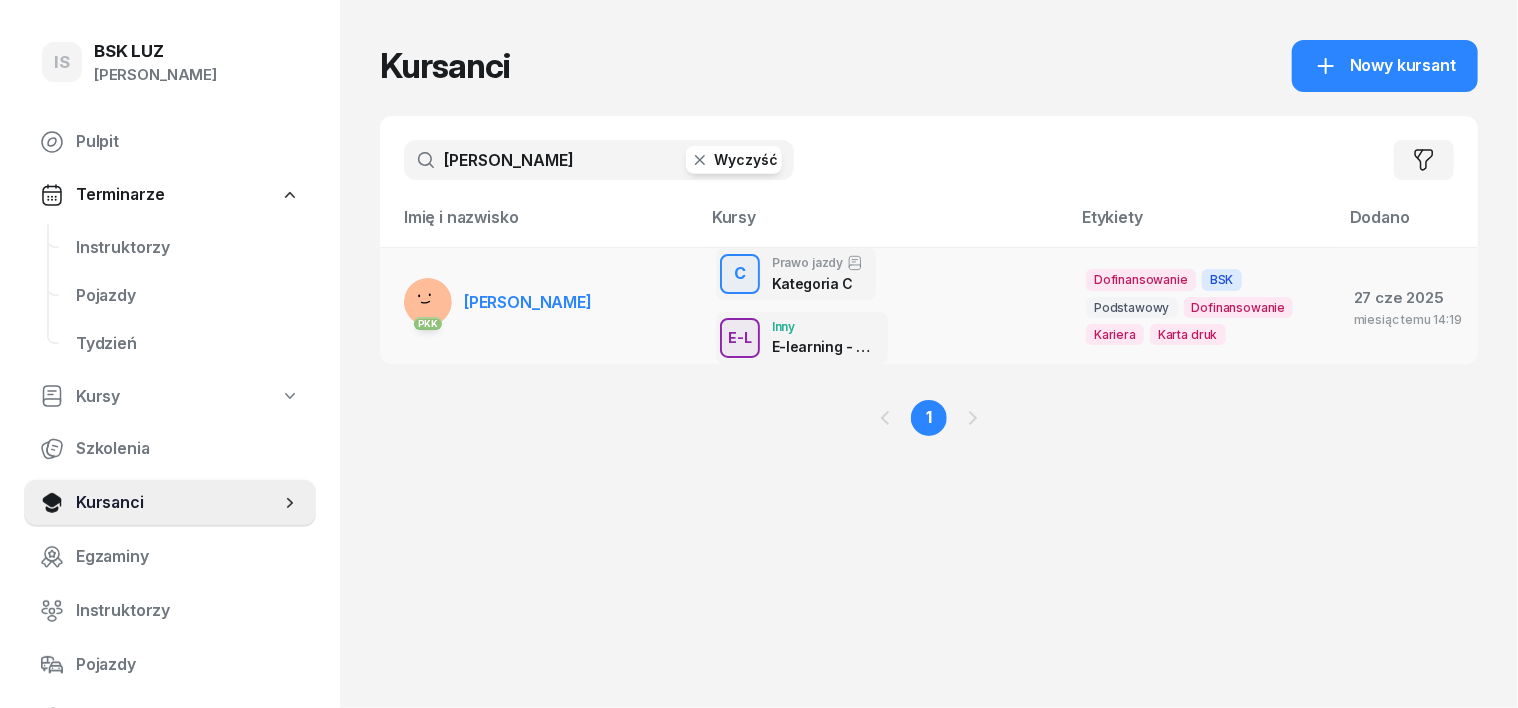 type on "[PERSON_NAME]" 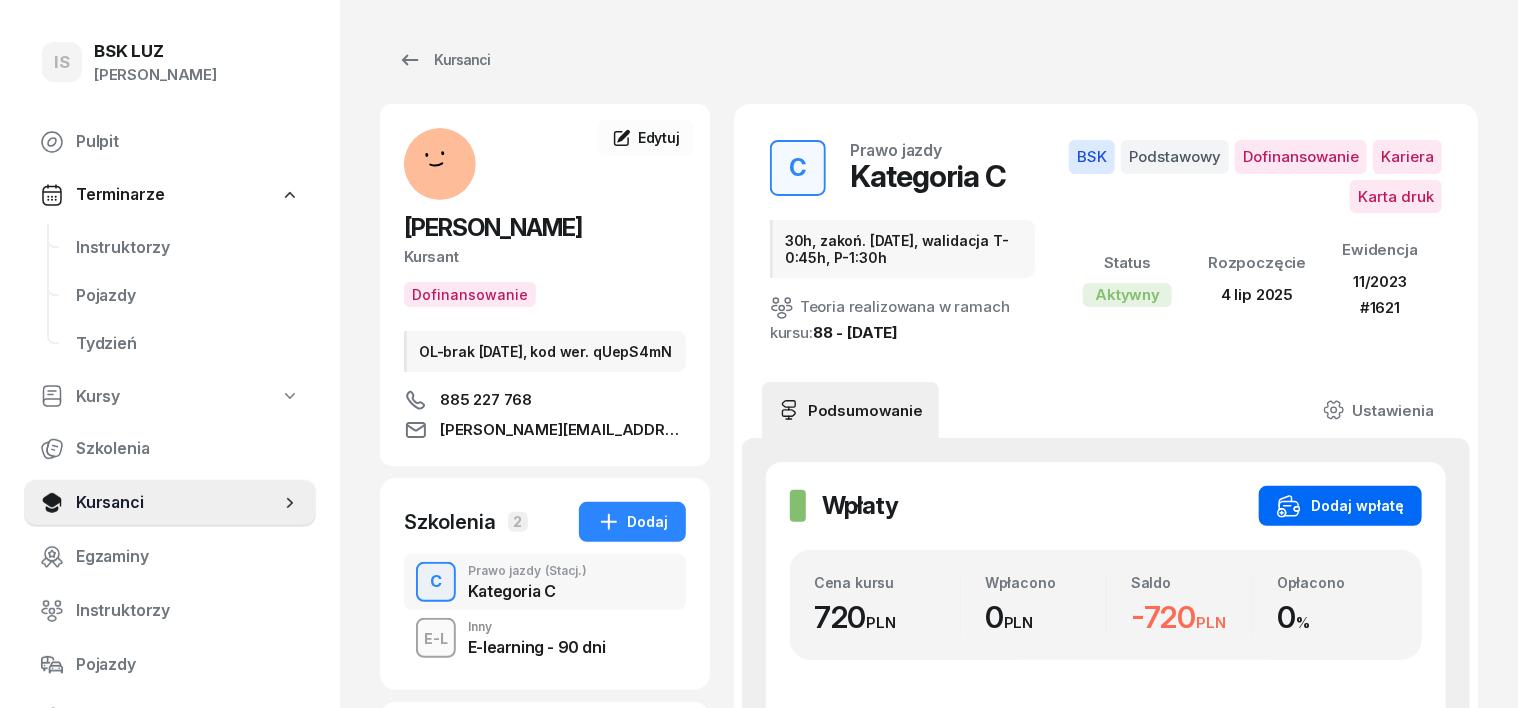 click on "Dodaj wpłatę" at bounding box center (1340, 506) 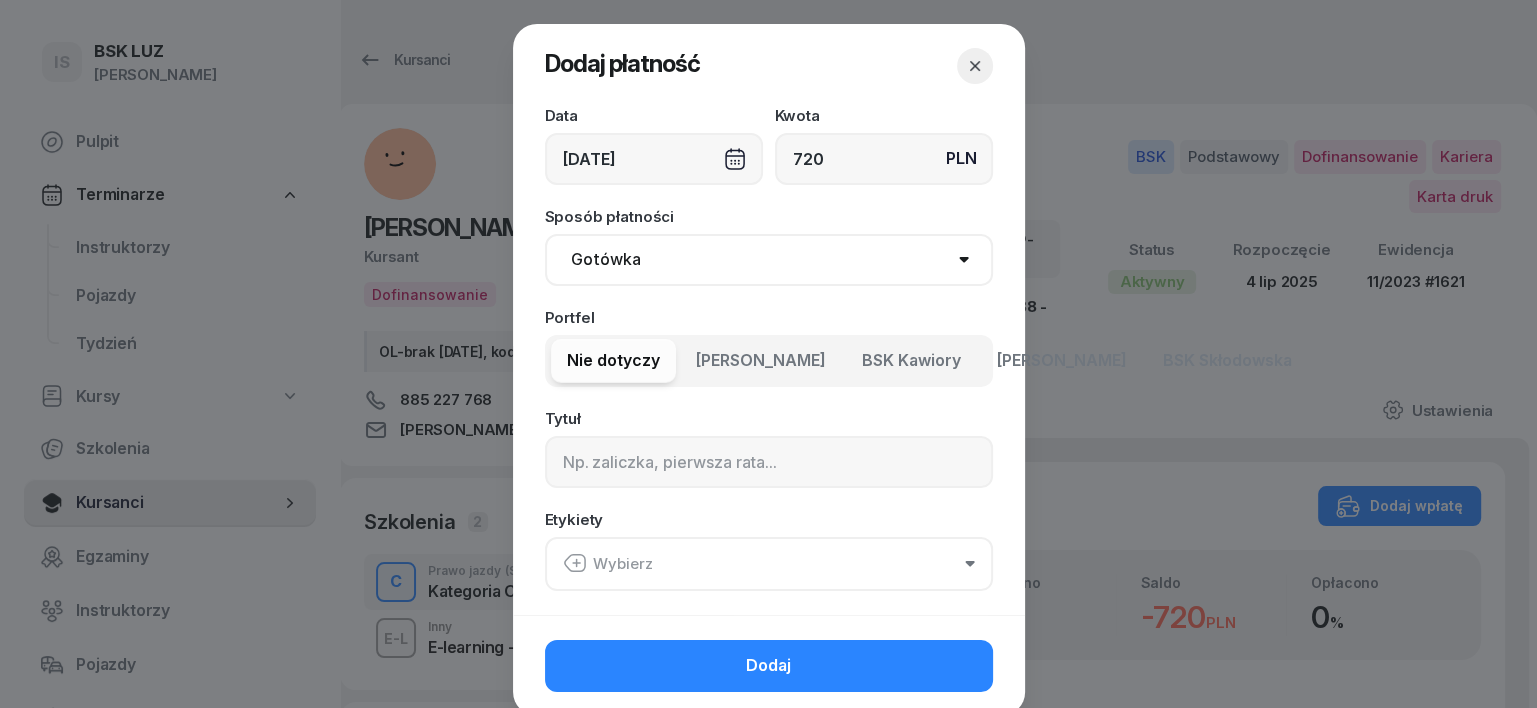 type on "720" 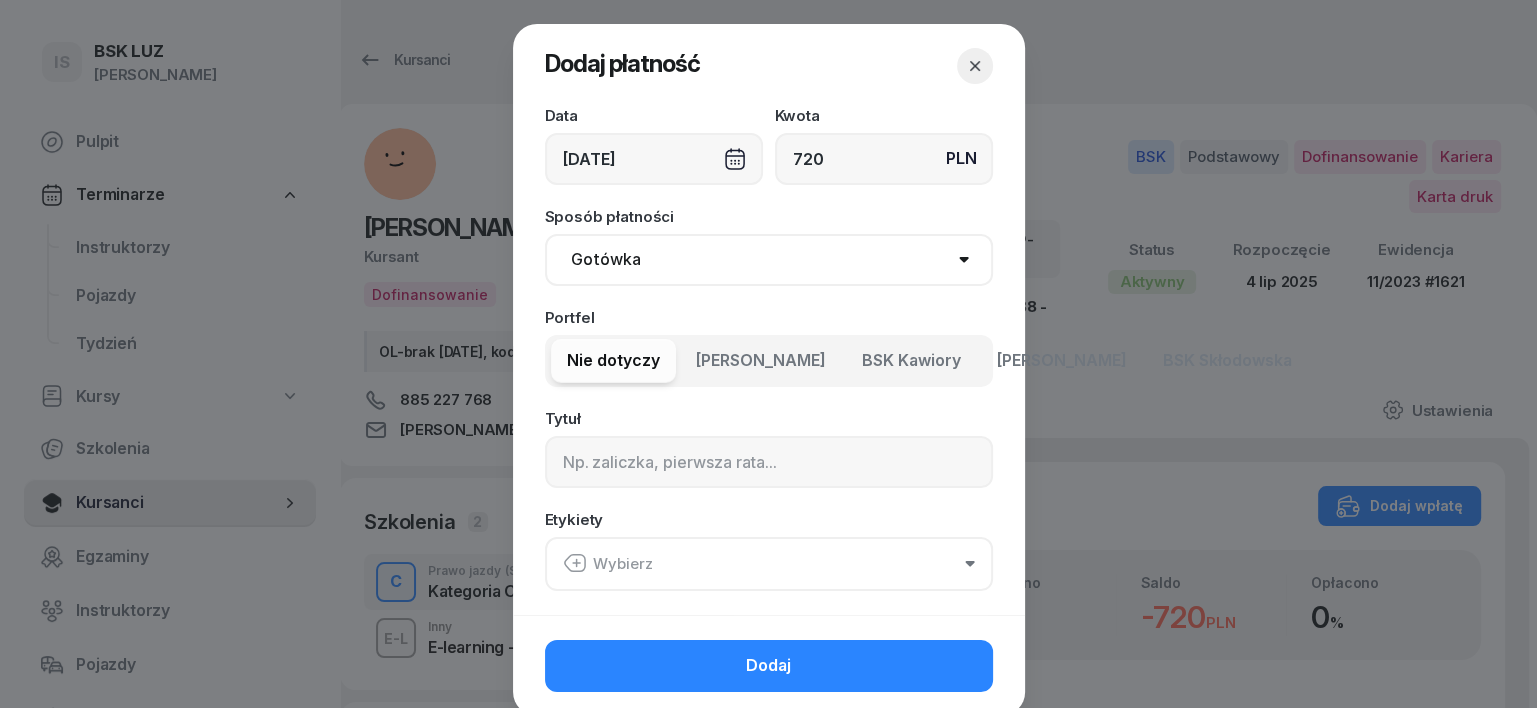 select on "transfer" 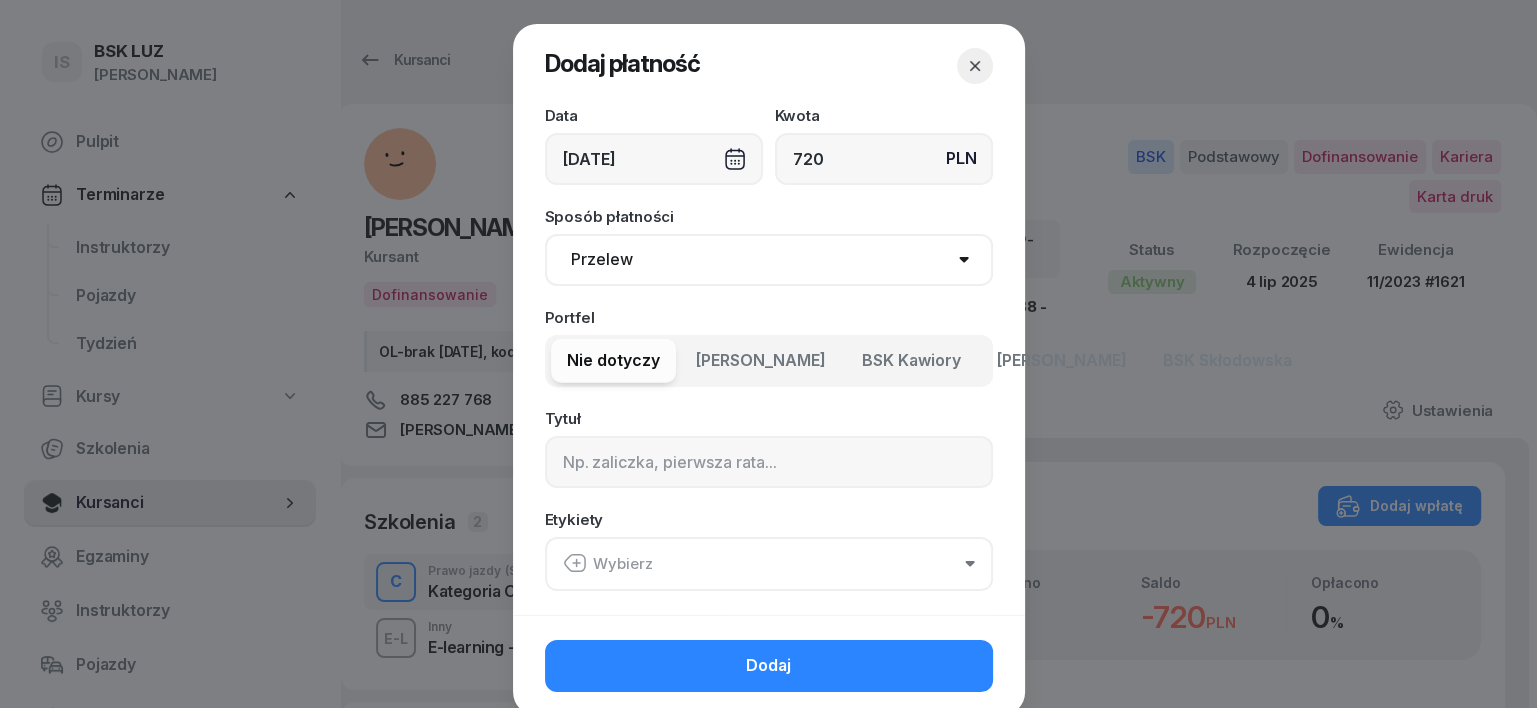 click on "Gotówka Karta Przelew Płatności online BLIK" at bounding box center [769, 260] 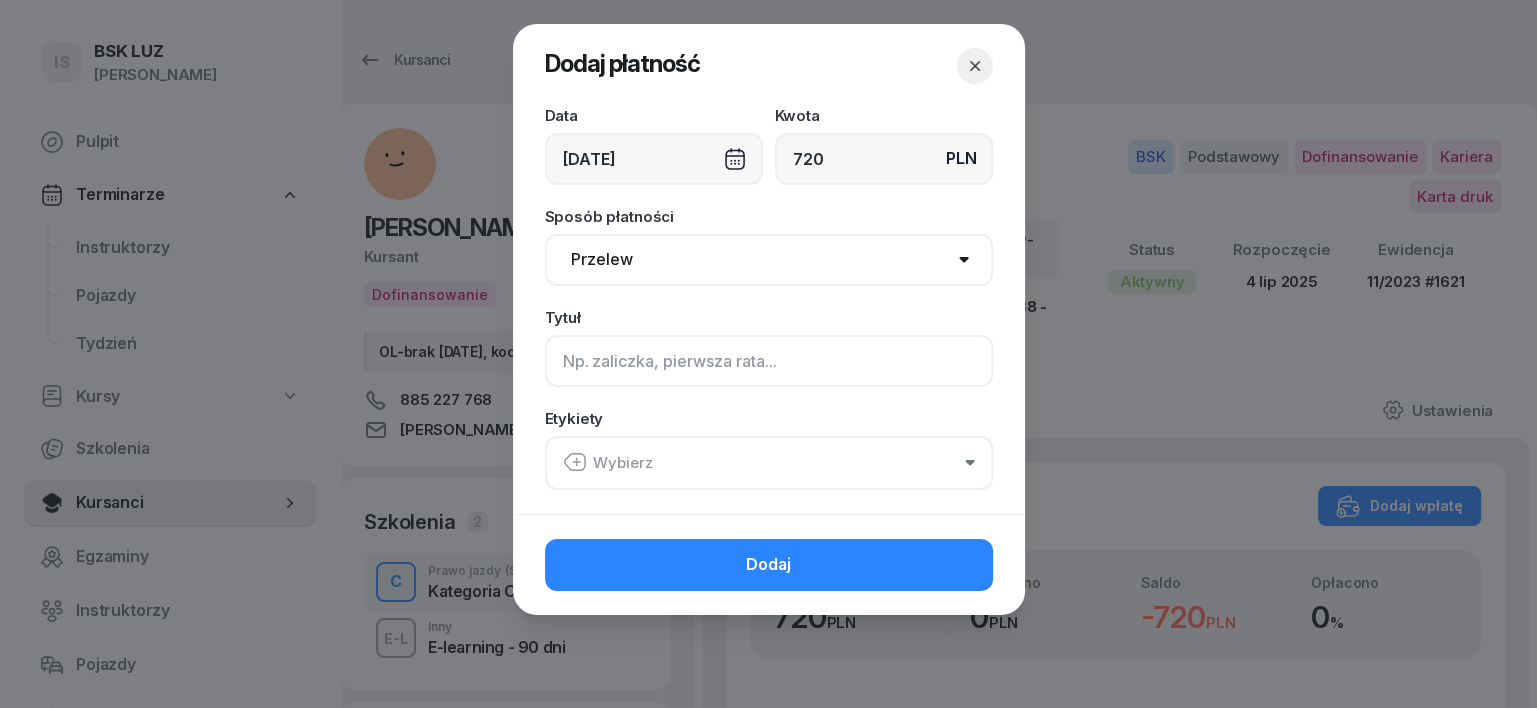click 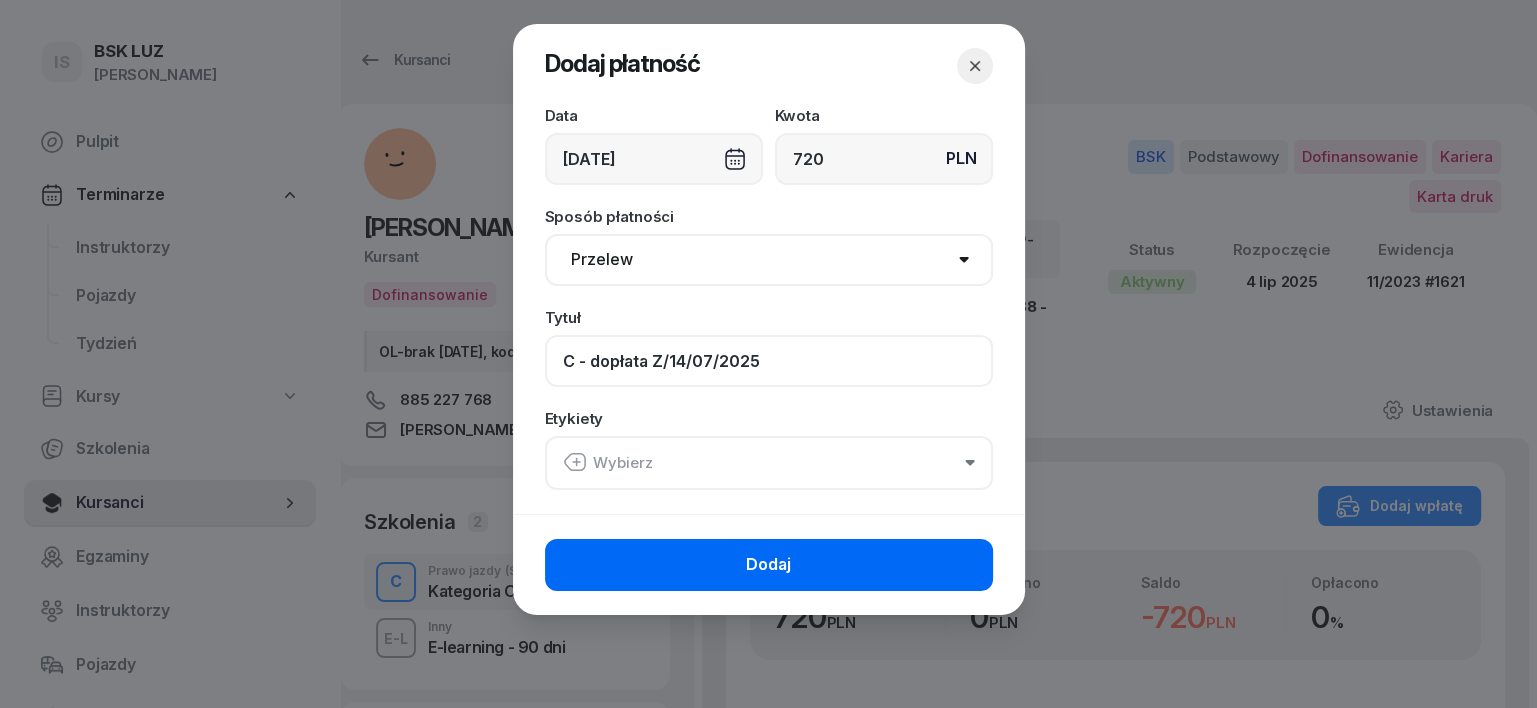 type on "C - dopłata Z/14/07/2025" 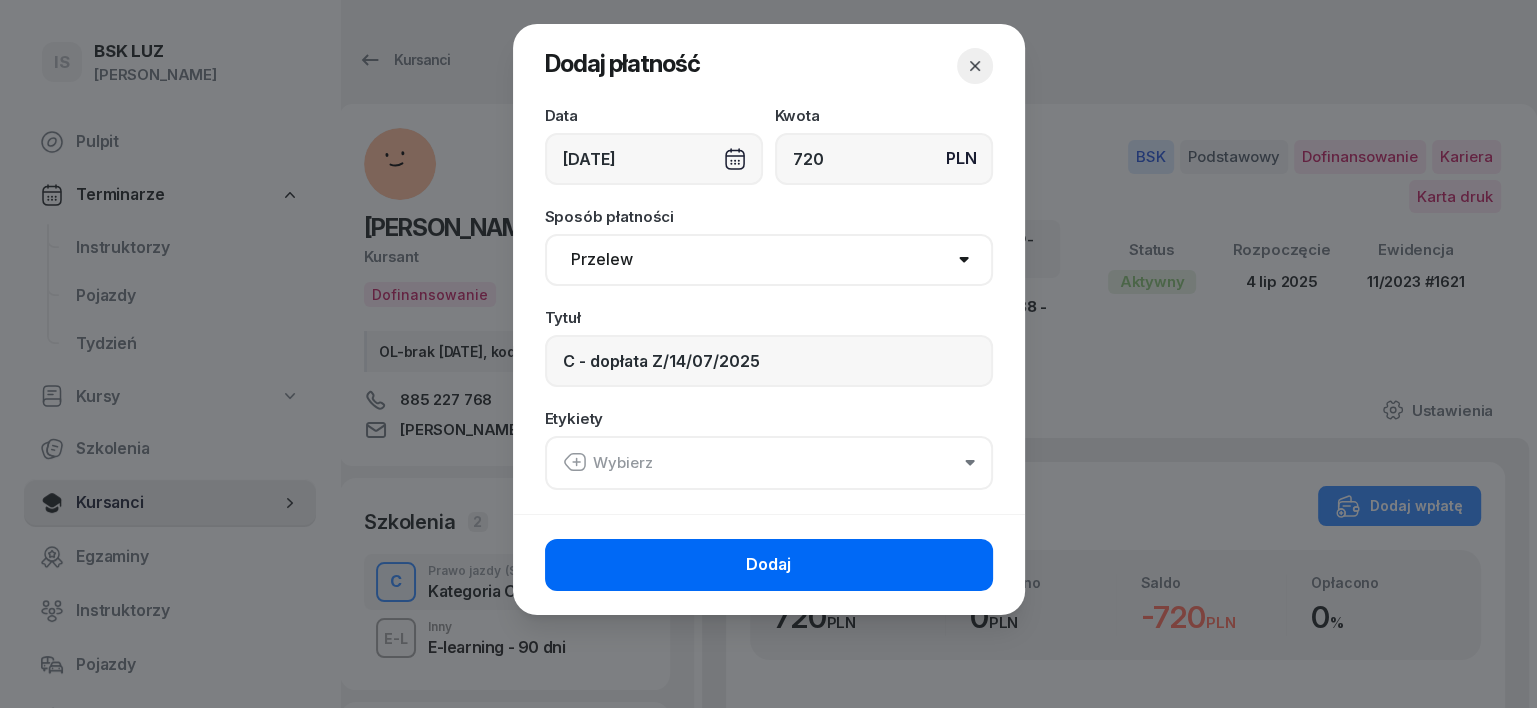 click on "Dodaj" 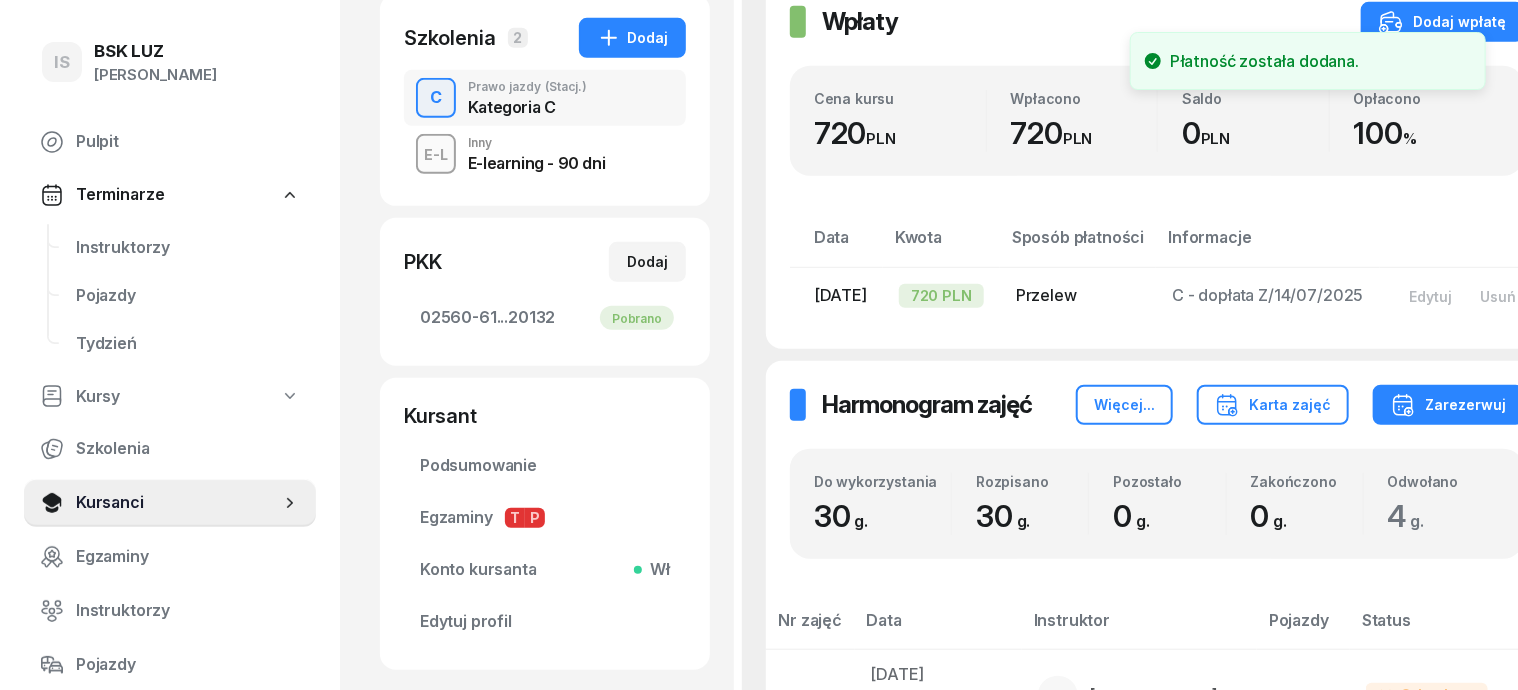 scroll, scrollTop: 500, scrollLeft: 0, axis: vertical 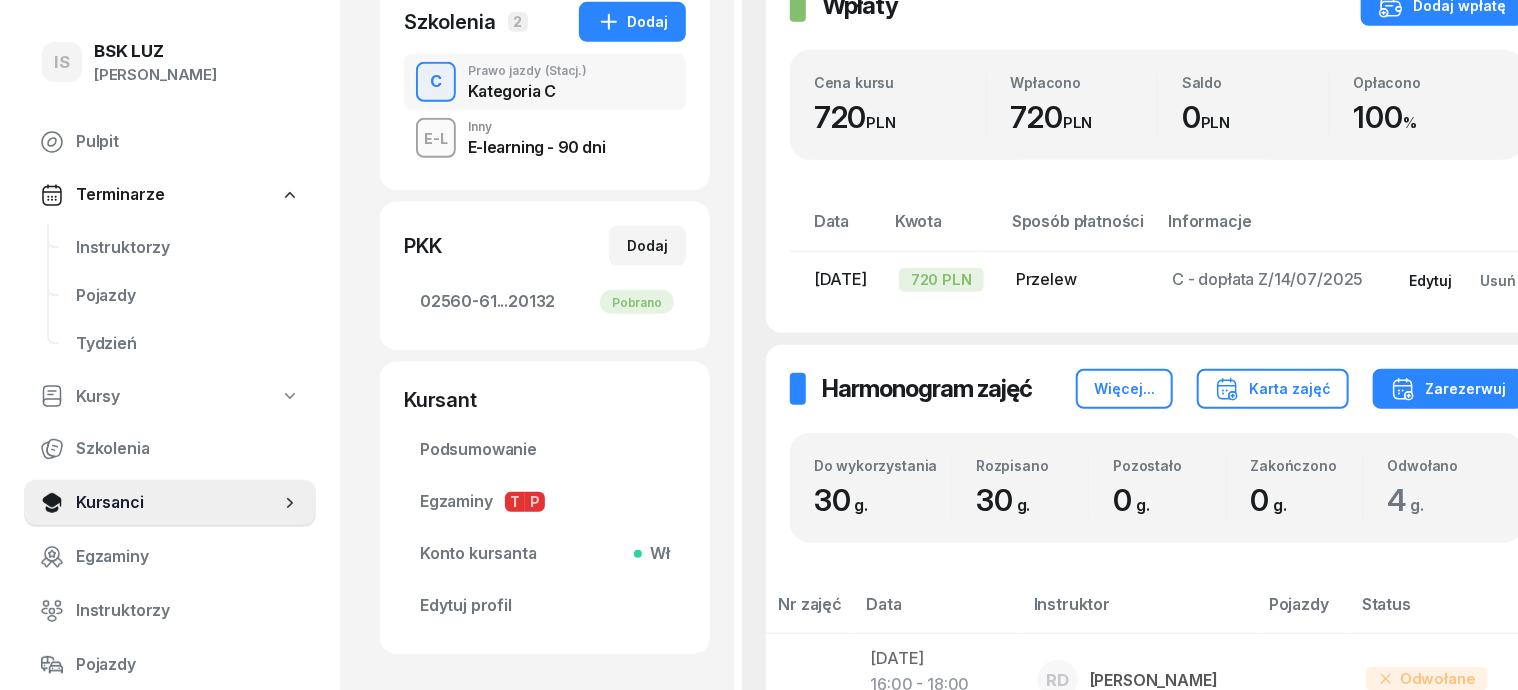 click on "Edytuj" at bounding box center [1431, 280] 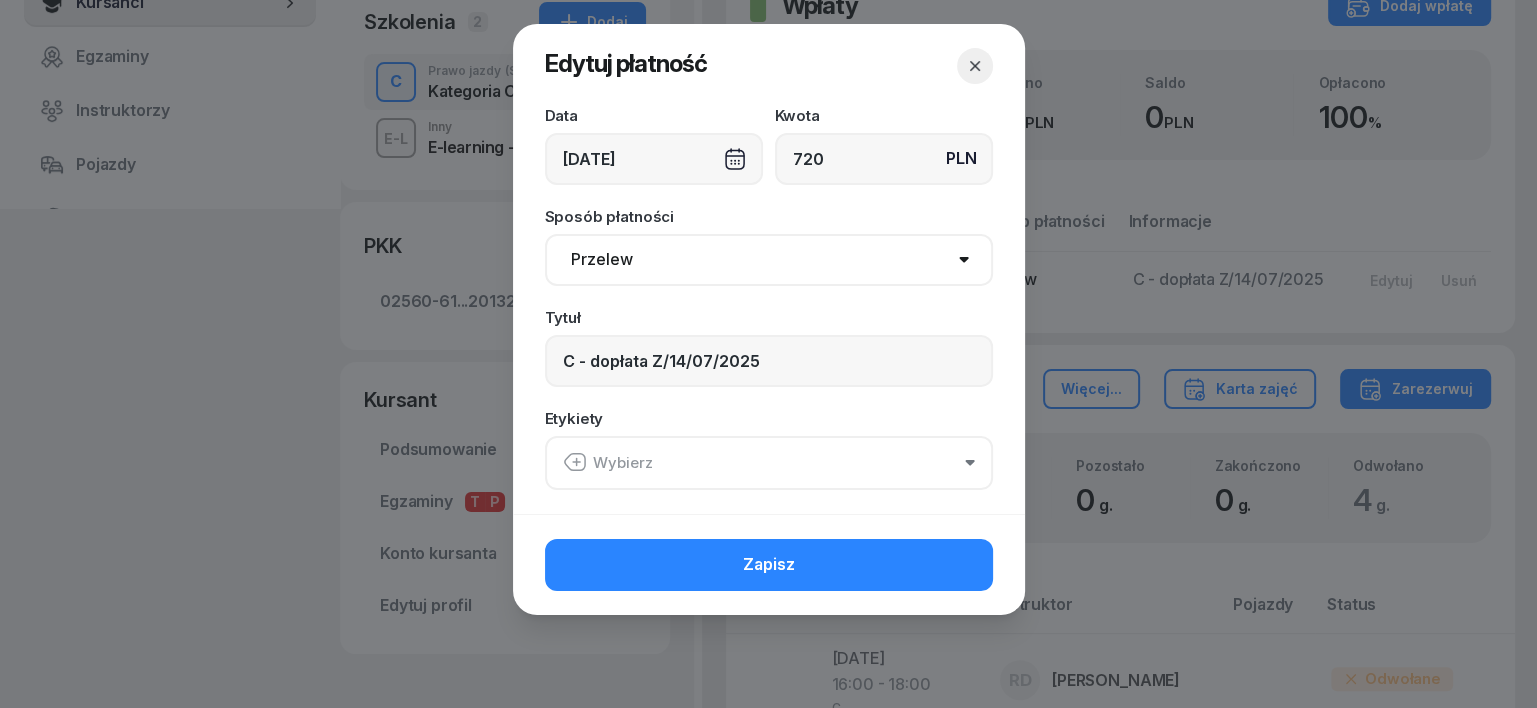 click 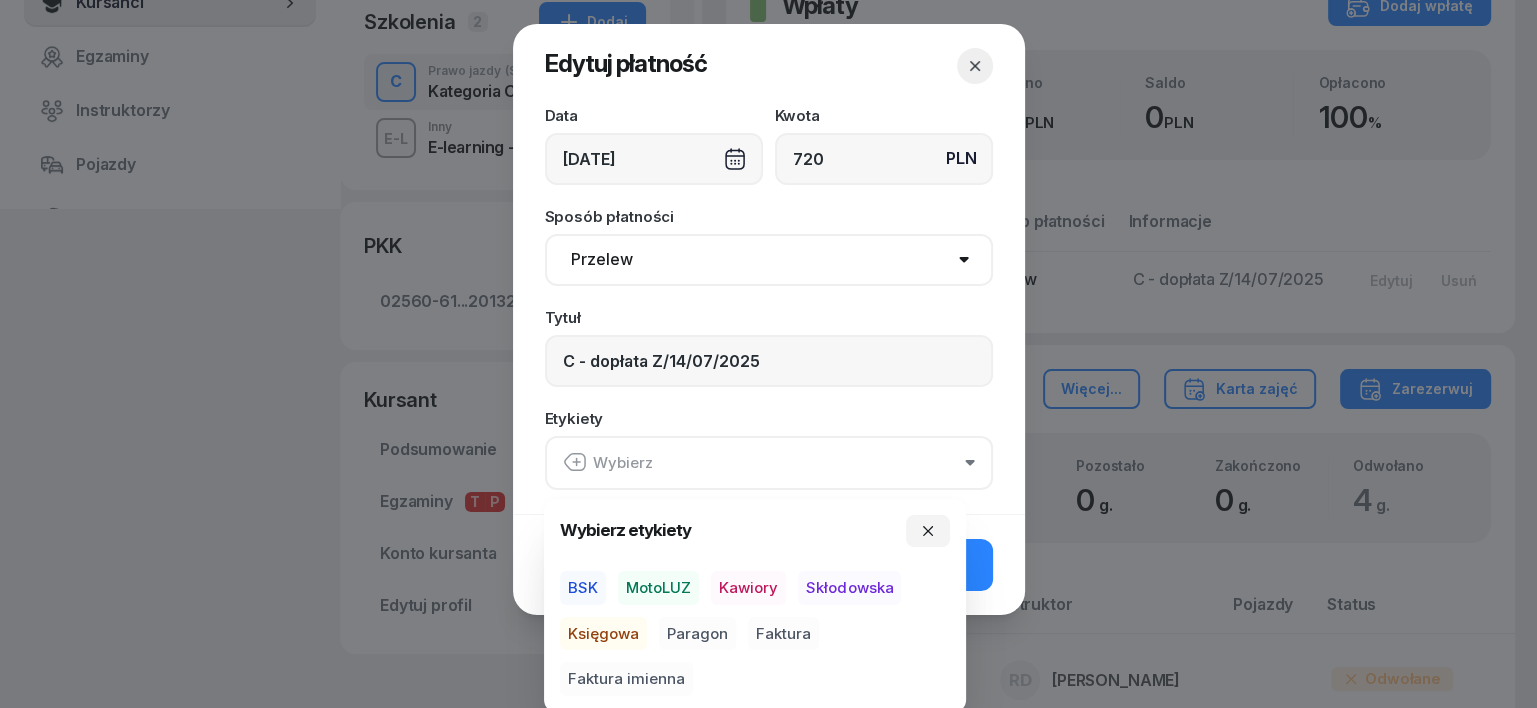 click on "BSK" at bounding box center [583, 588] 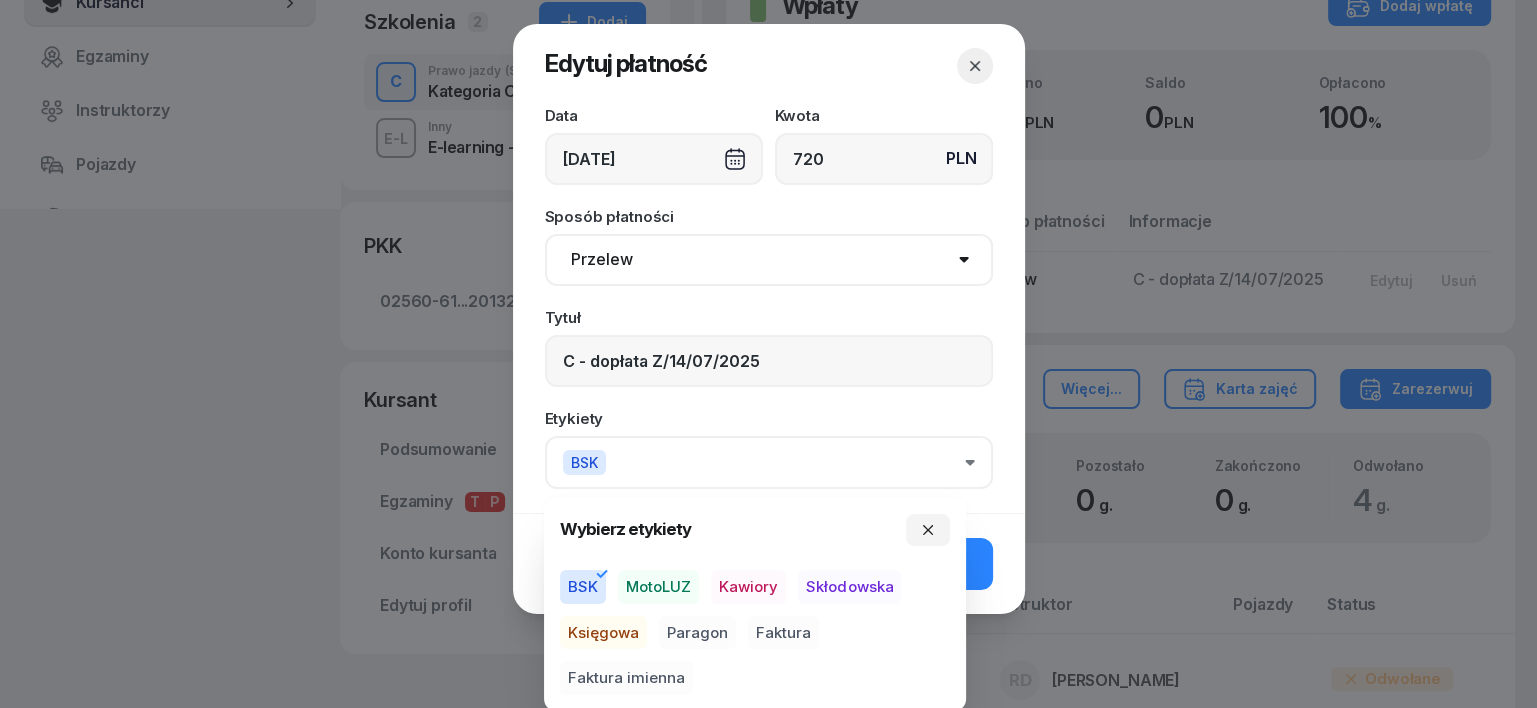 click on "Księgowa" at bounding box center [603, 633] 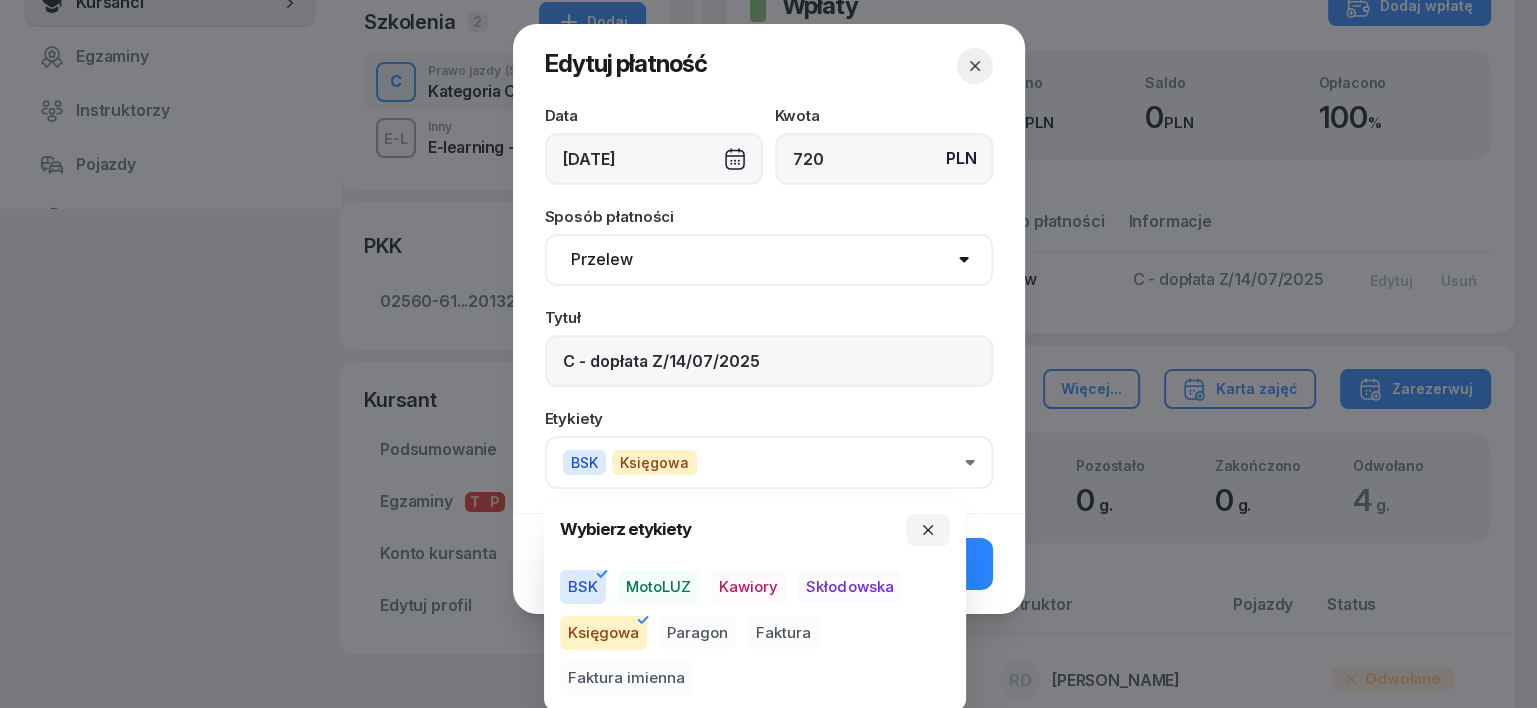 drag, startPoint x: 639, startPoint y: 679, endPoint x: 652, endPoint y: 676, distance: 13.341664 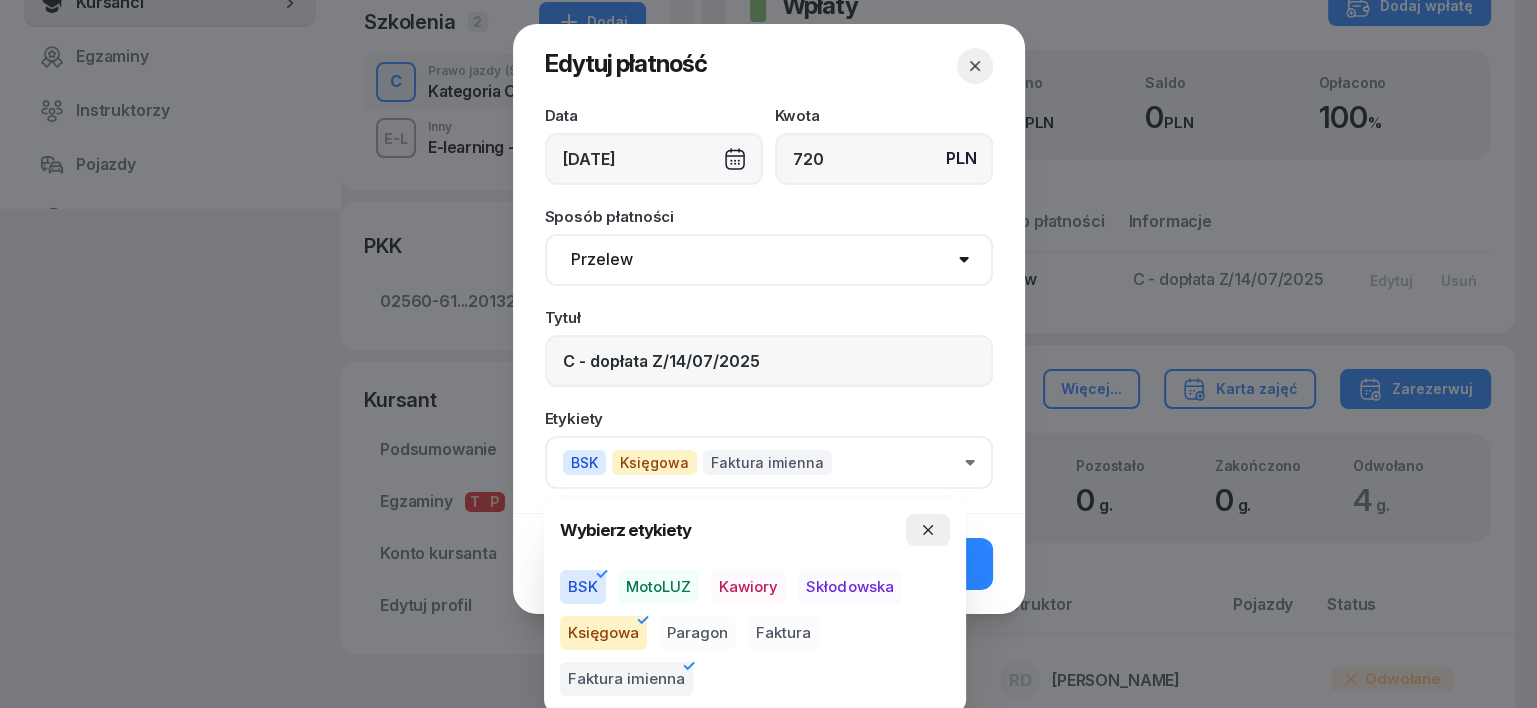 click at bounding box center (928, 530) 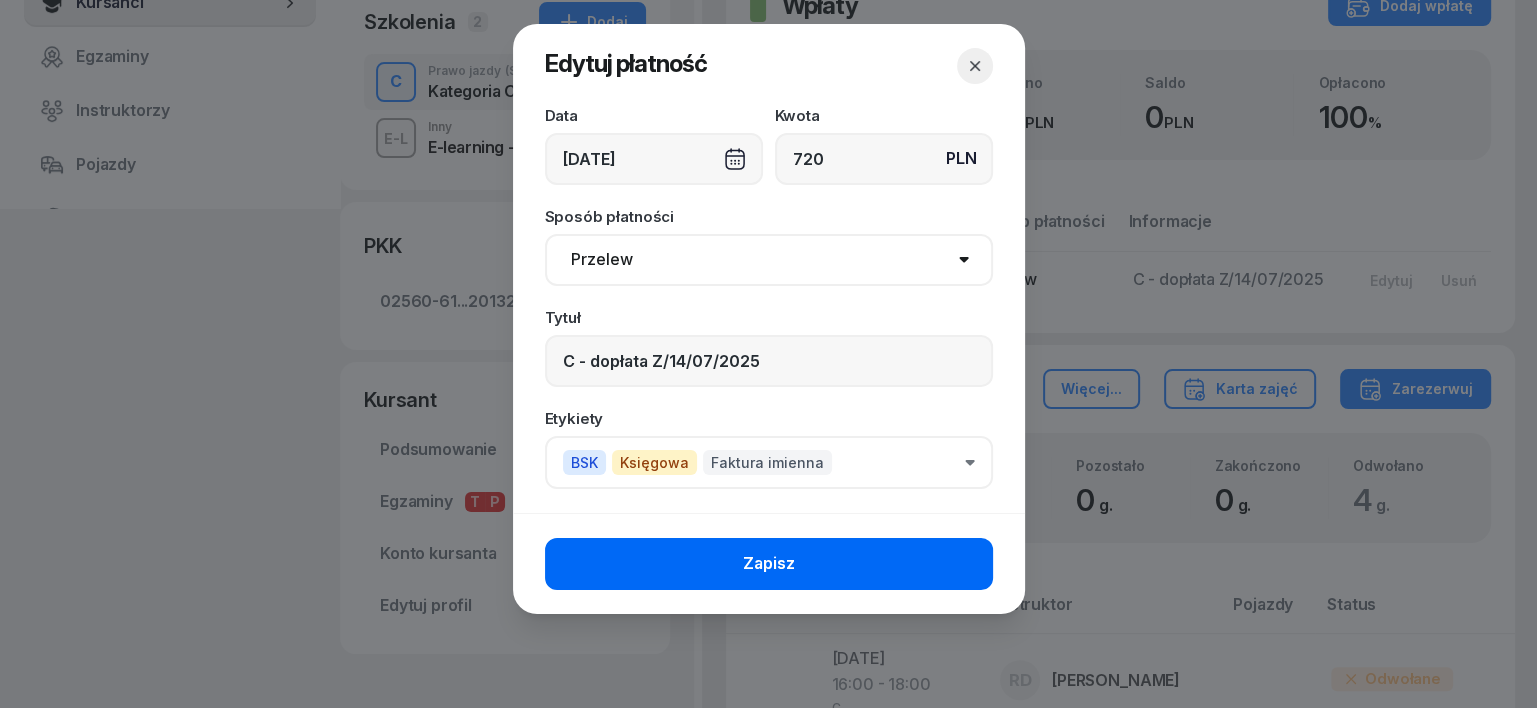 click on "Zapisz" 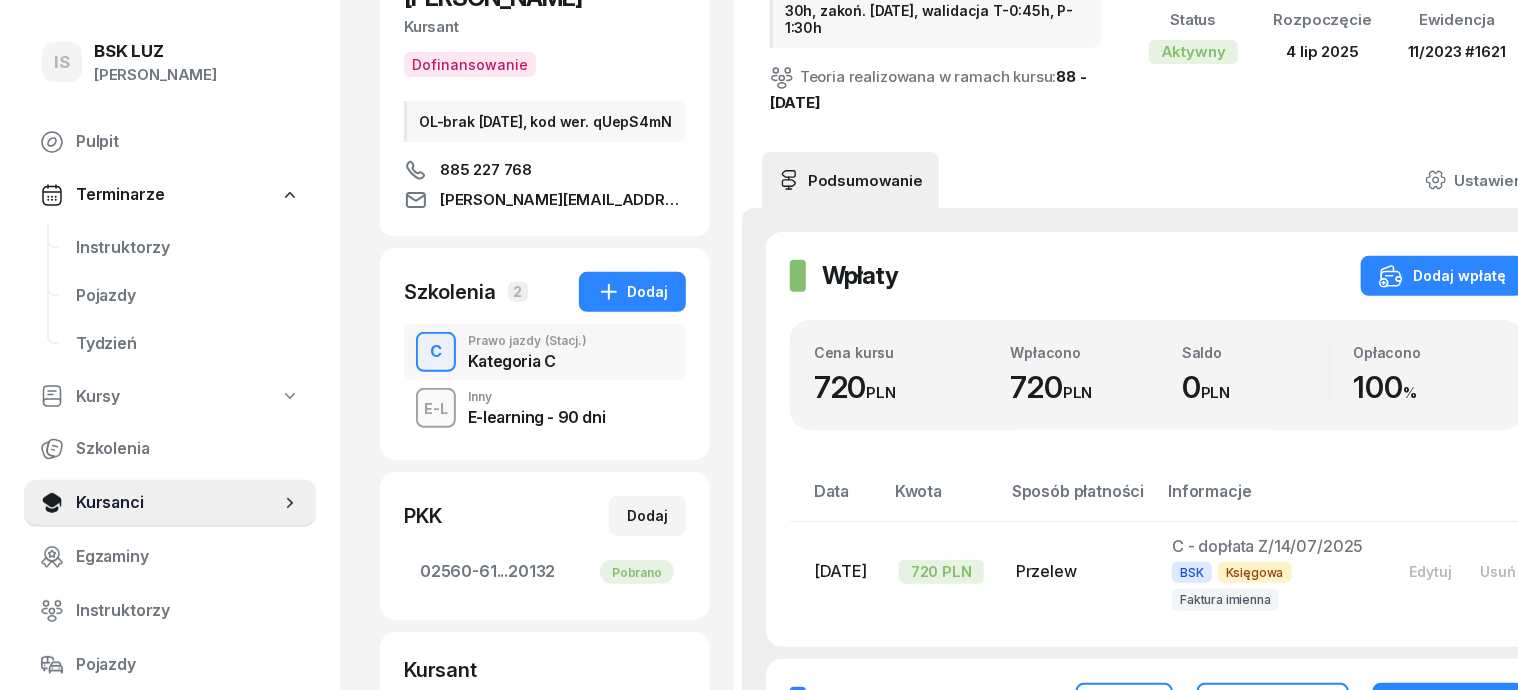 scroll, scrollTop: 0, scrollLeft: 0, axis: both 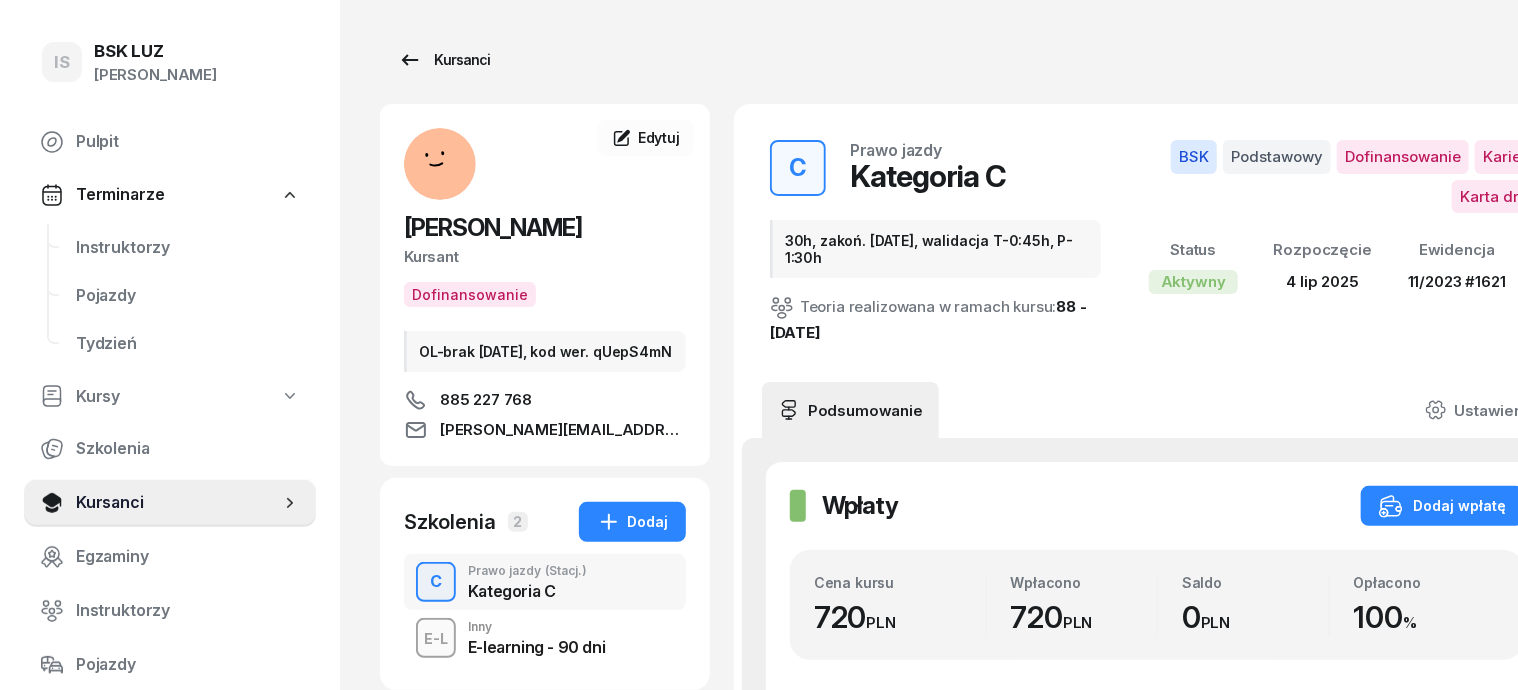 click on "Kursanci" at bounding box center [444, 60] 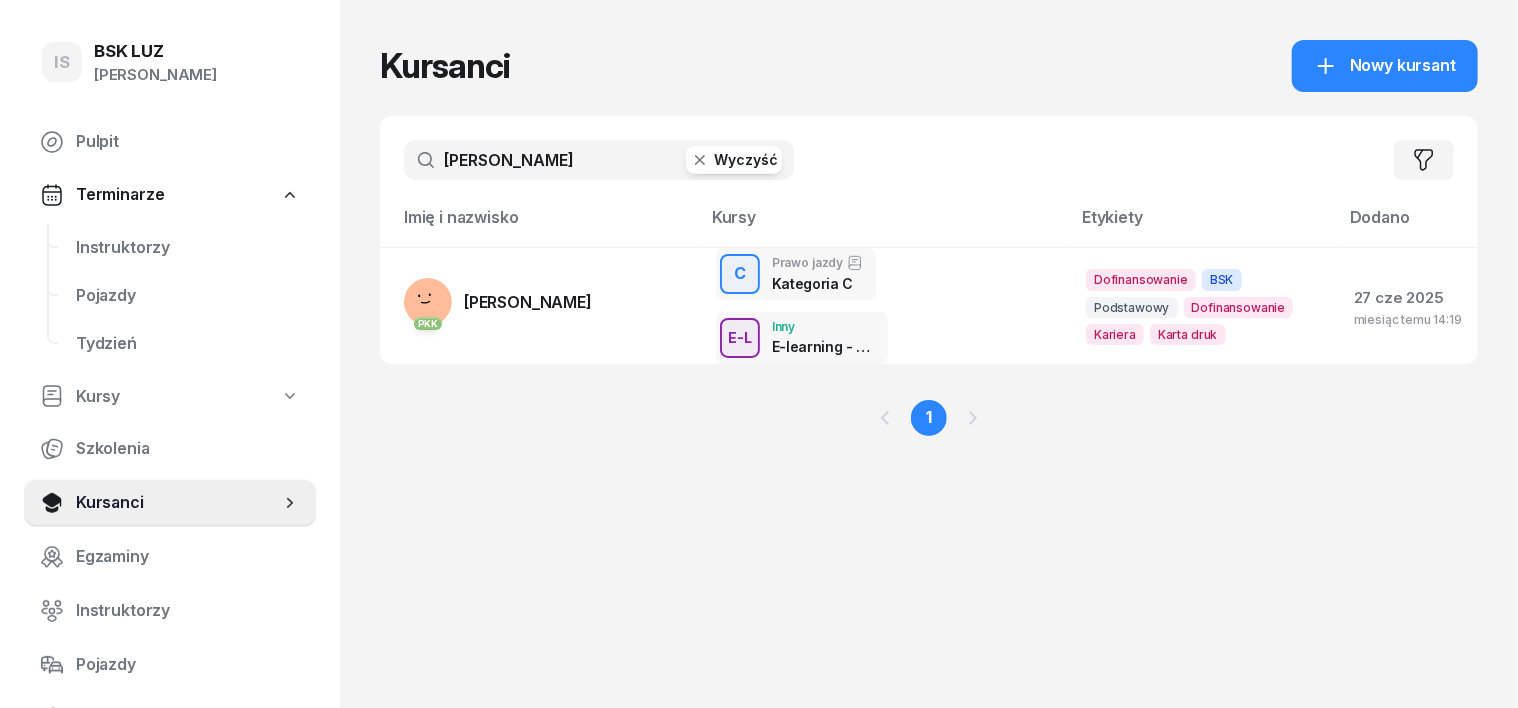 click 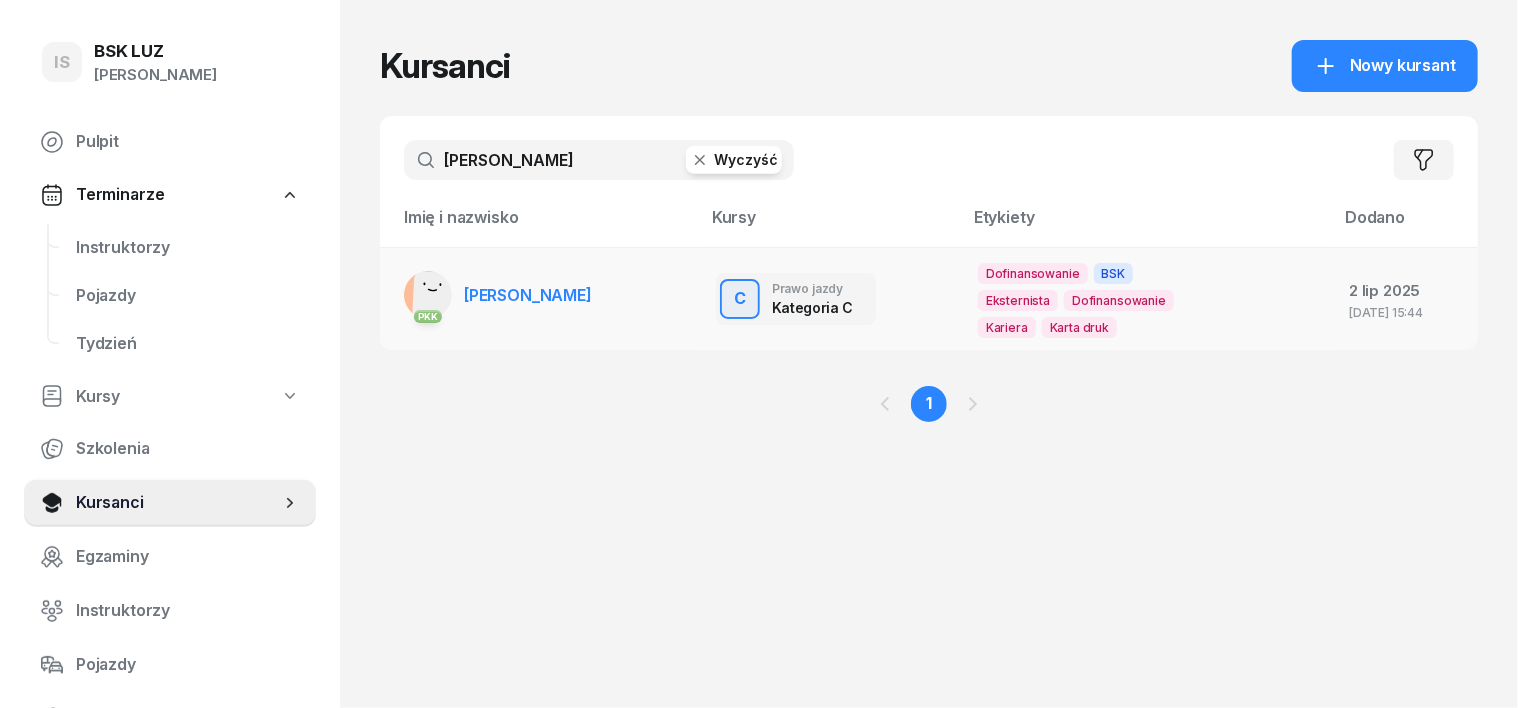 type on "[PERSON_NAME]" 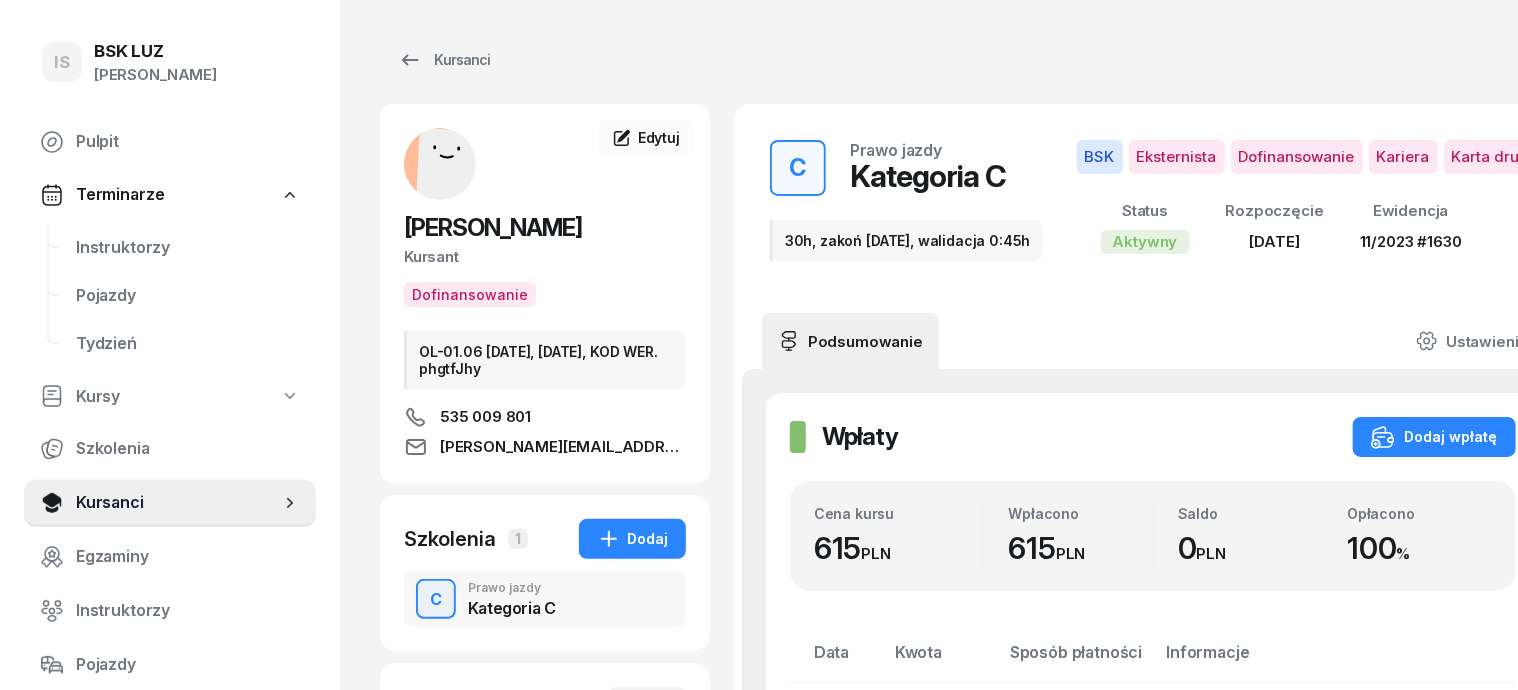 scroll, scrollTop: 124, scrollLeft: 0, axis: vertical 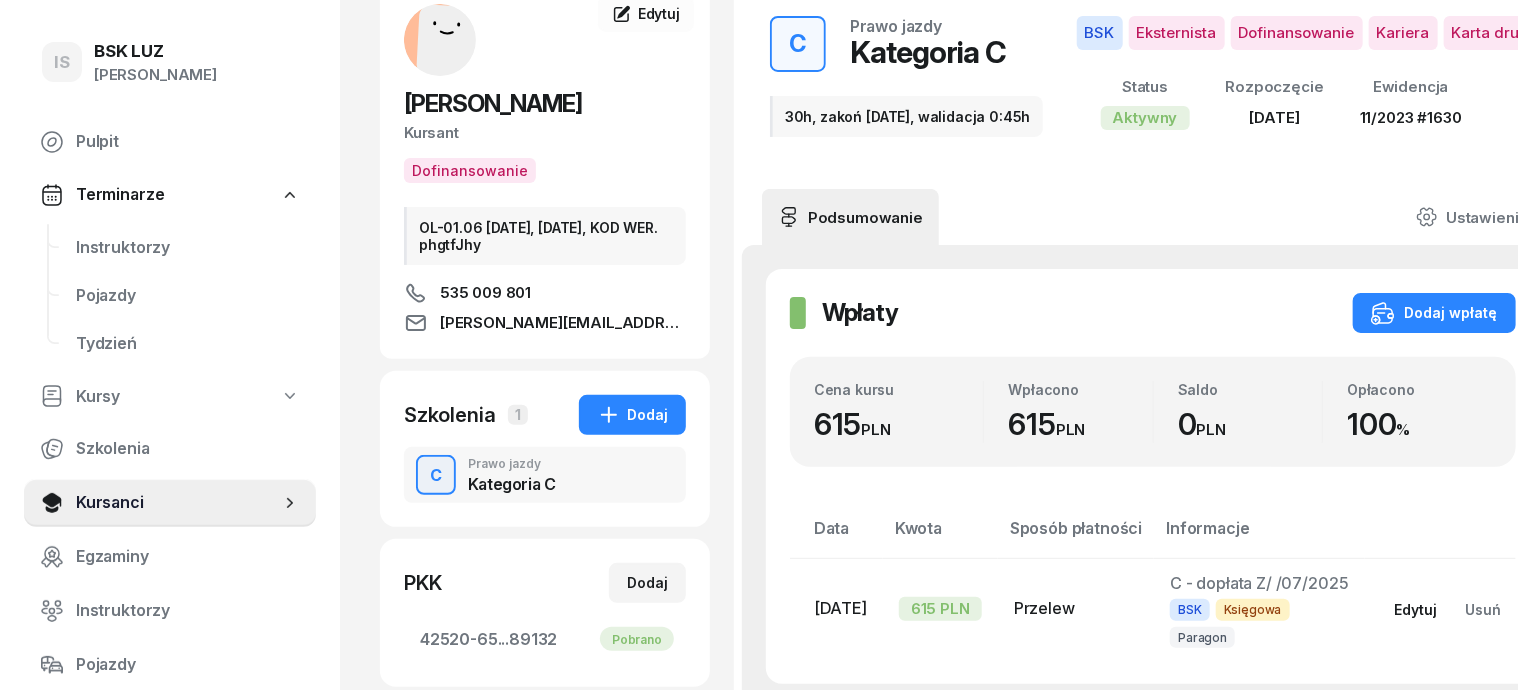 click on "Edytuj" at bounding box center [1416, 609] 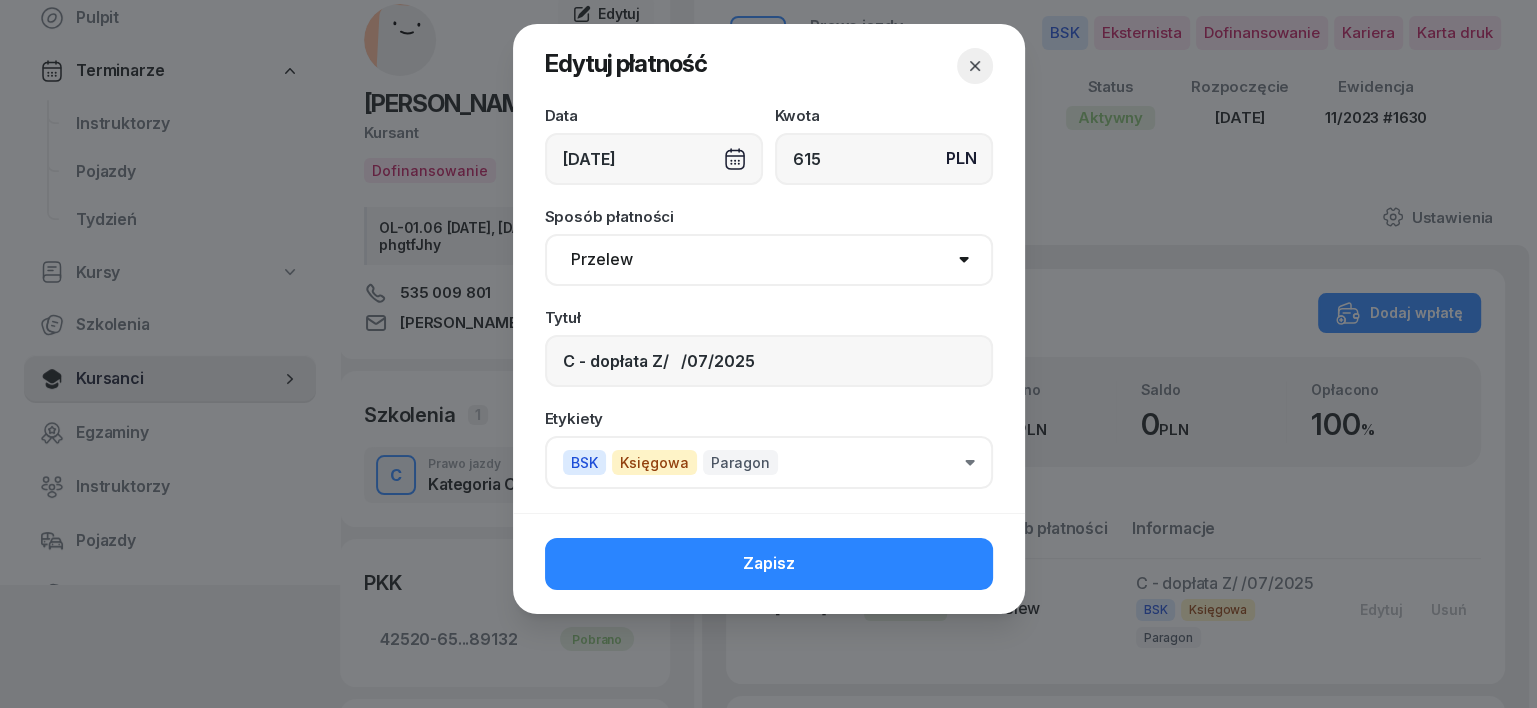 click on "BSK Księgowa Paragon" 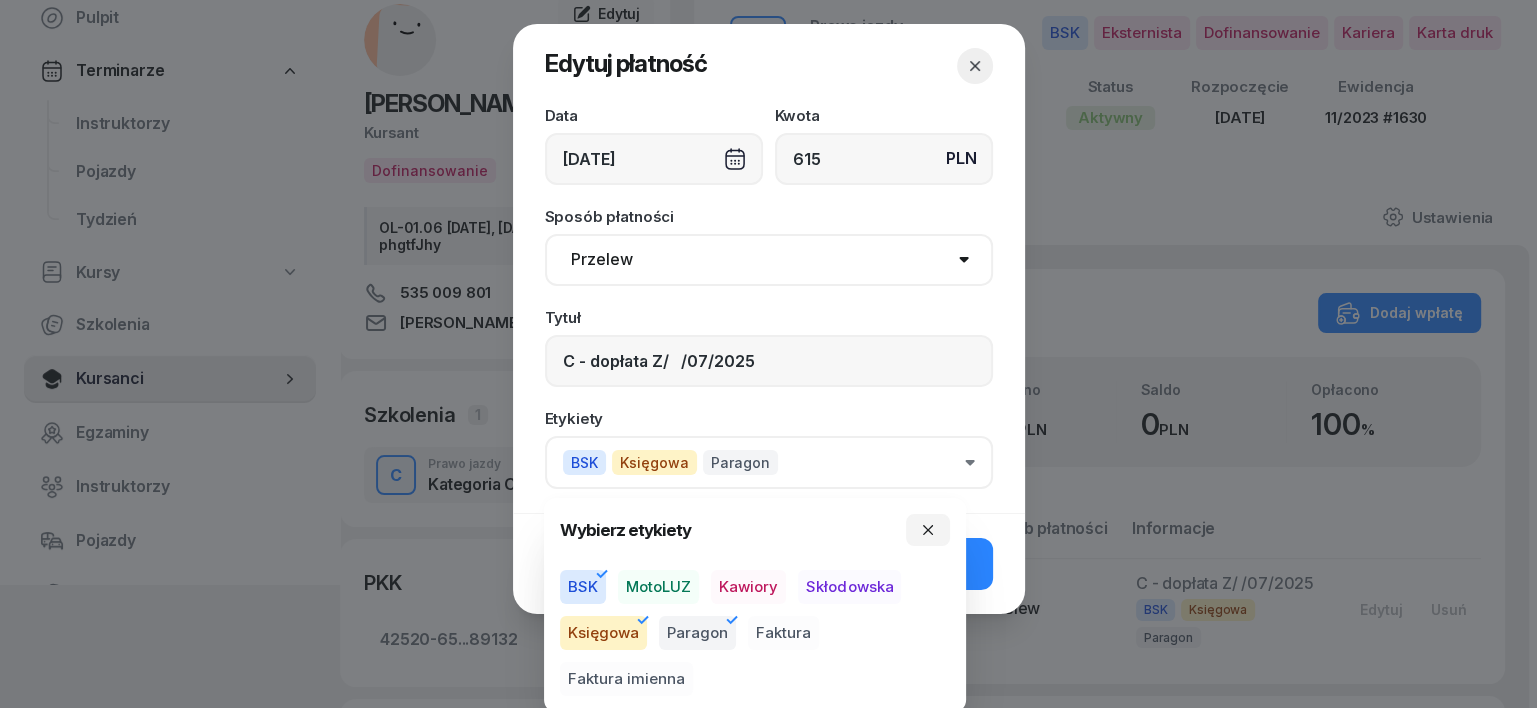 click 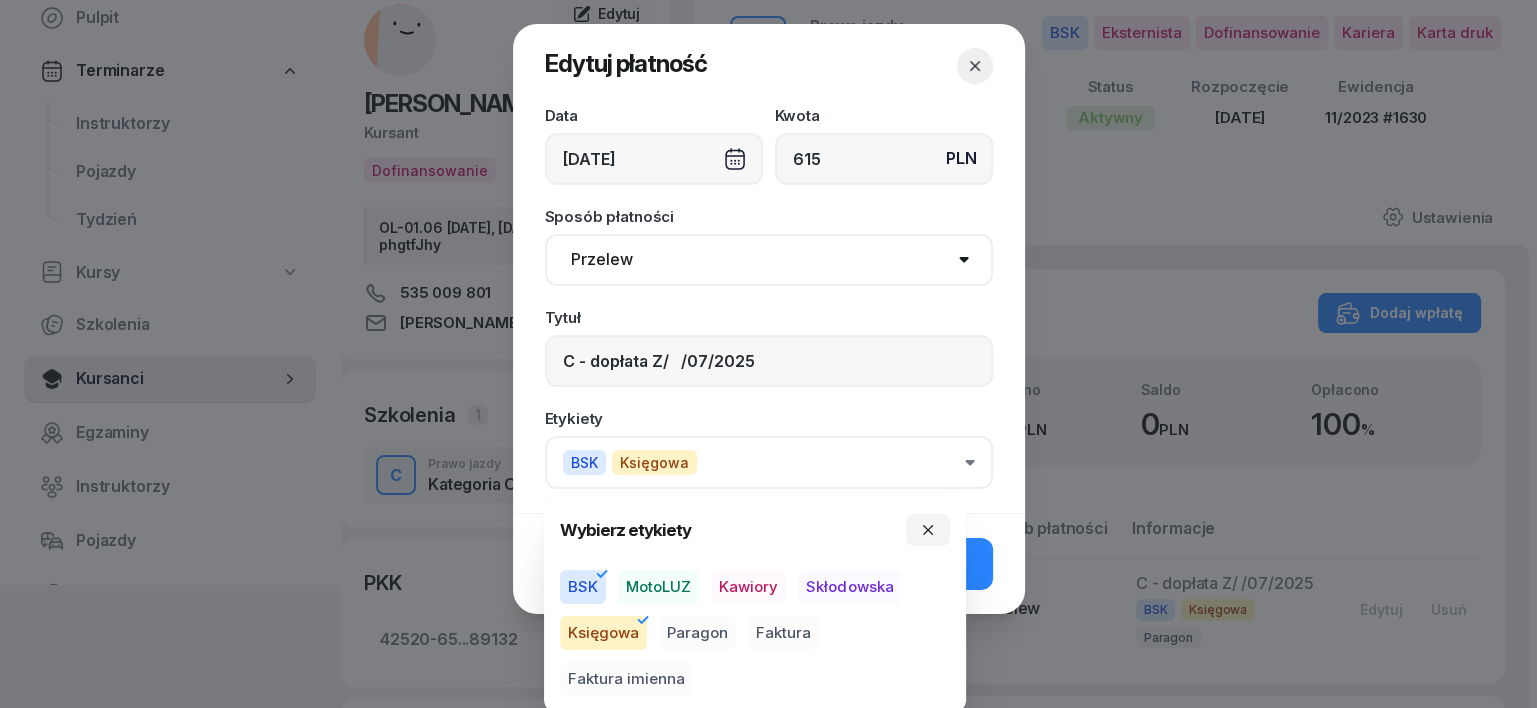 click on "Faktura imienna" at bounding box center (626, 679) 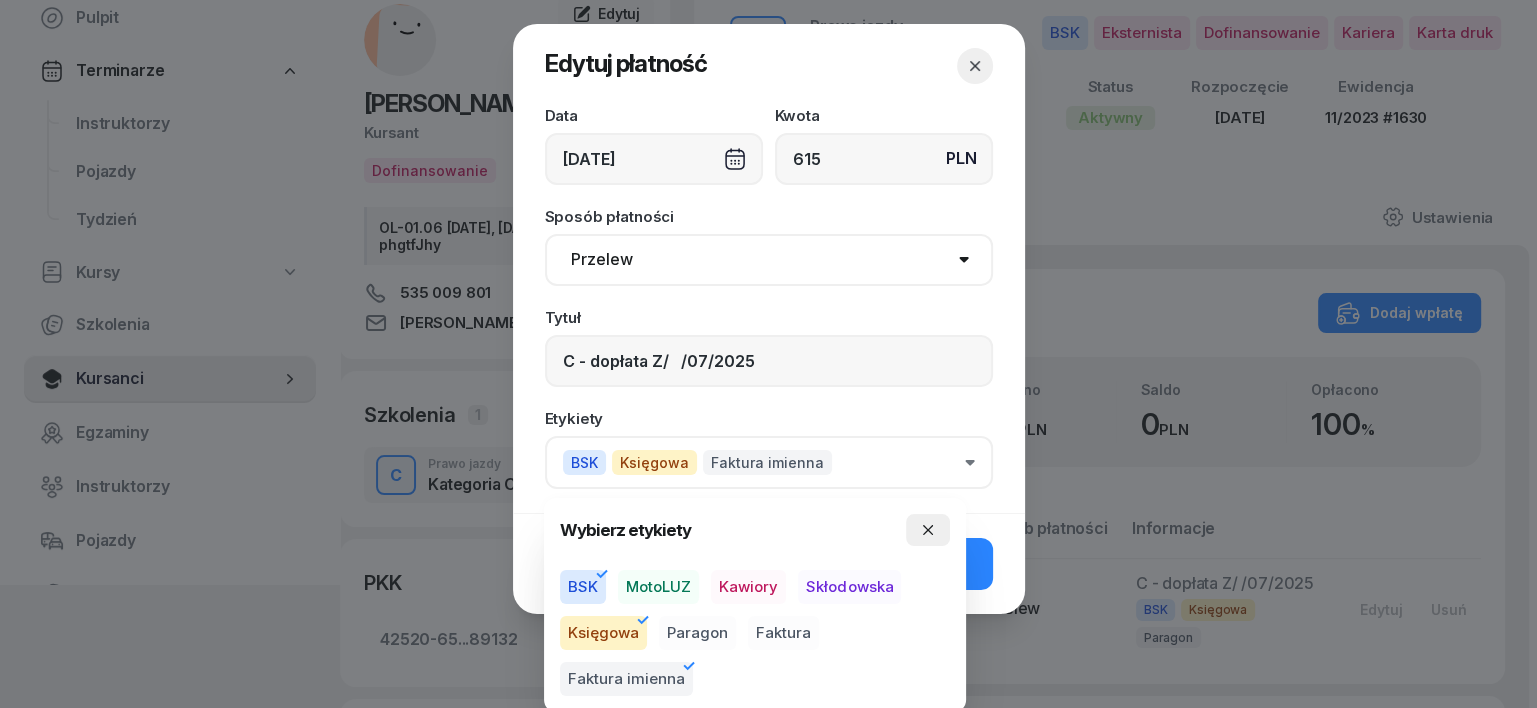 click 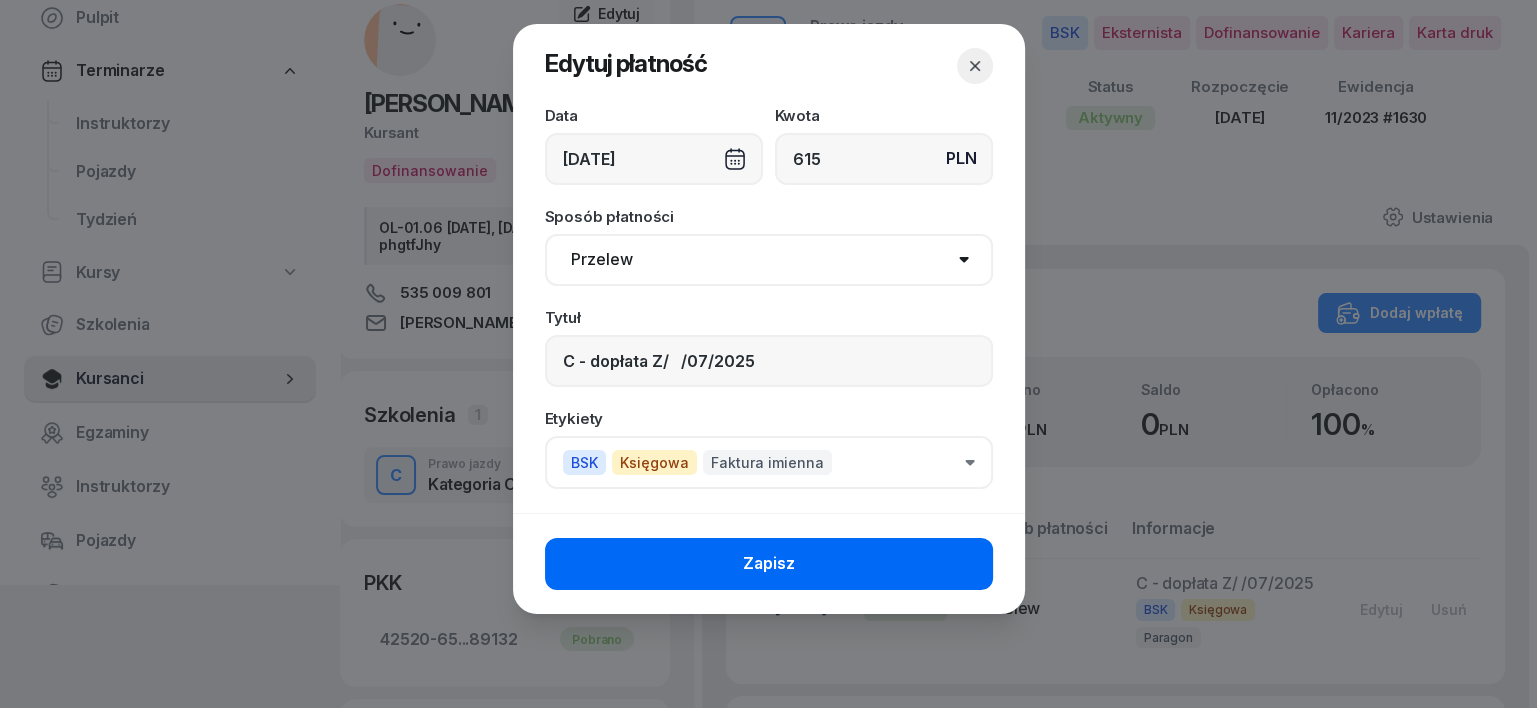 click on "Zapisz" 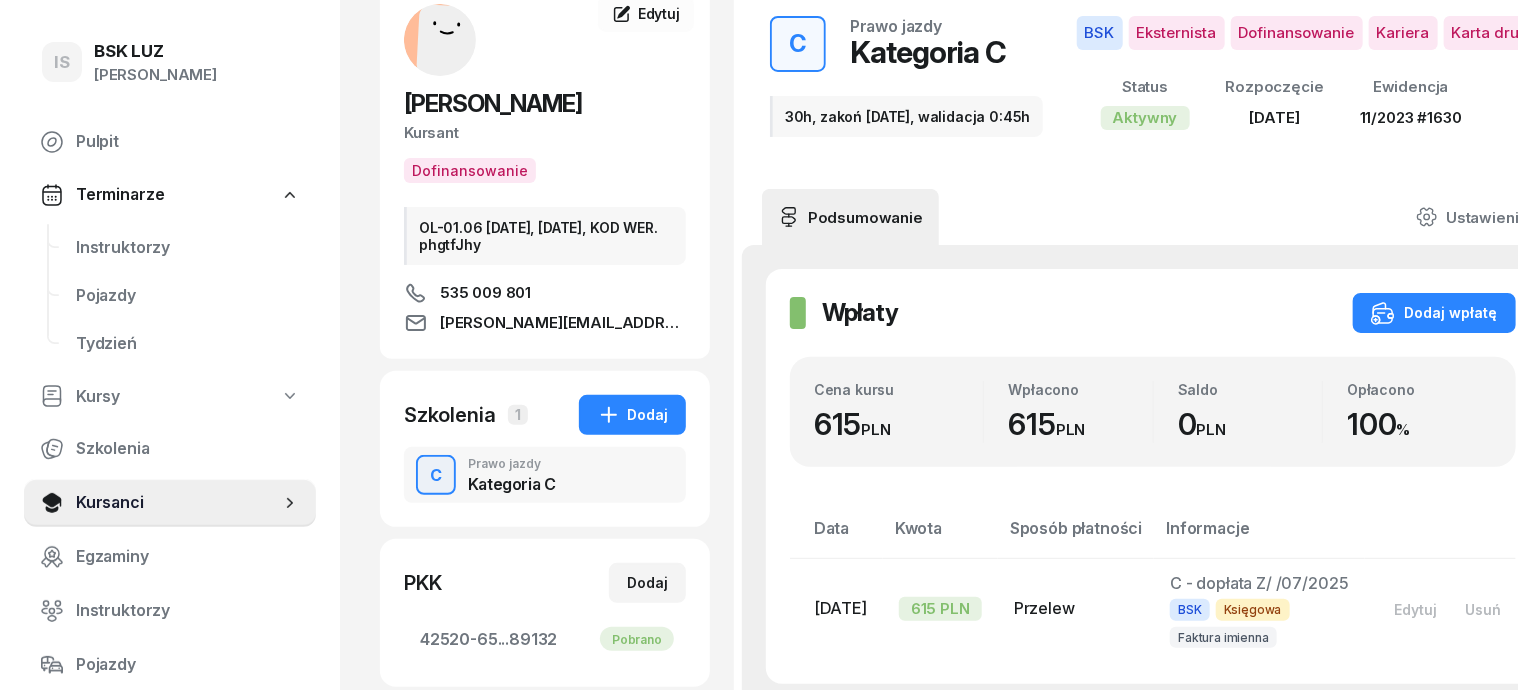 scroll, scrollTop: 250, scrollLeft: 0, axis: vertical 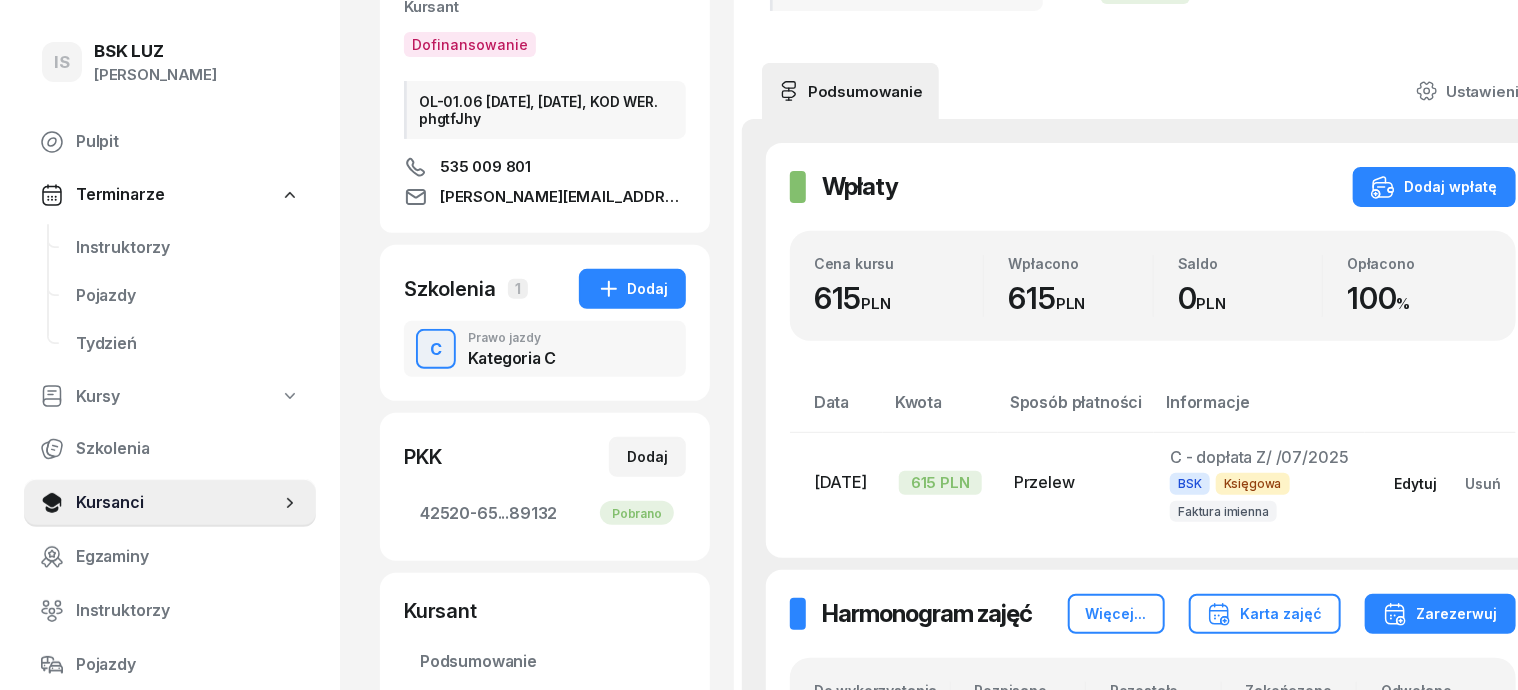 click on "Edytuj" at bounding box center [1416, 483] 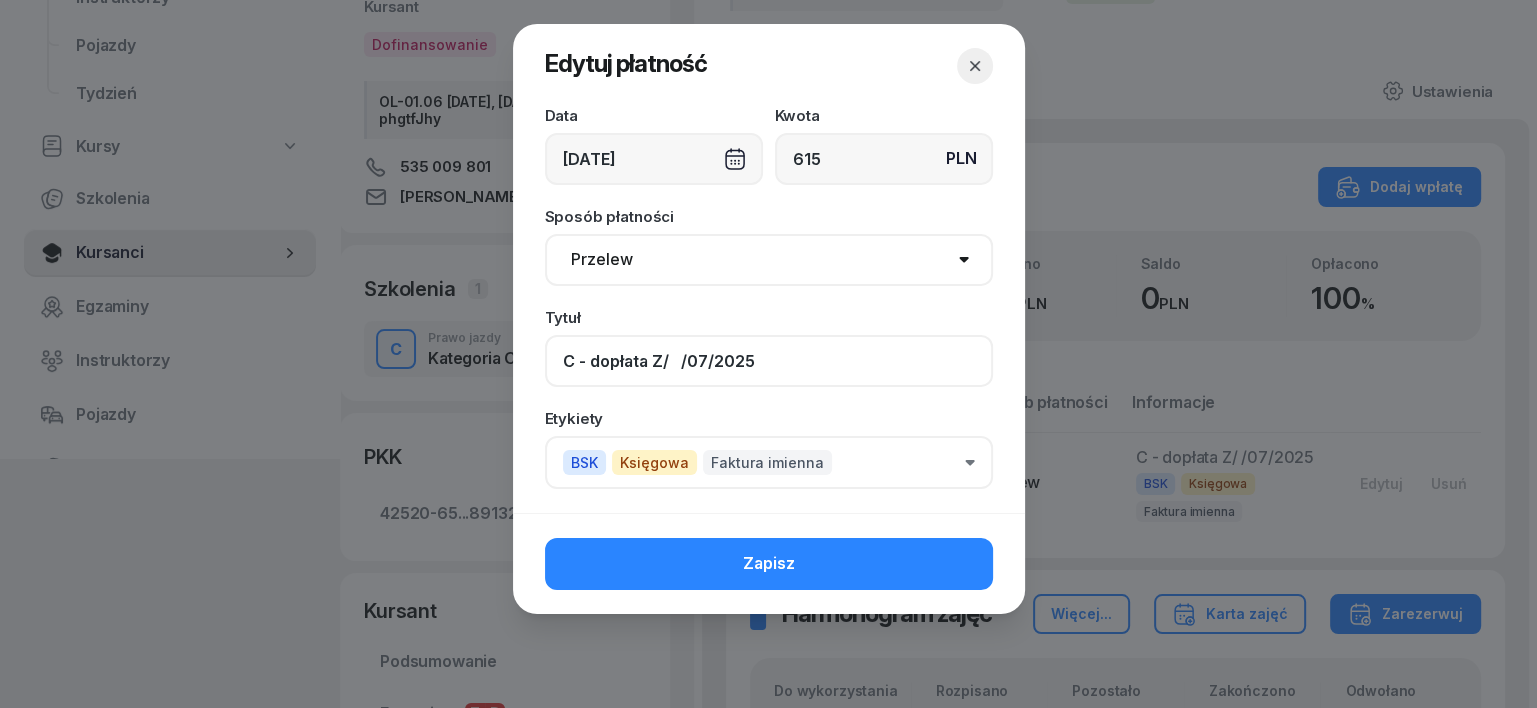 click on "C - dopłata Z/   /07/2025" 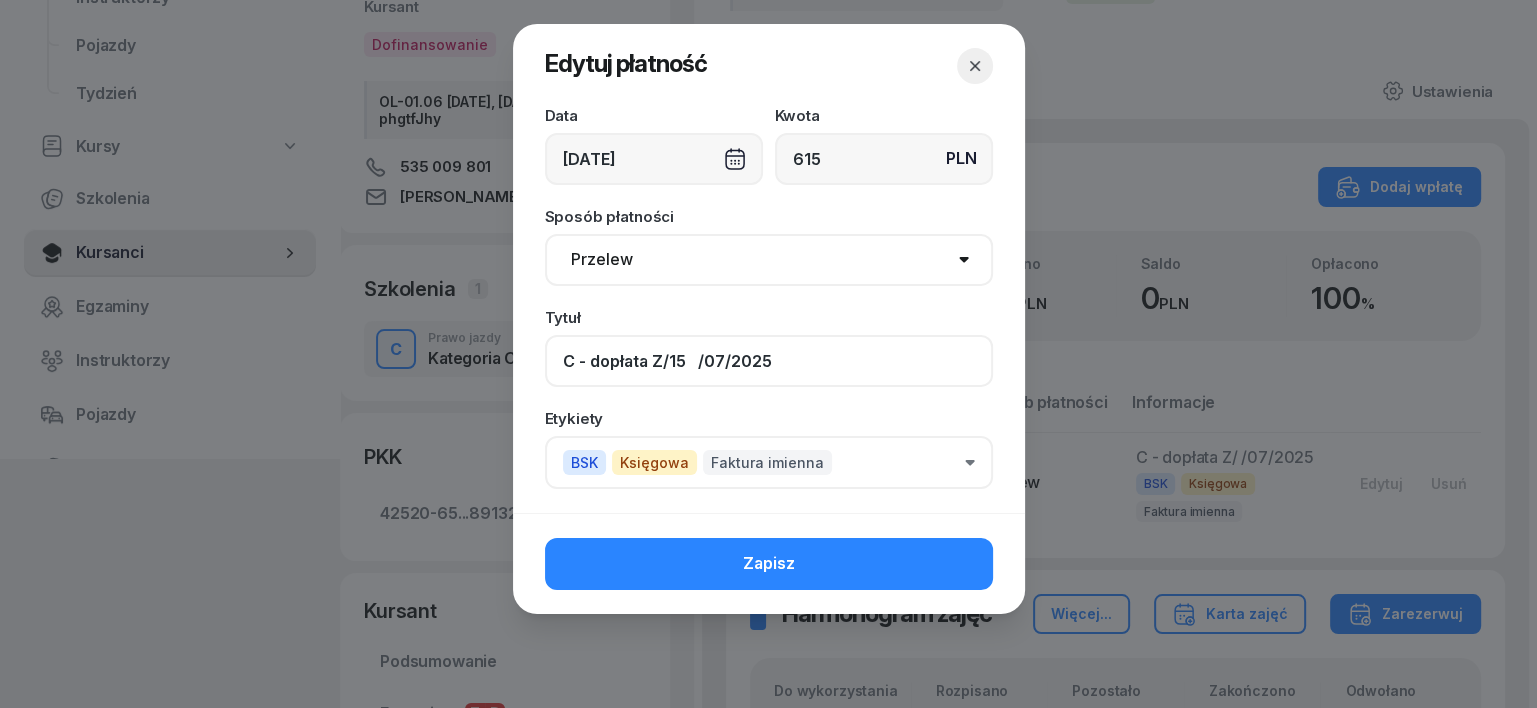 drag, startPoint x: 695, startPoint y: 358, endPoint x: 664, endPoint y: 364, distance: 31.575306 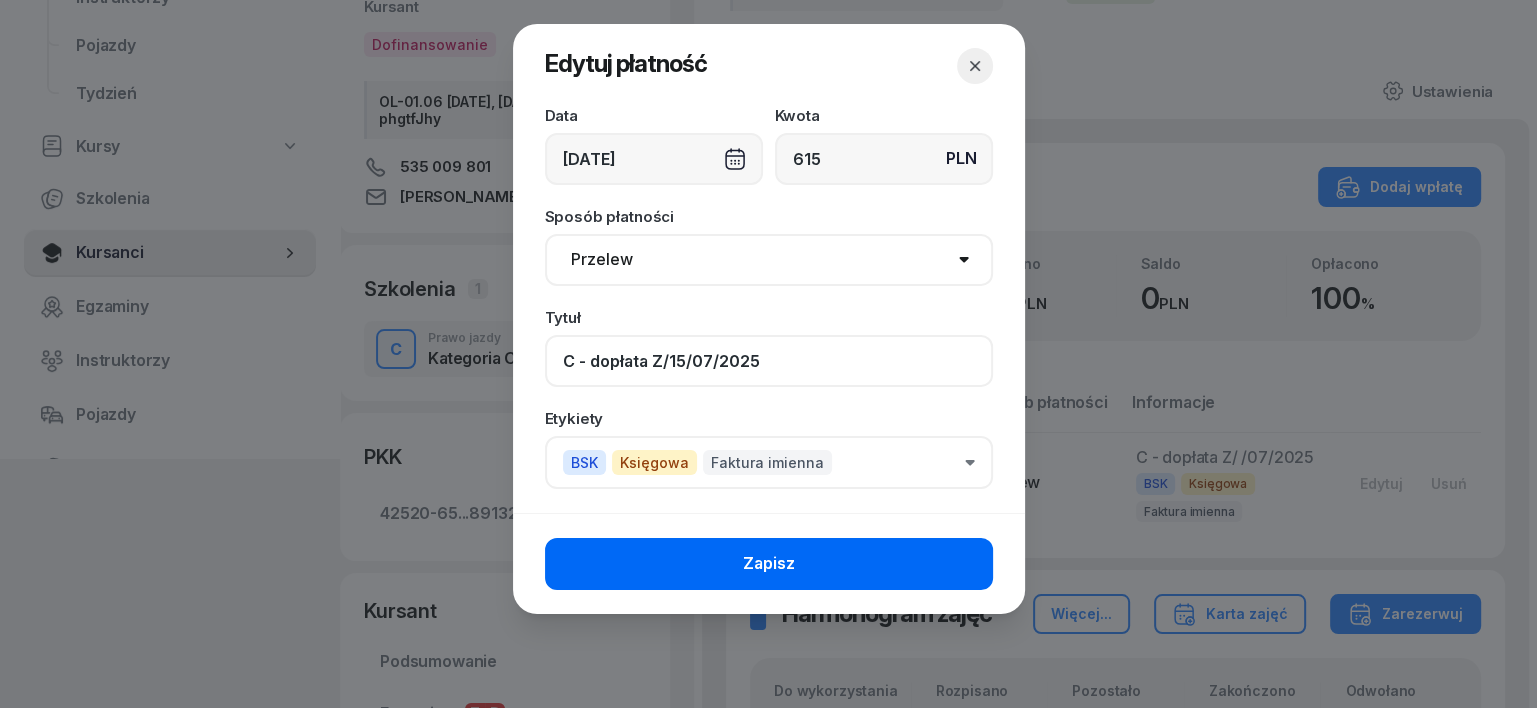 type on "C - dopłata Z/15/07/2025" 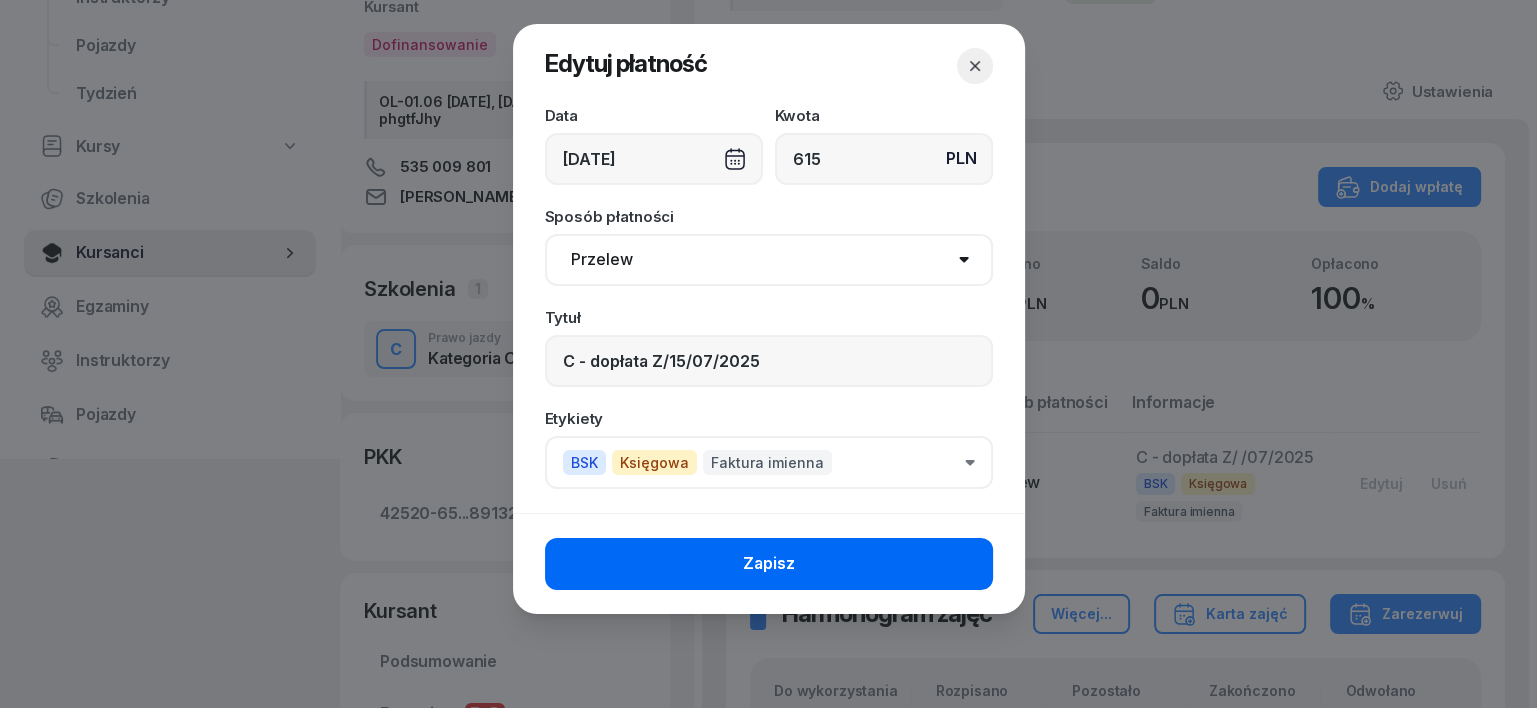 click on "Zapisz" 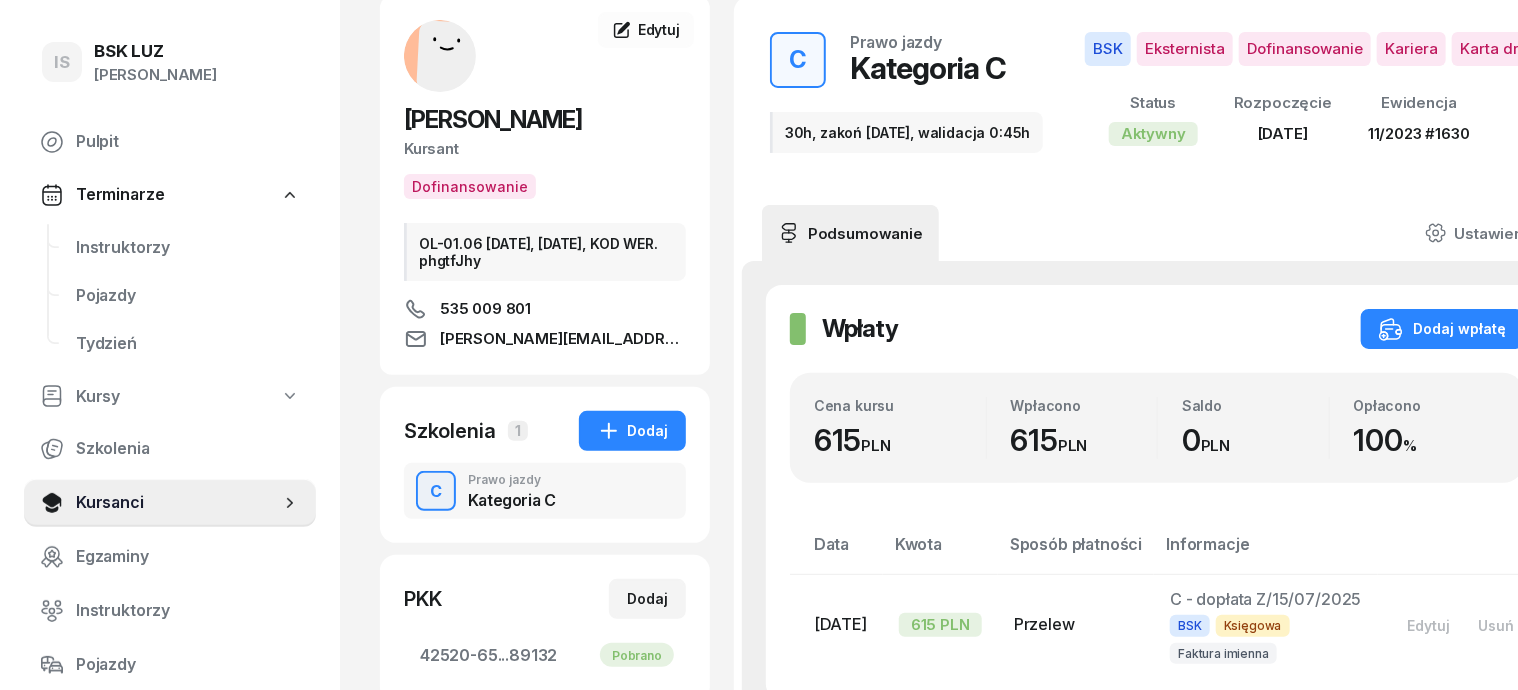 scroll, scrollTop: 0, scrollLeft: 0, axis: both 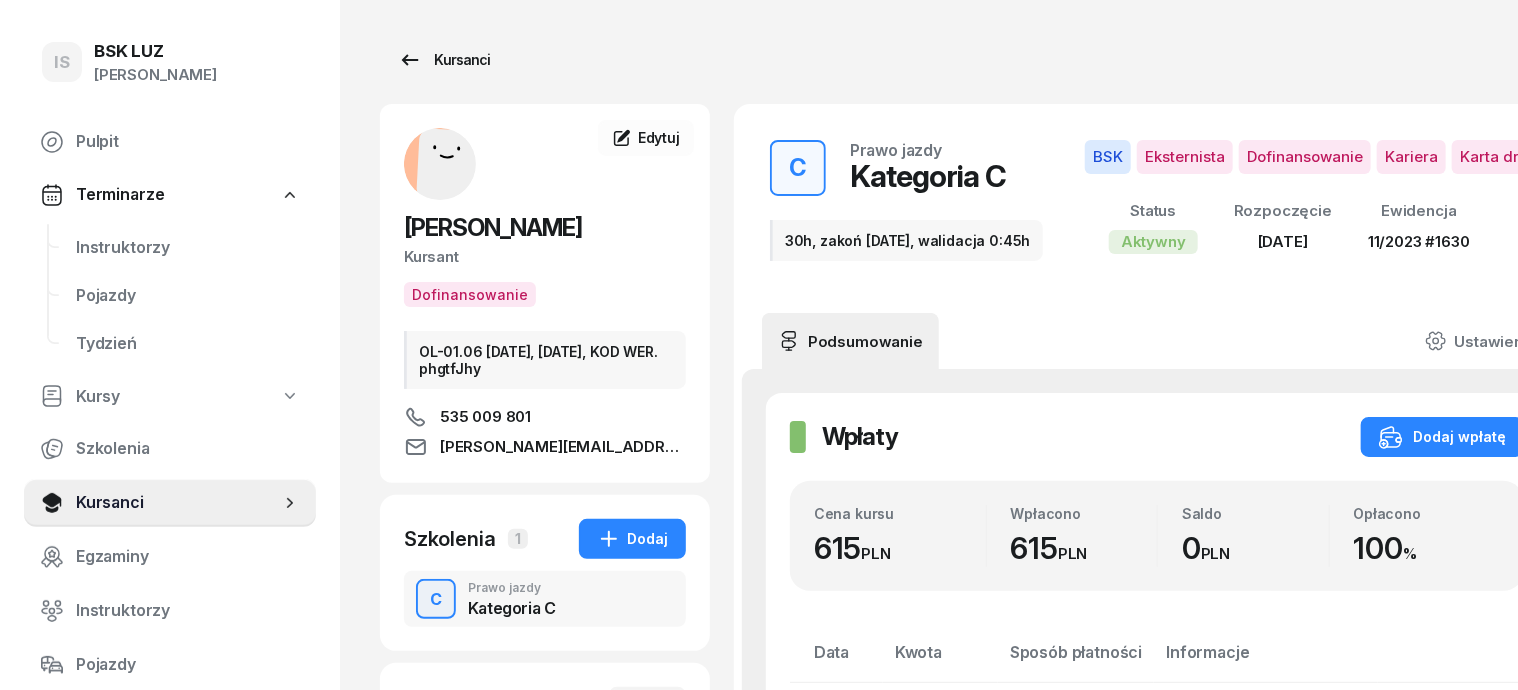 click on "Kursanci" at bounding box center (444, 60) 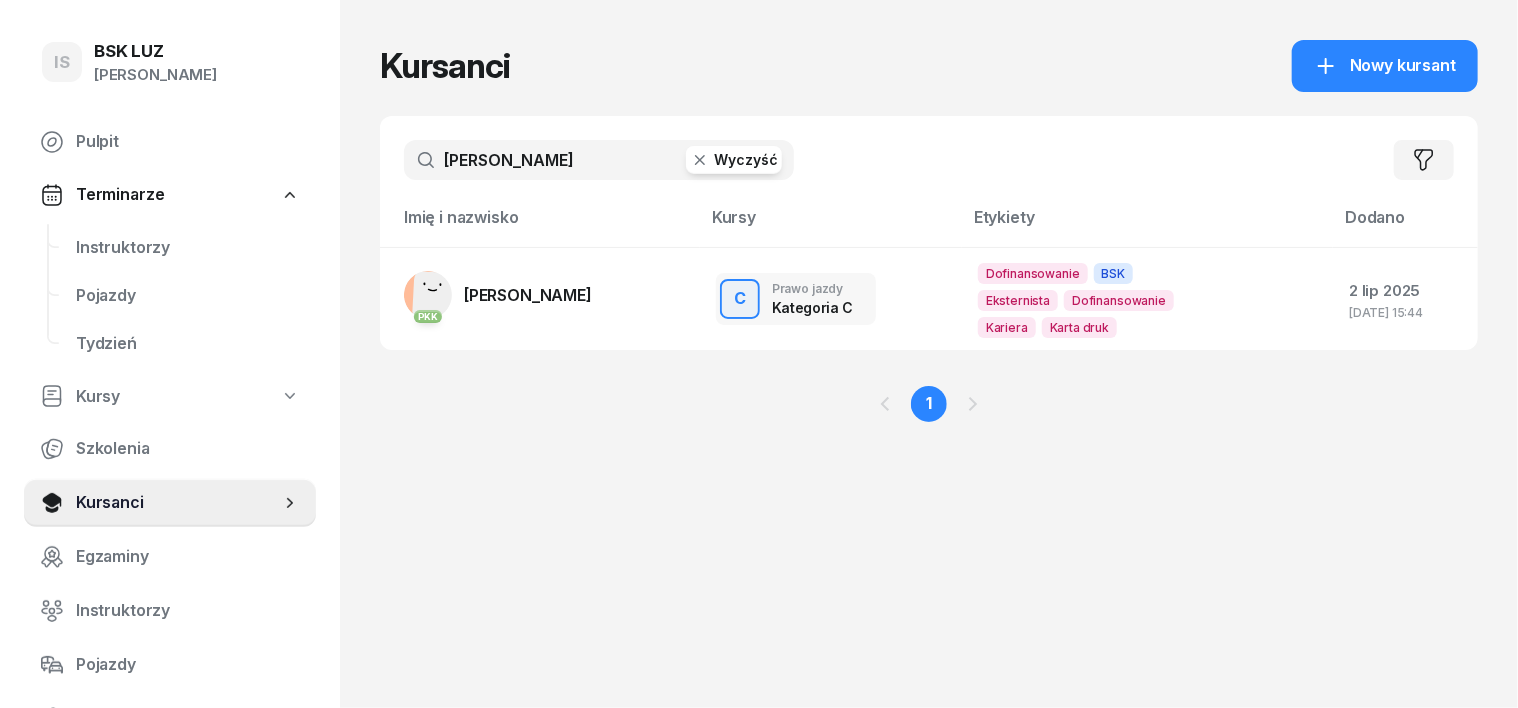 click 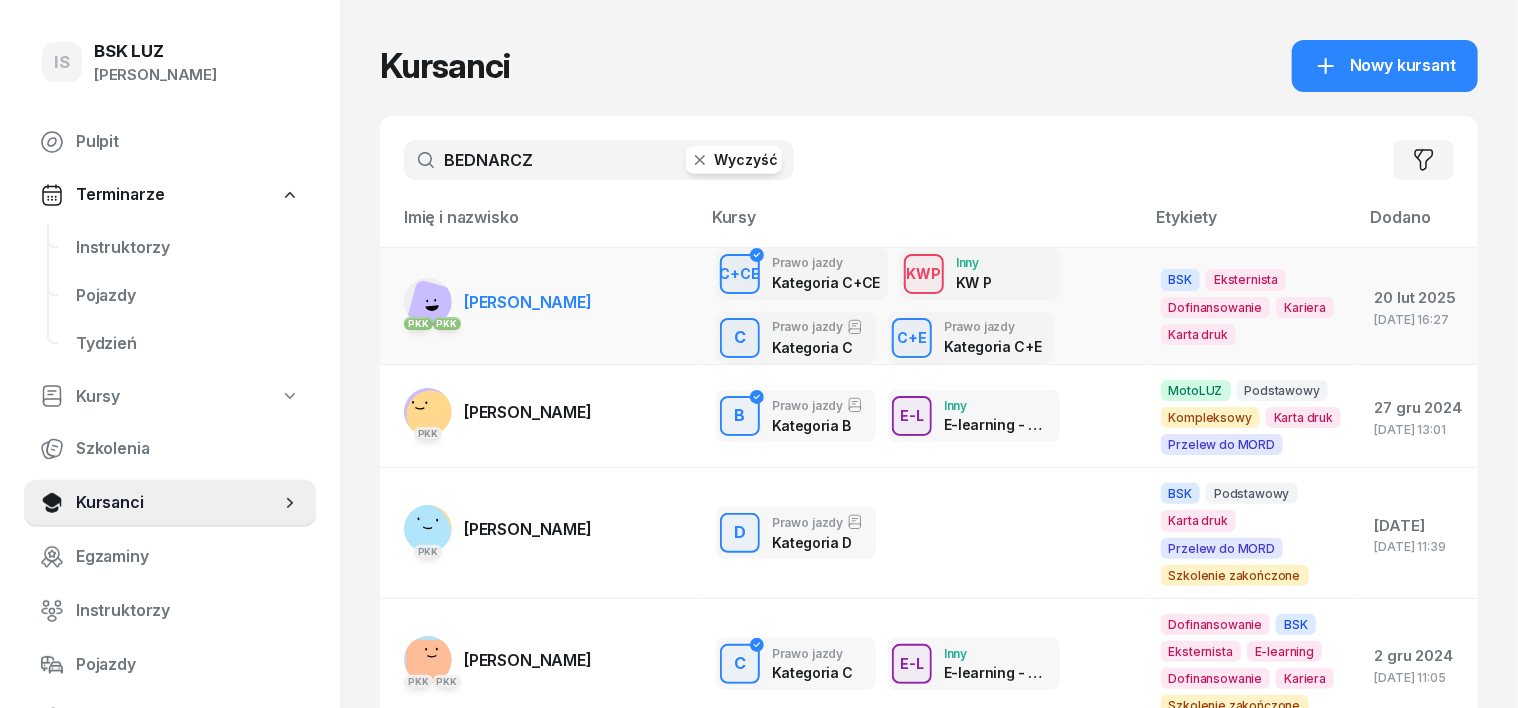 type on "BEDNARCZ" 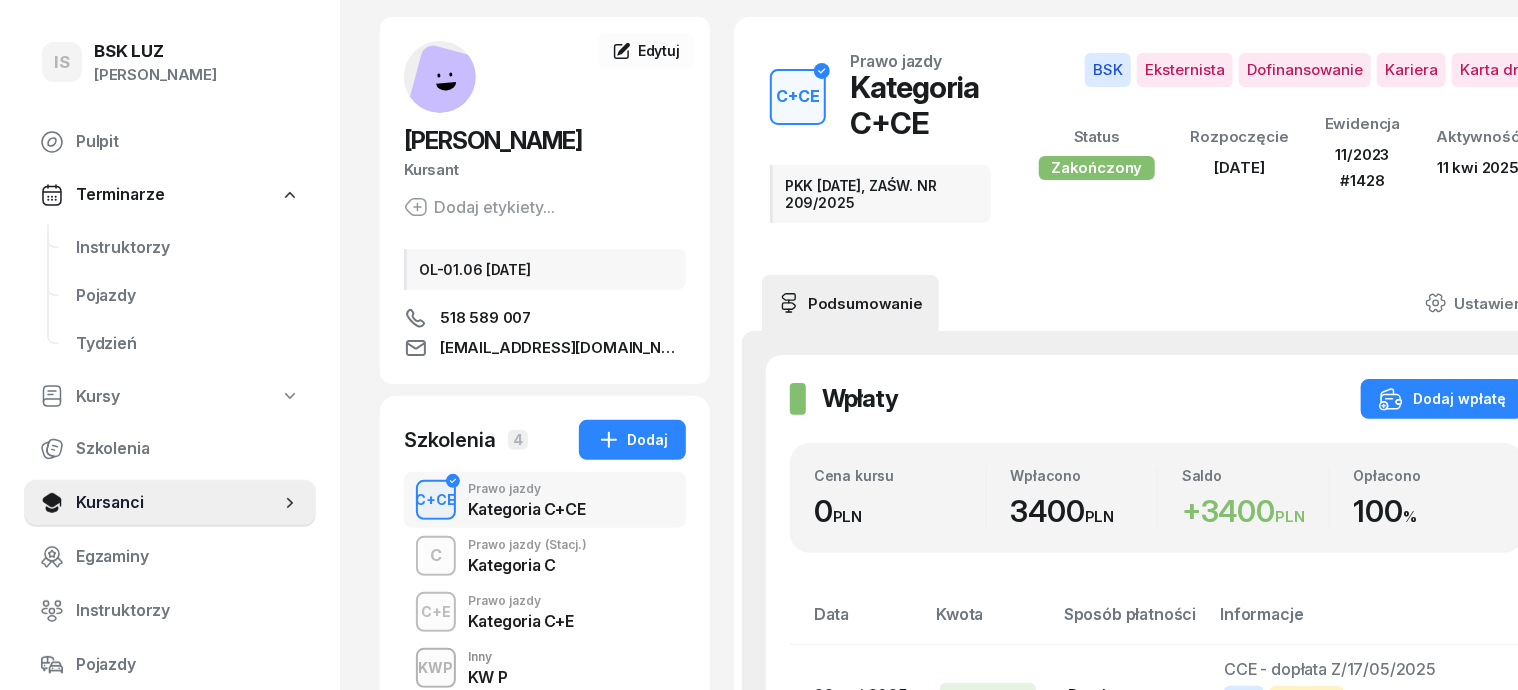 scroll, scrollTop: 124, scrollLeft: 0, axis: vertical 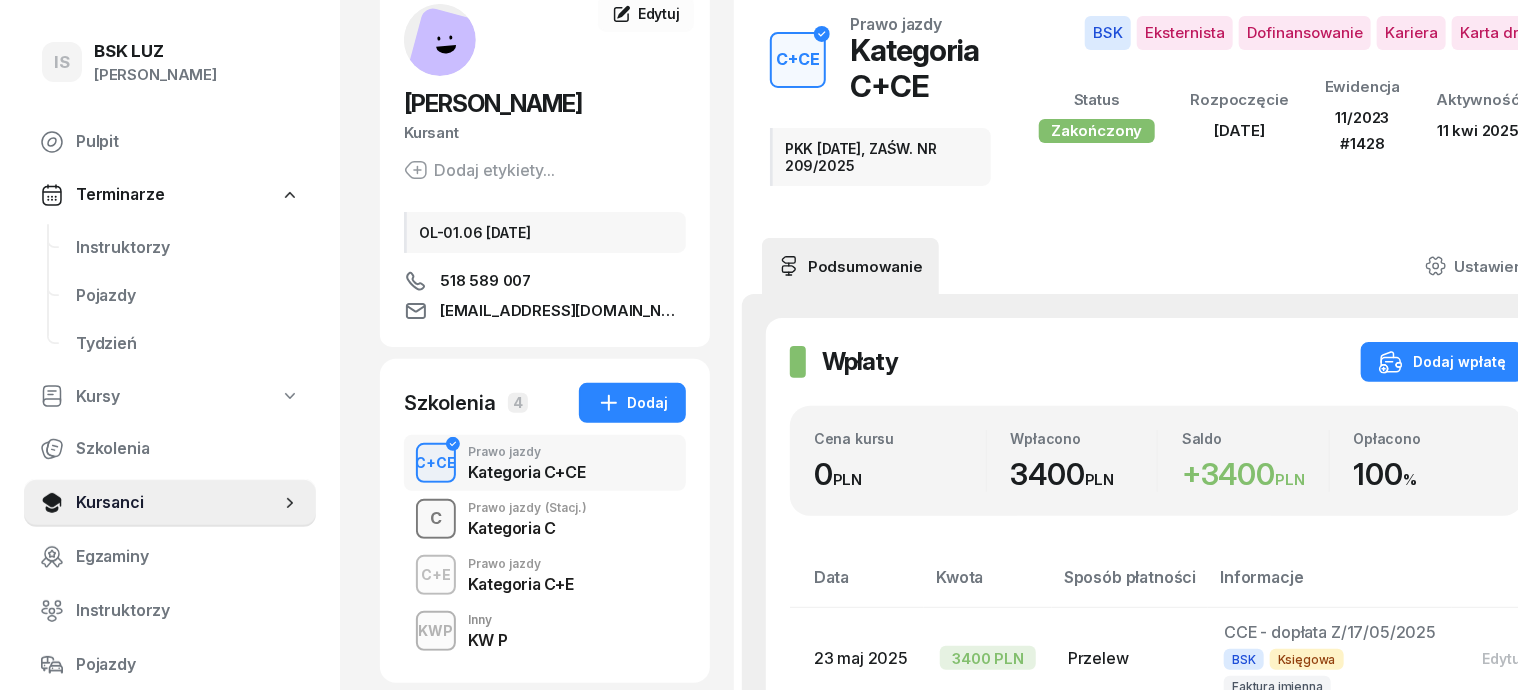 click on "C" at bounding box center [436, 519] 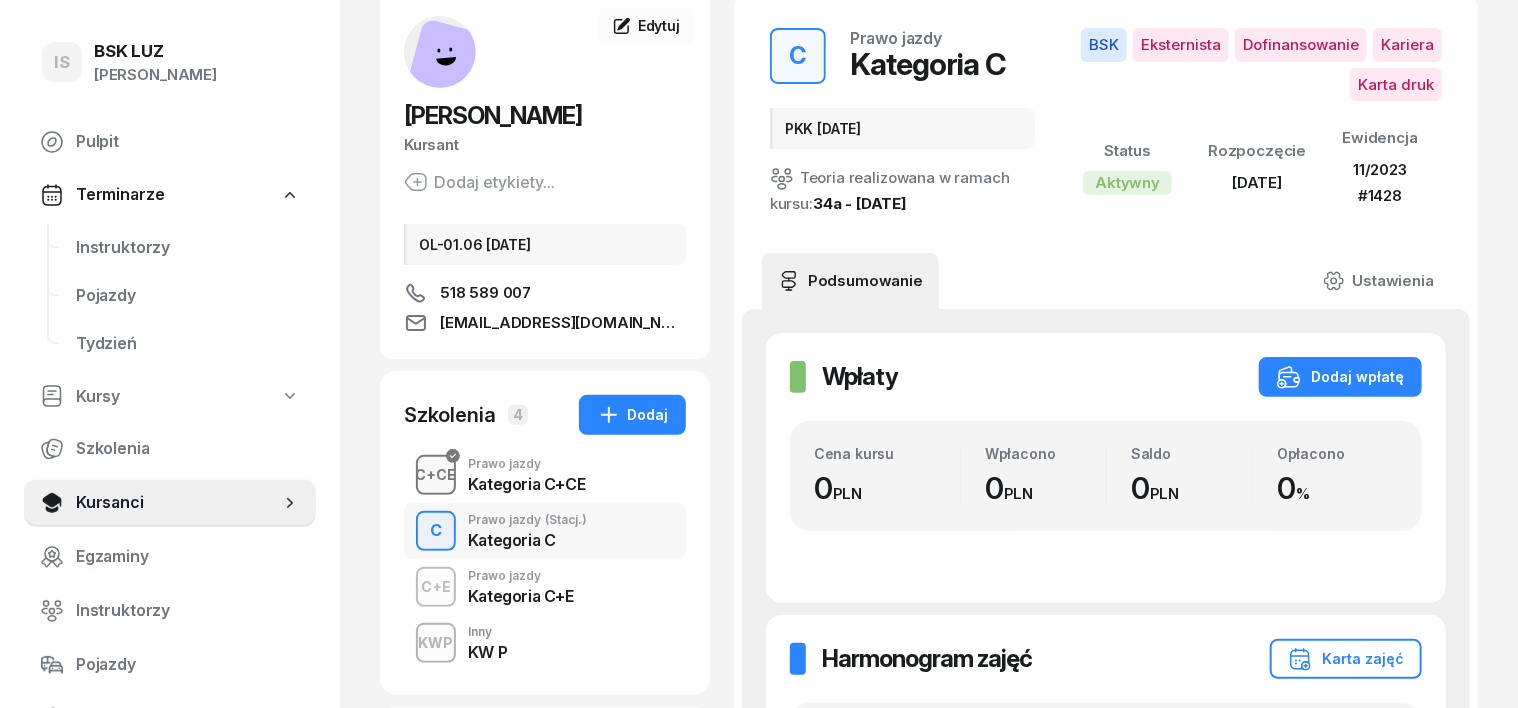 scroll, scrollTop: 250, scrollLeft: 0, axis: vertical 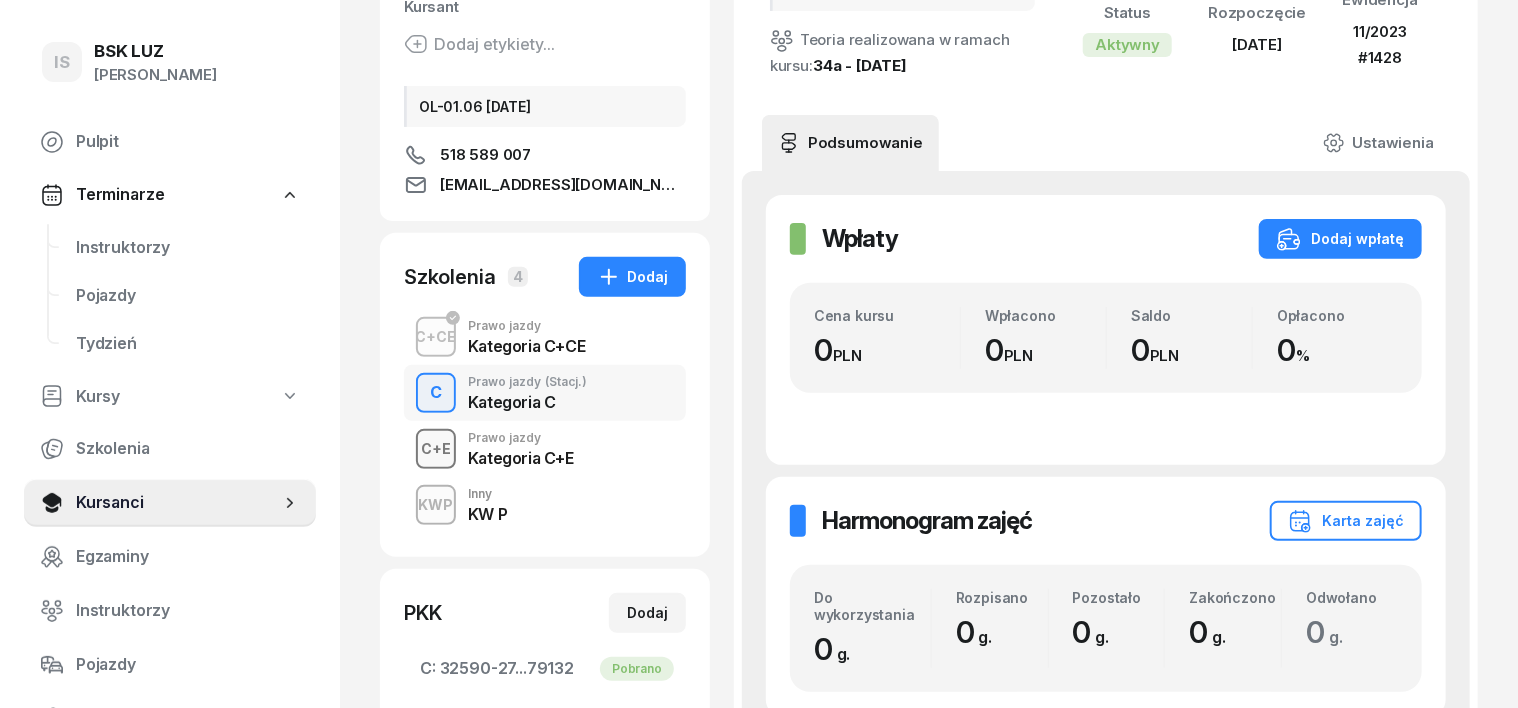 click on "C+E" at bounding box center [436, 448] 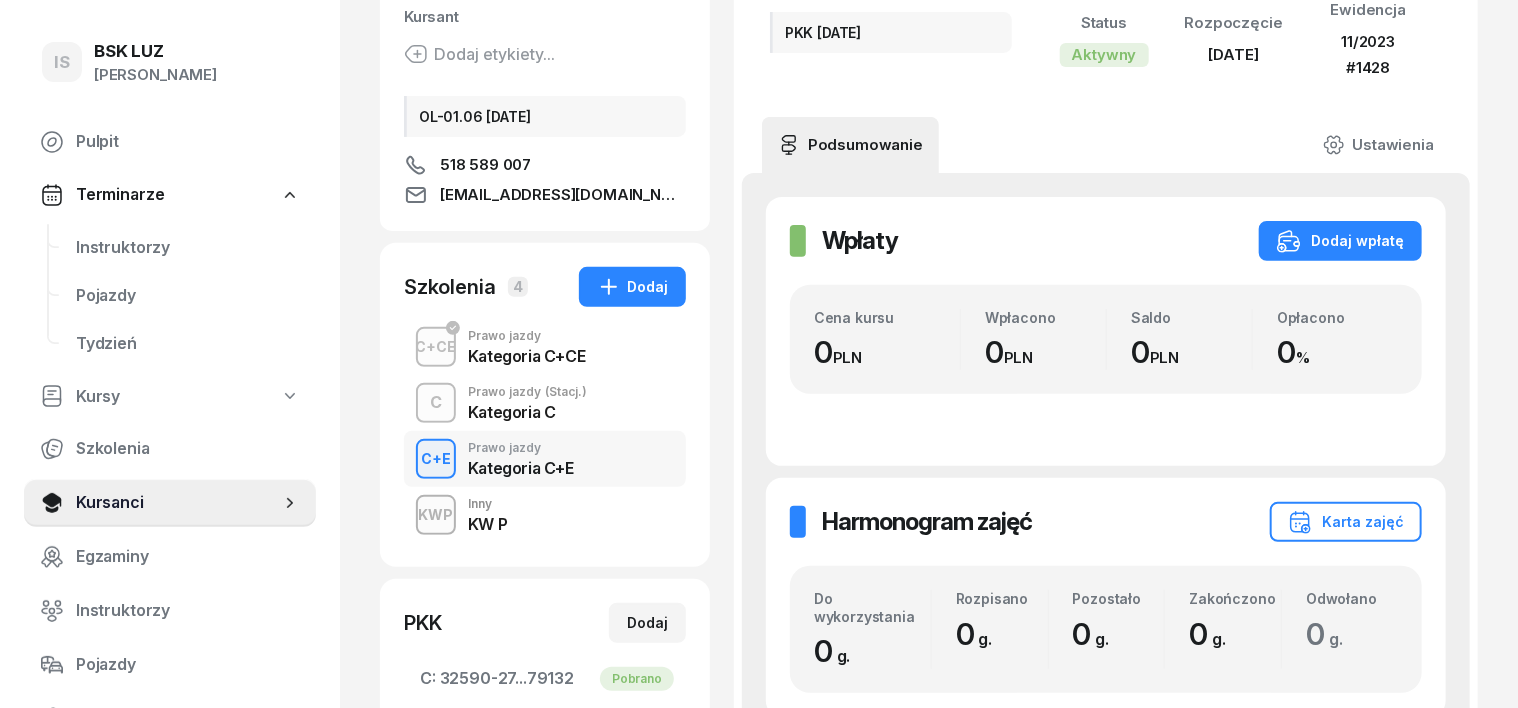 scroll, scrollTop: 375, scrollLeft: 0, axis: vertical 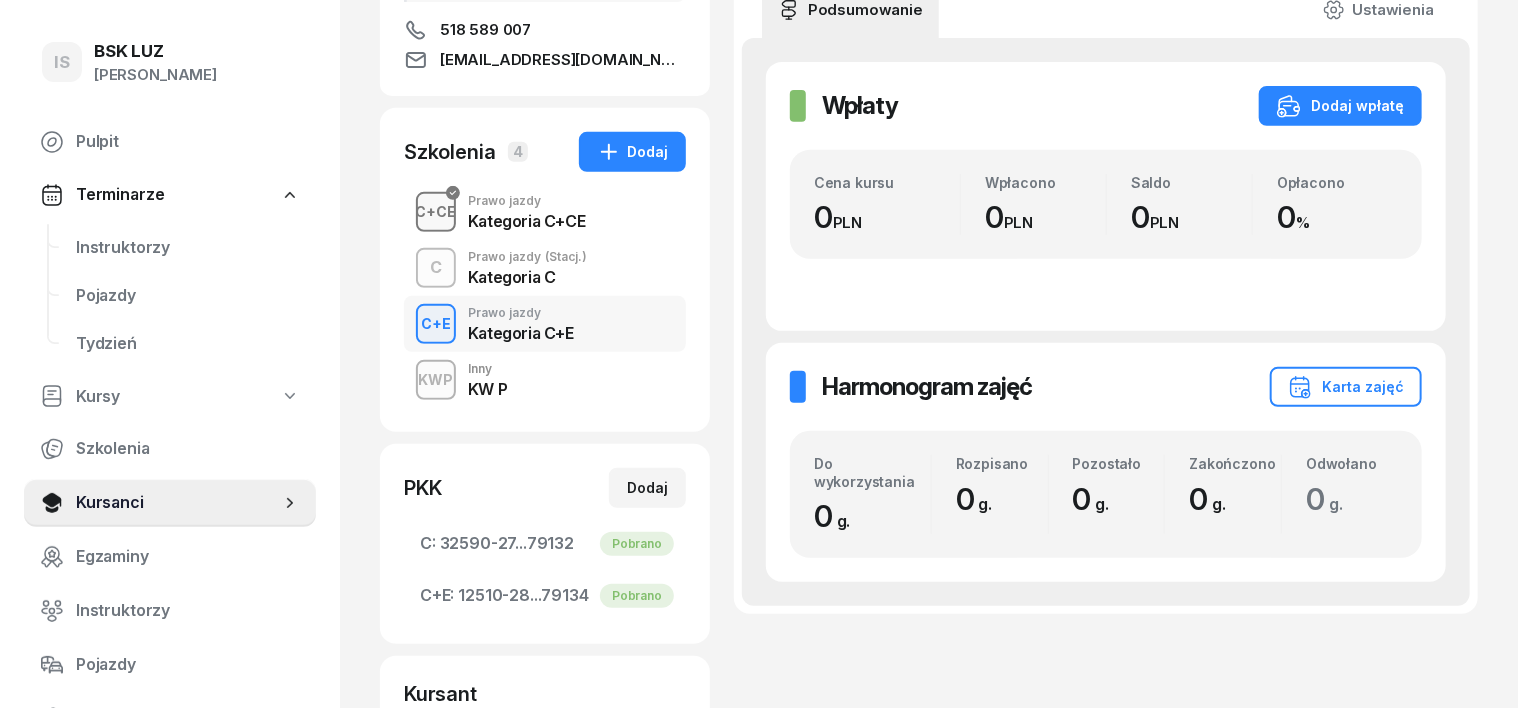 click on "C+CE" at bounding box center (436, 211) 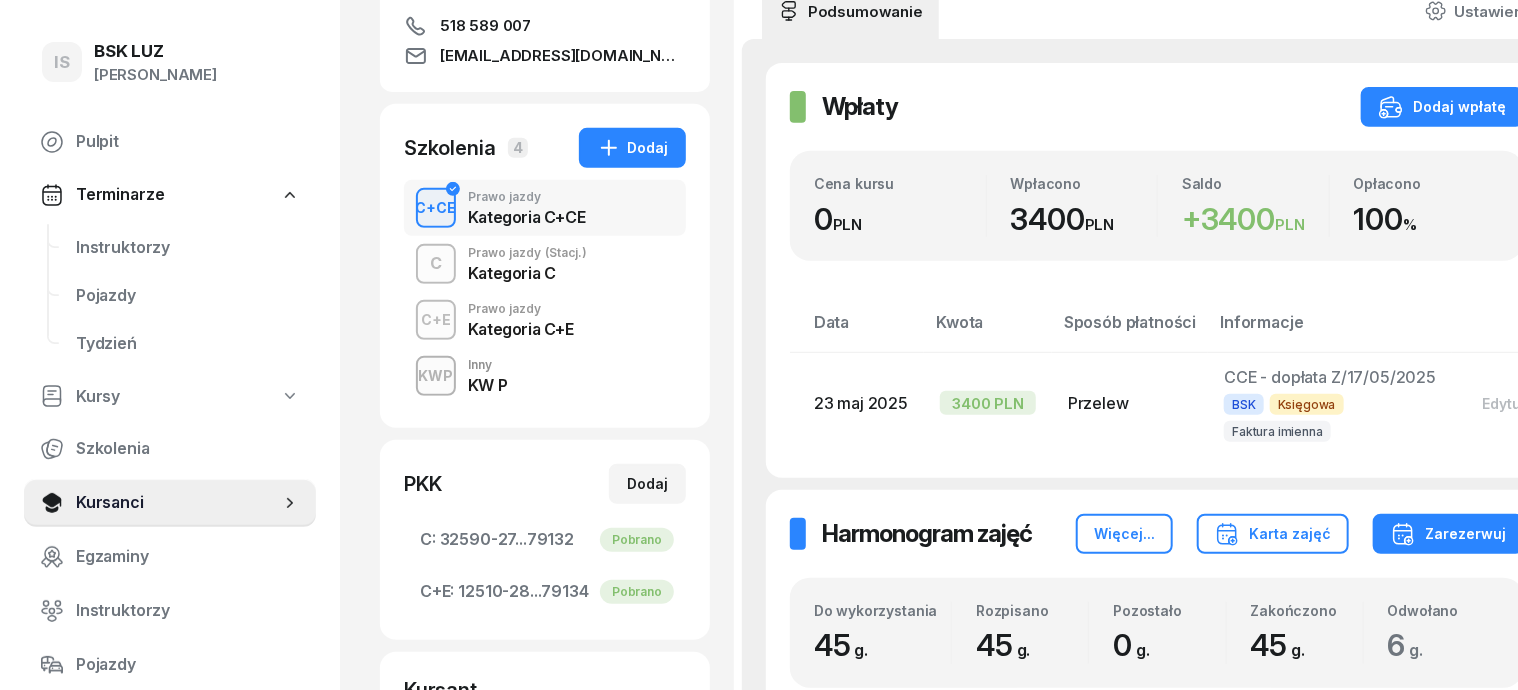 scroll, scrollTop: 375, scrollLeft: 0, axis: vertical 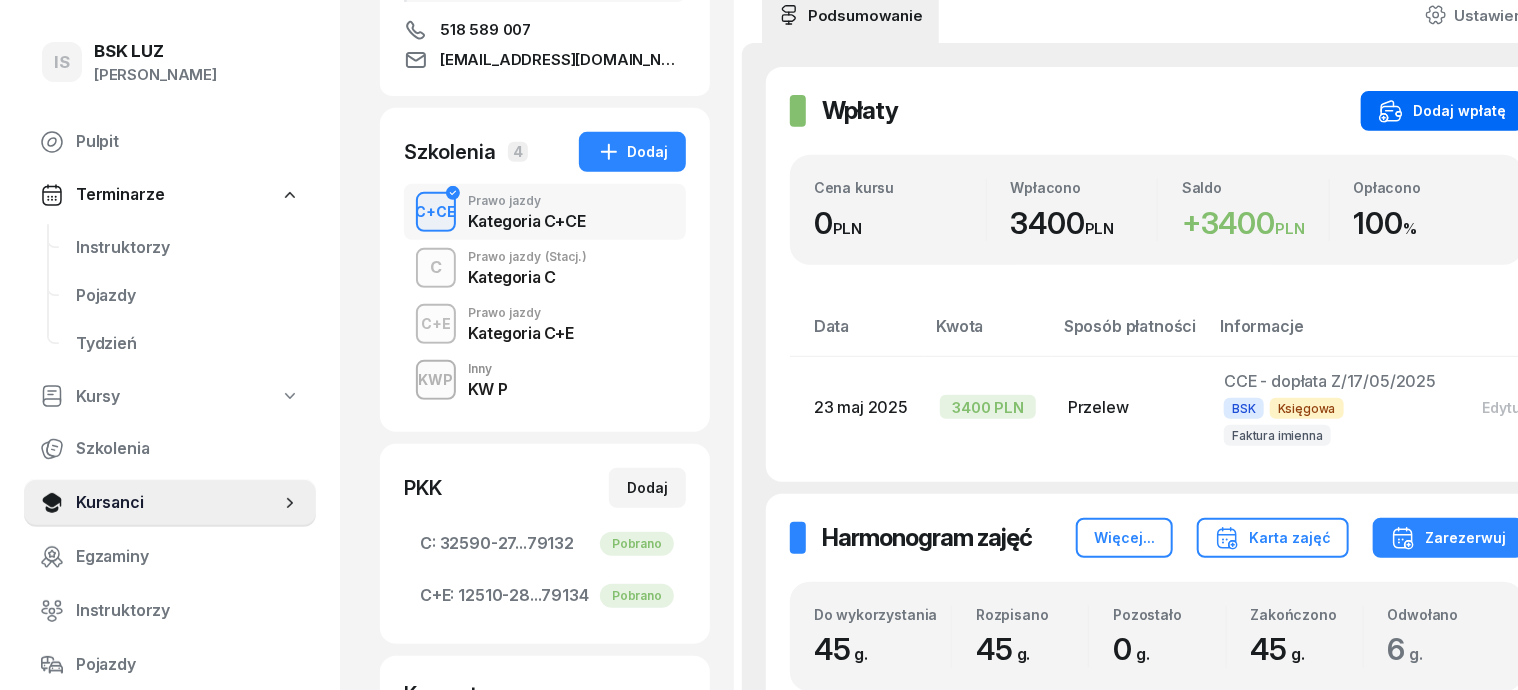 click on "Dodaj wpłatę" at bounding box center [1442, 111] 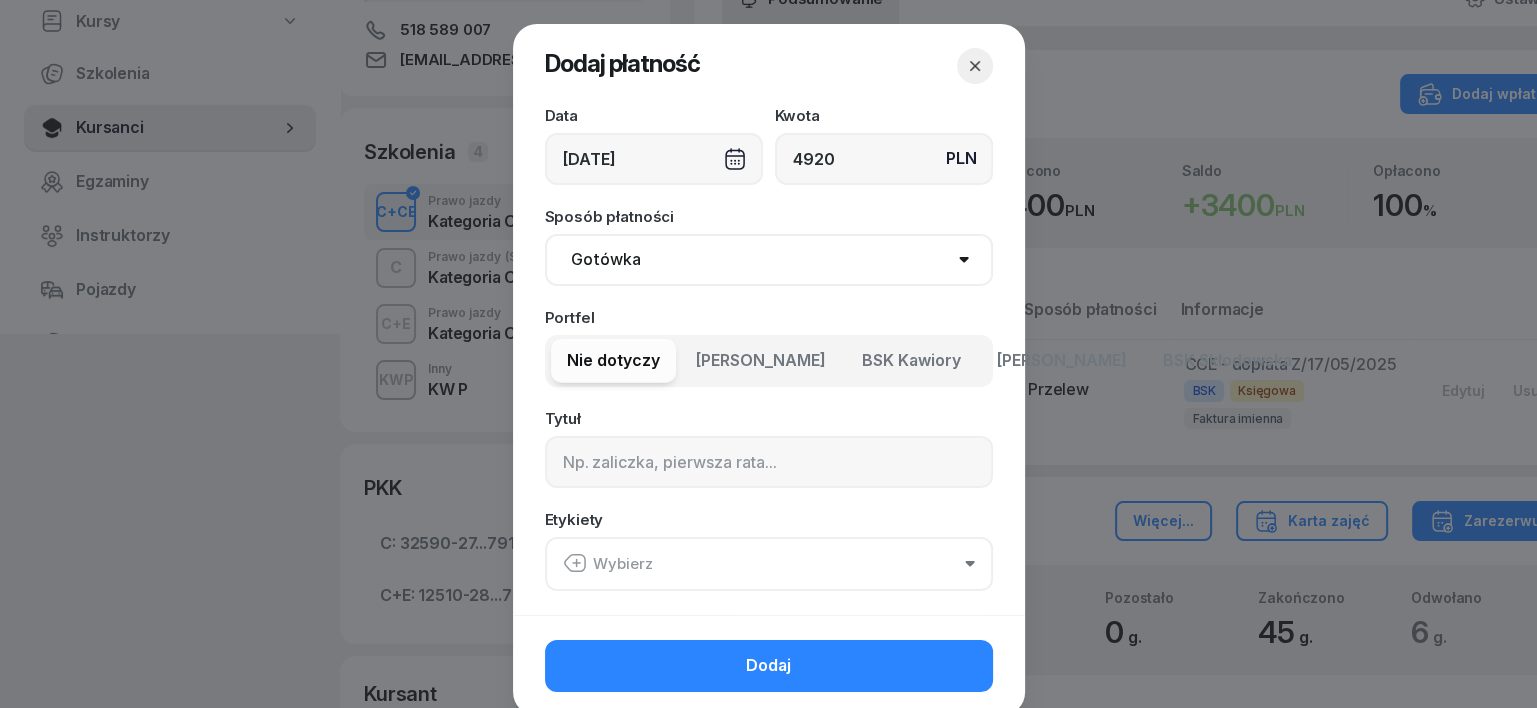 type on "4920" 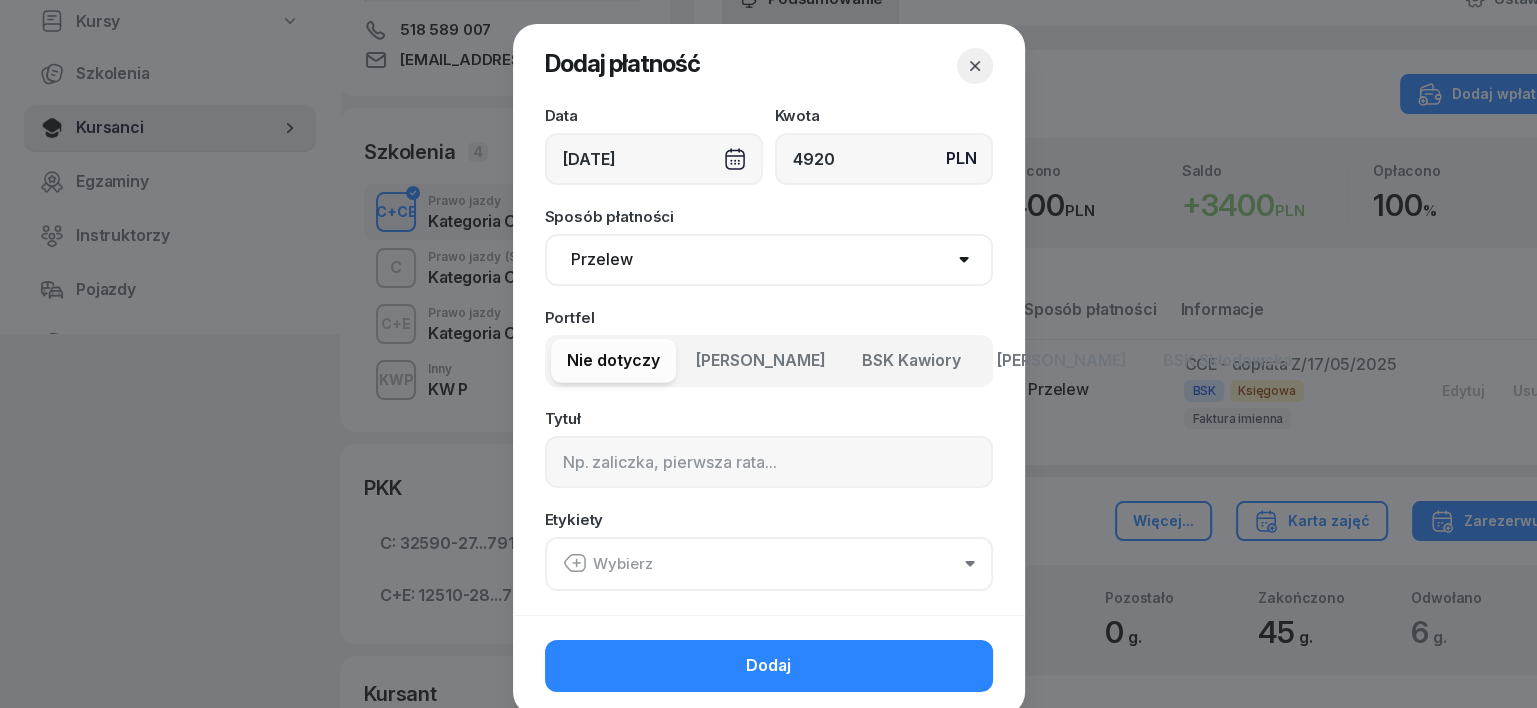 click on "Gotówka Karta Przelew Płatności online BLIK" at bounding box center [769, 260] 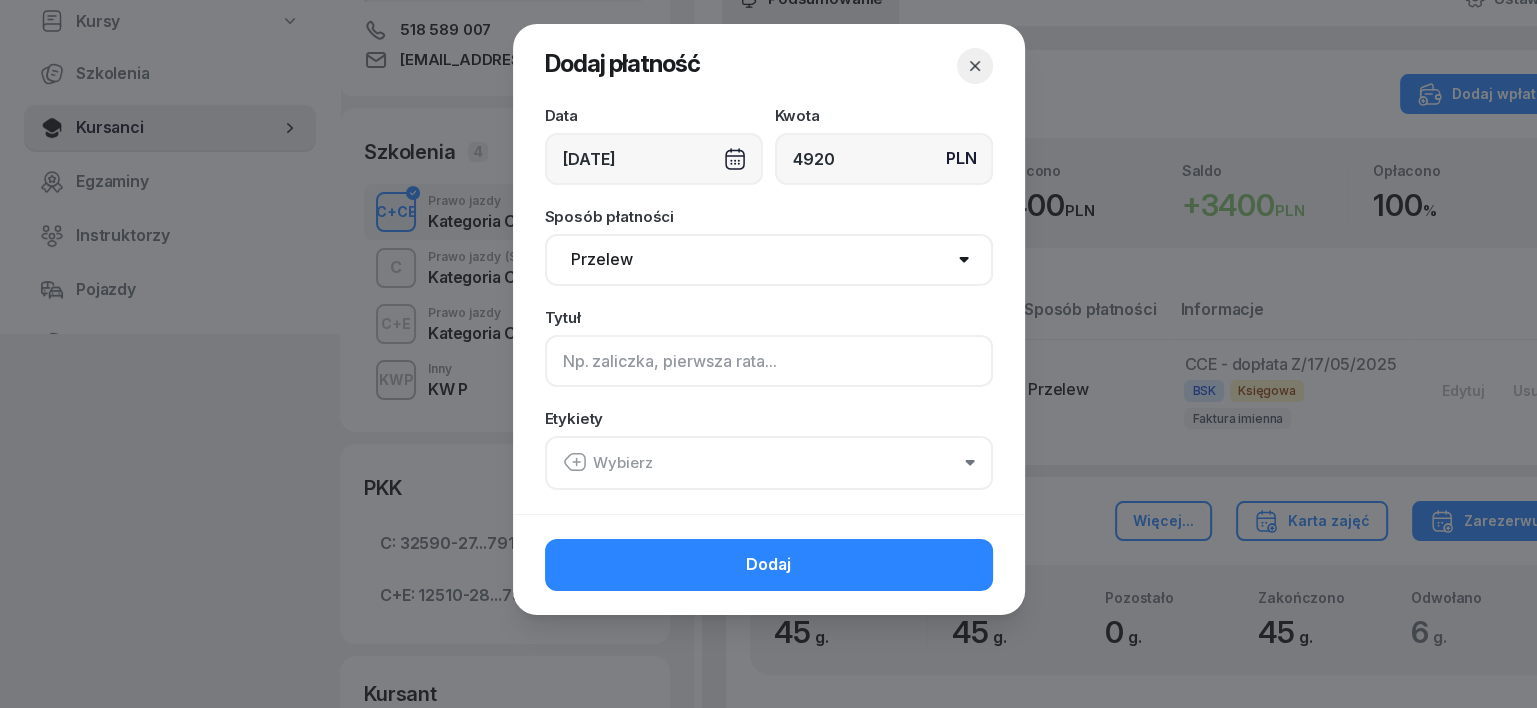 click 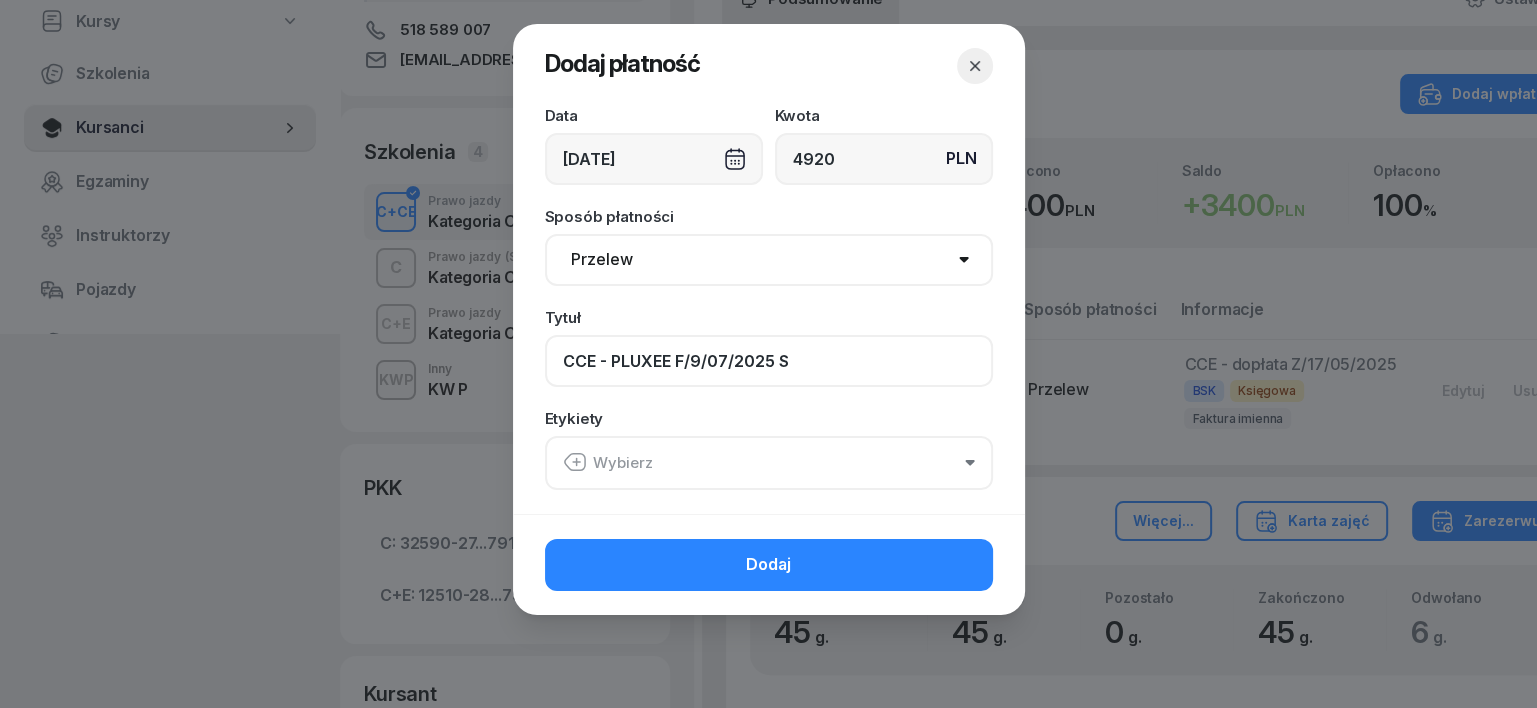 type on "CCE - PLUXEE F/9/07/2025 S" 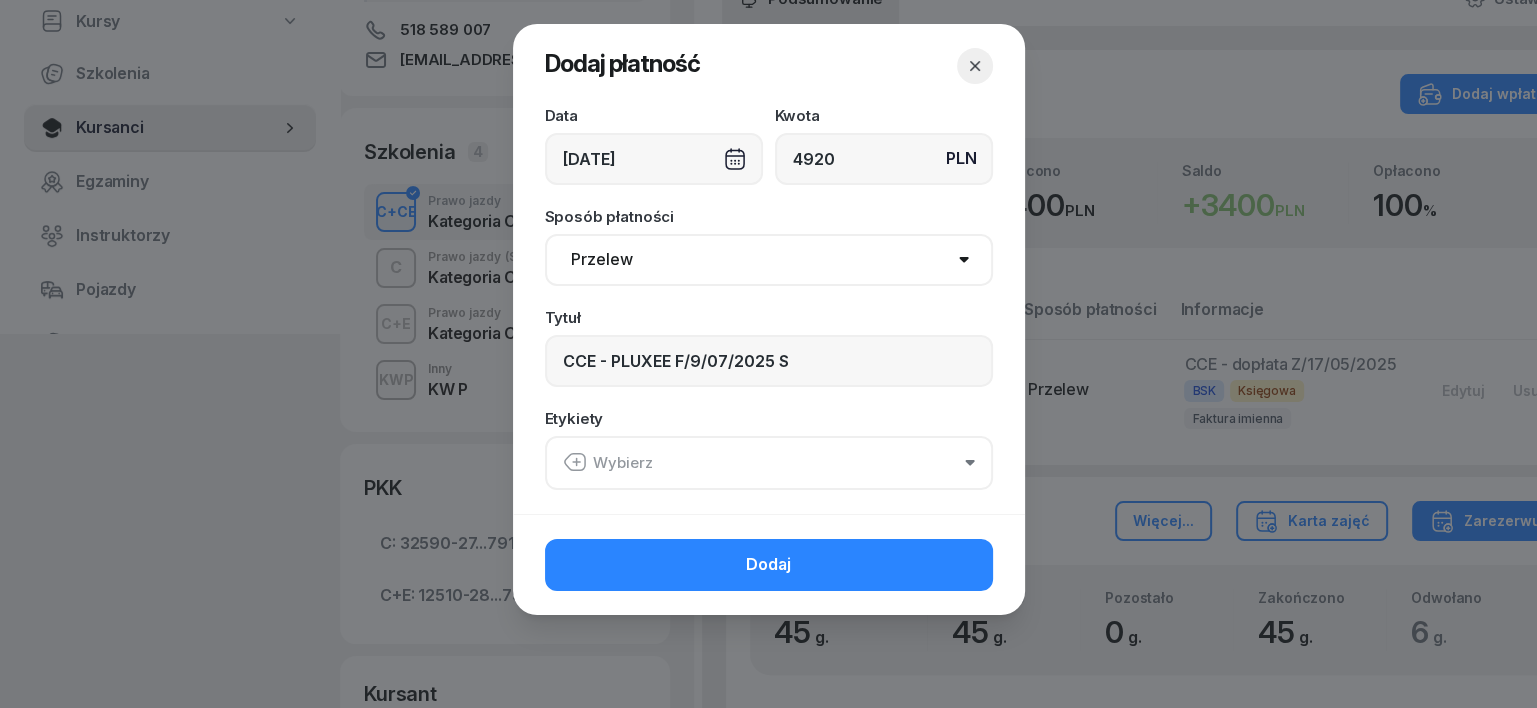 click 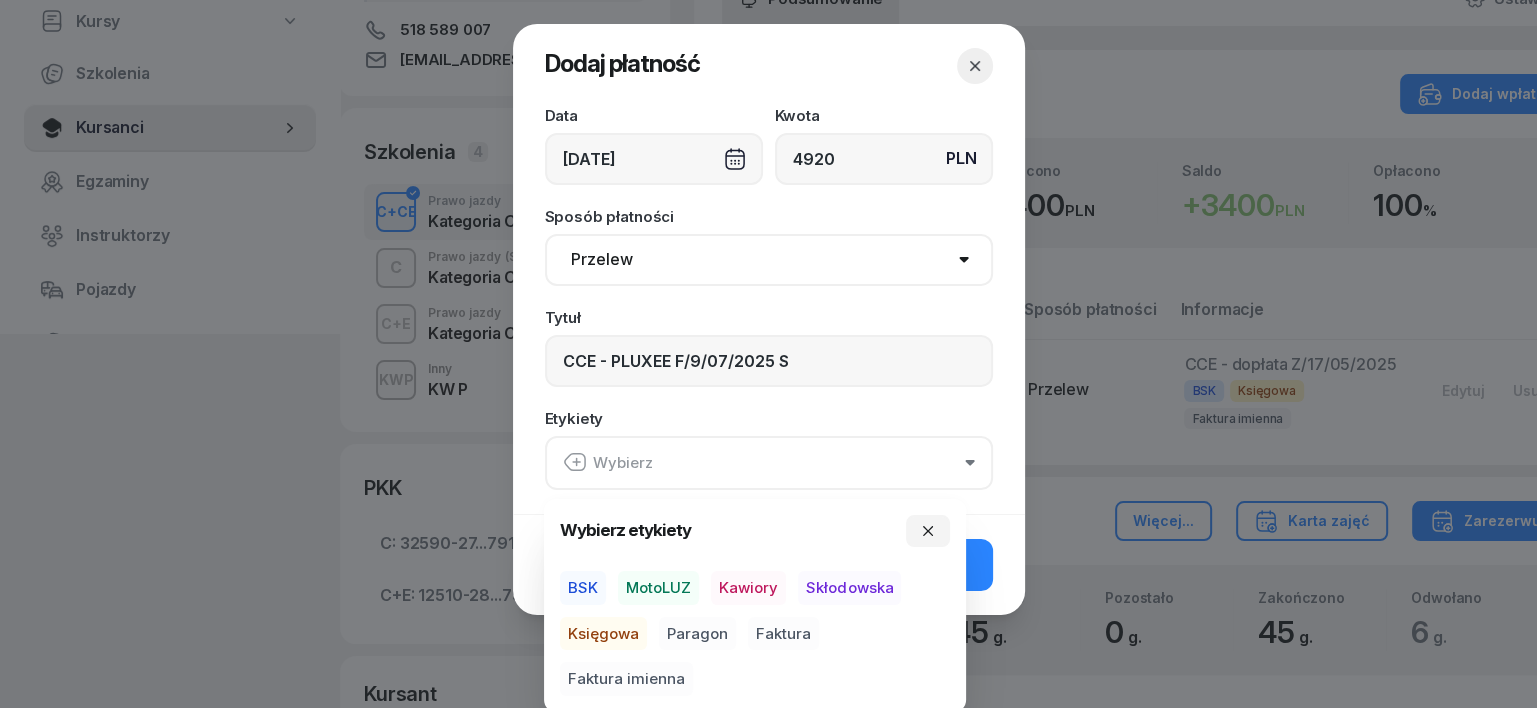 click on "BSK" at bounding box center [583, 588] 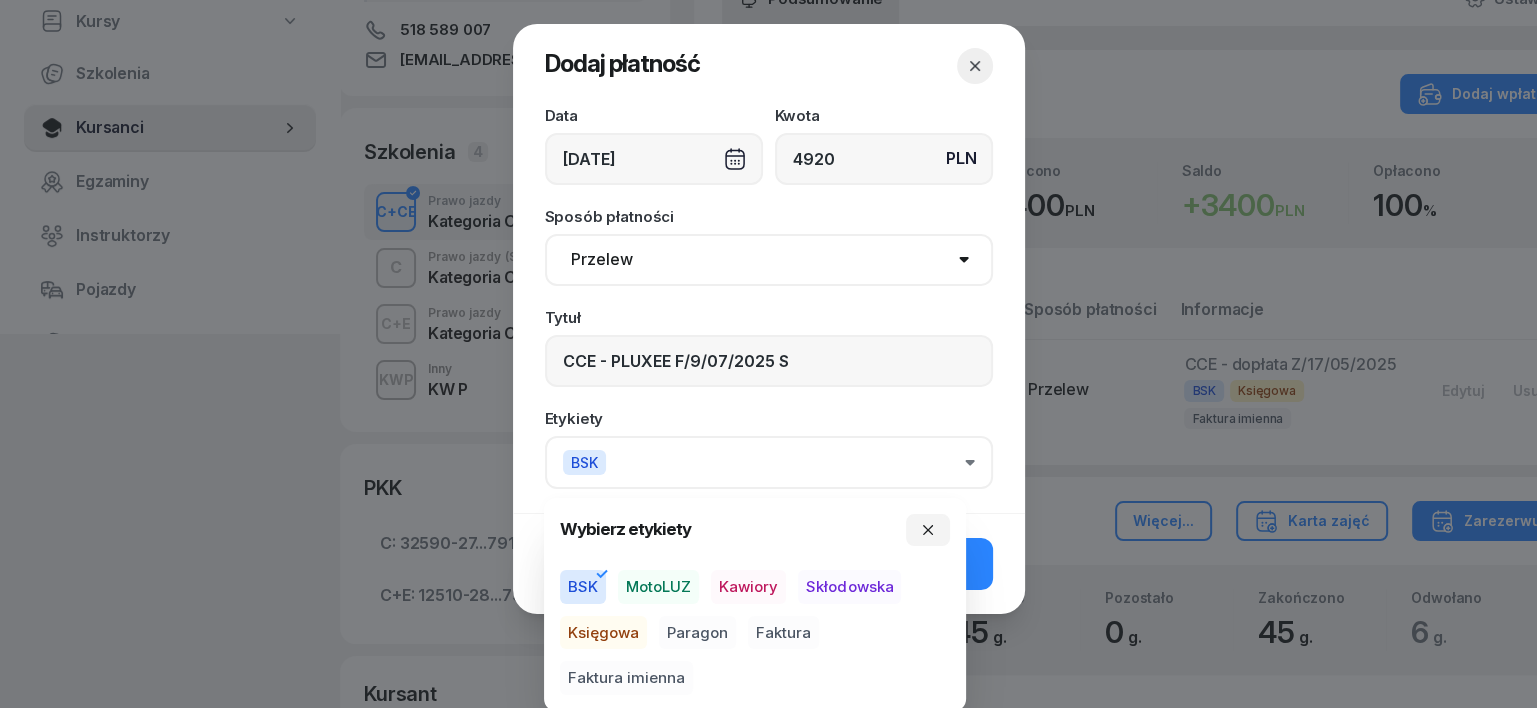 drag, startPoint x: 601, startPoint y: 628, endPoint x: 647, endPoint y: 658, distance: 54.91812 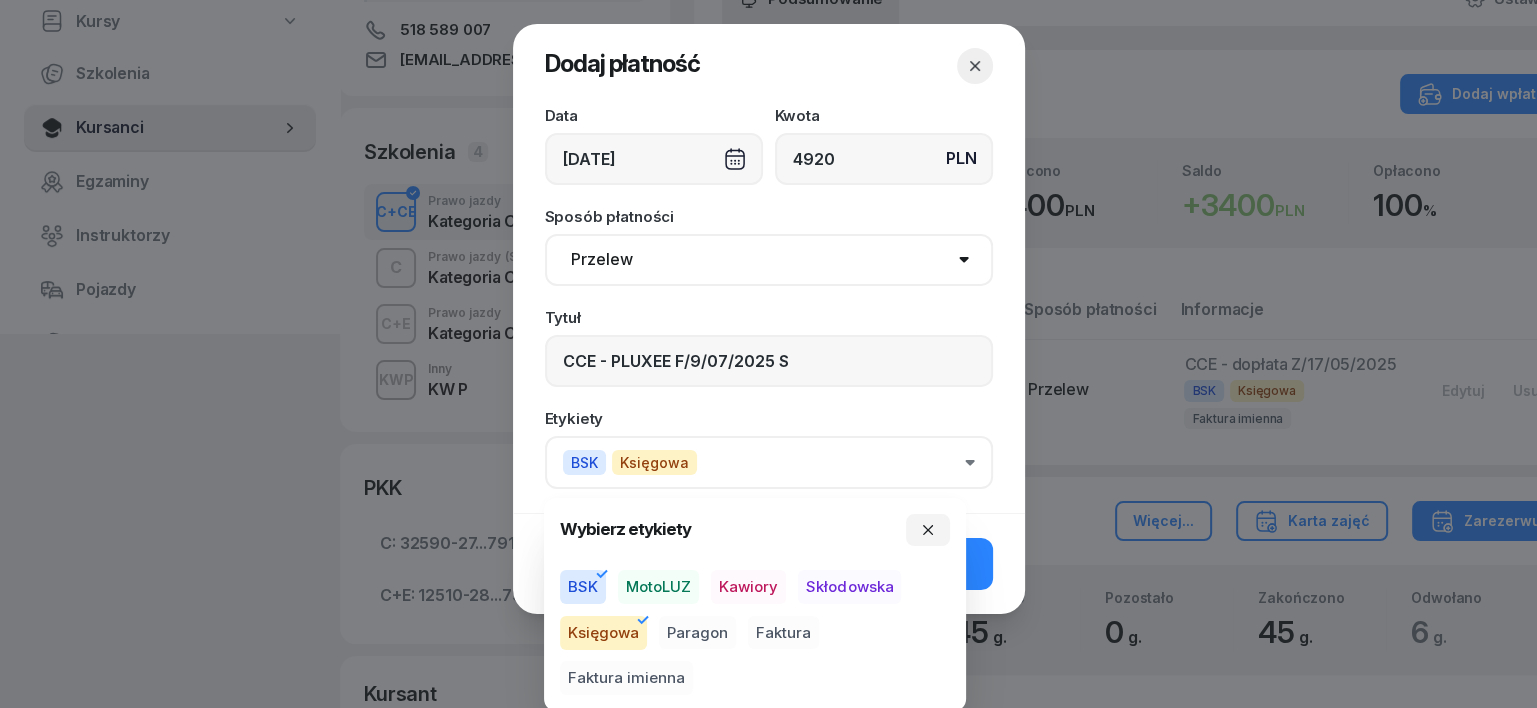 click on "Faktura" at bounding box center (783, 633) 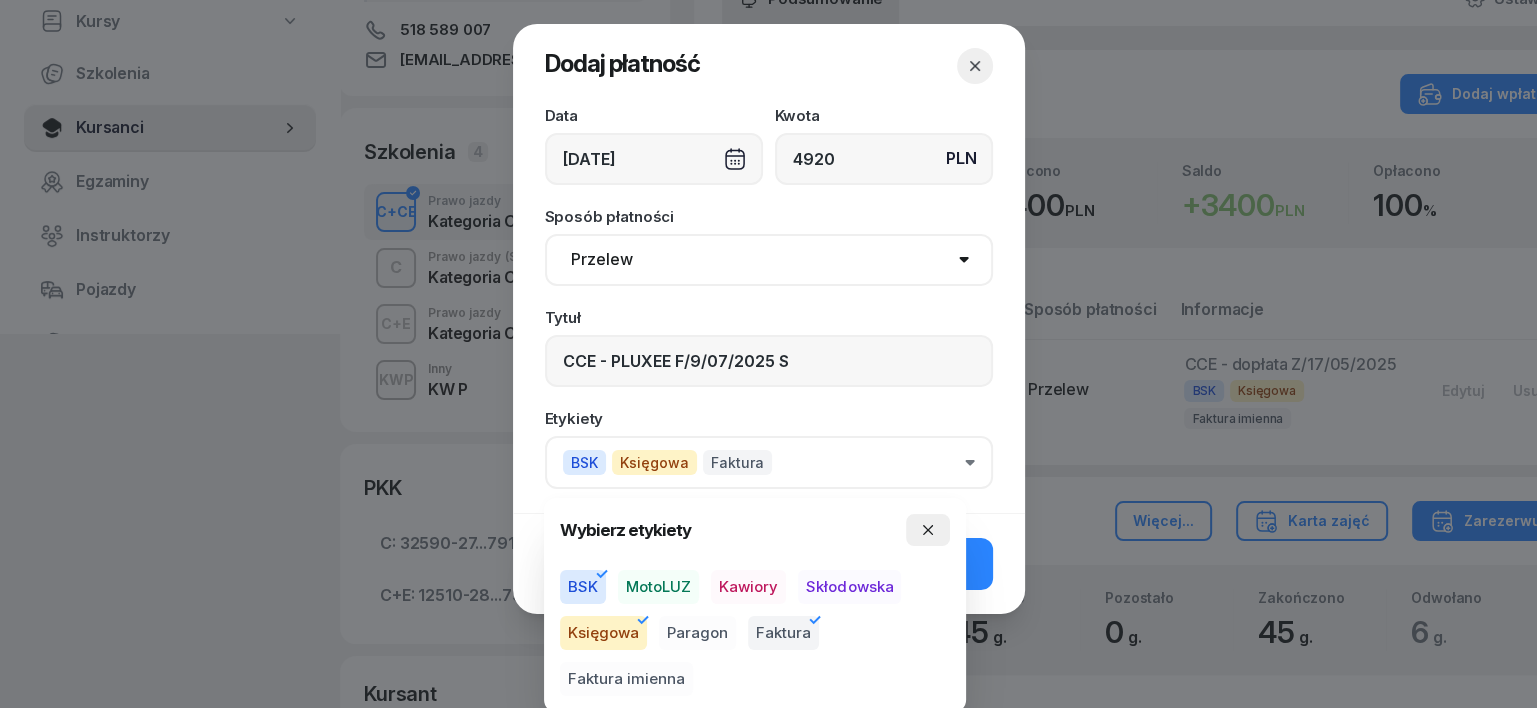 click at bounding box center (928, 530) 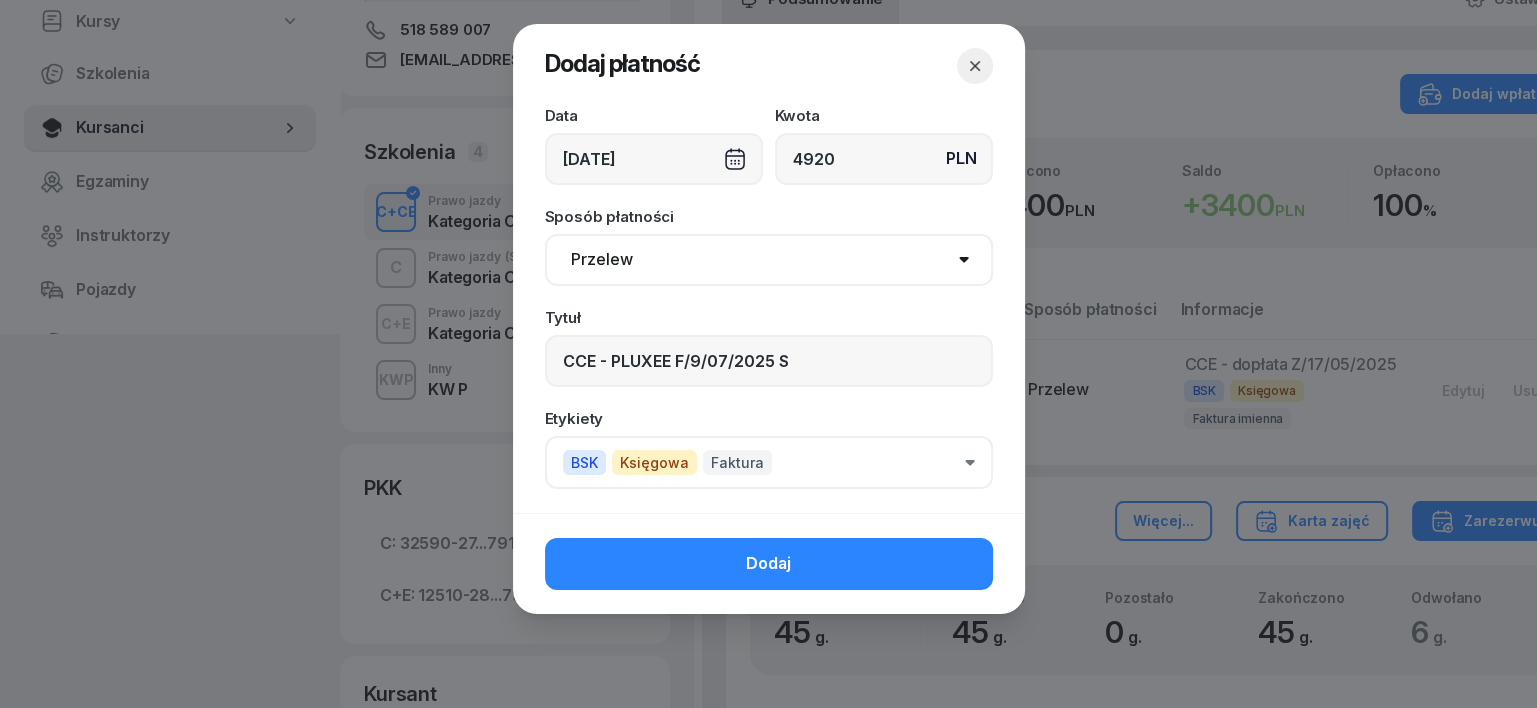 click on "Dodaj" 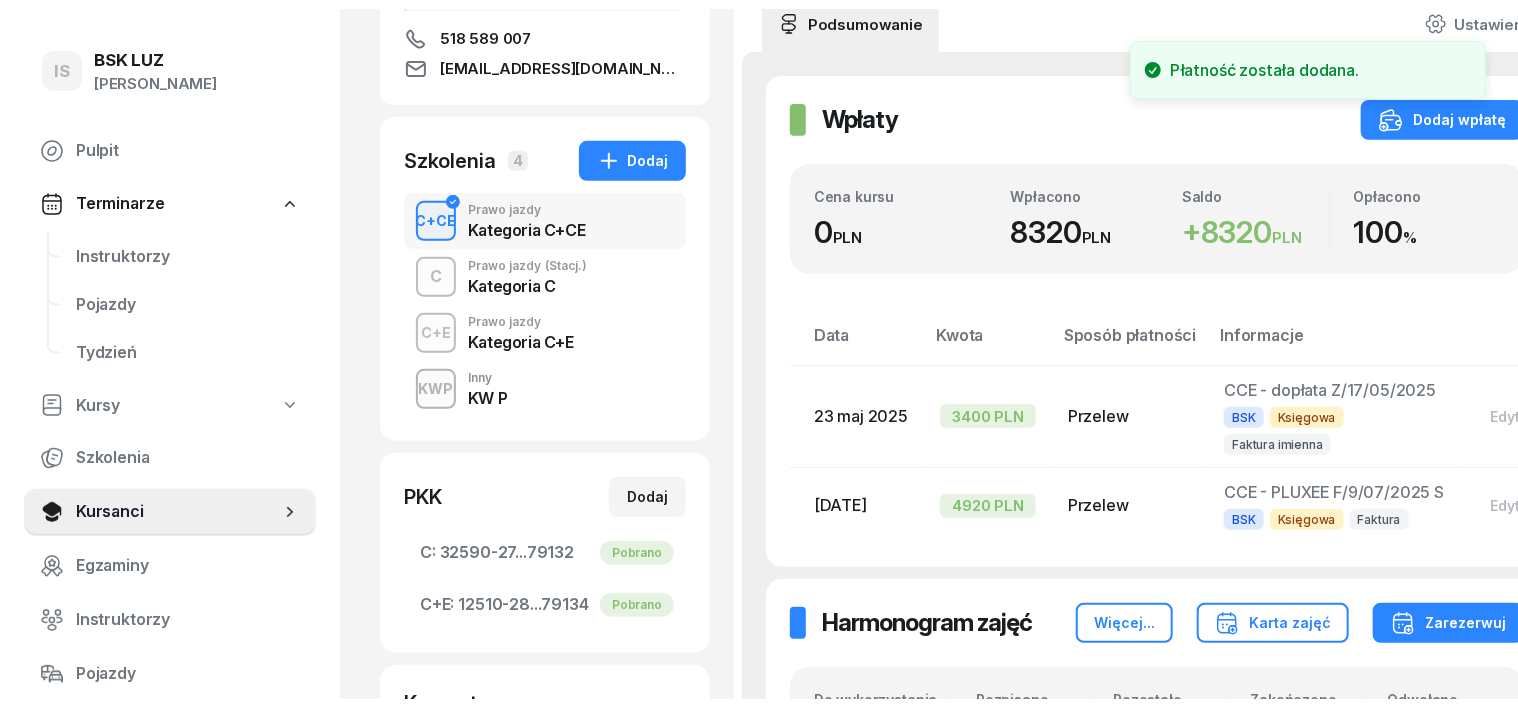 scroll, scrollTop: 124, scrollLeft: 0, axis: vertical 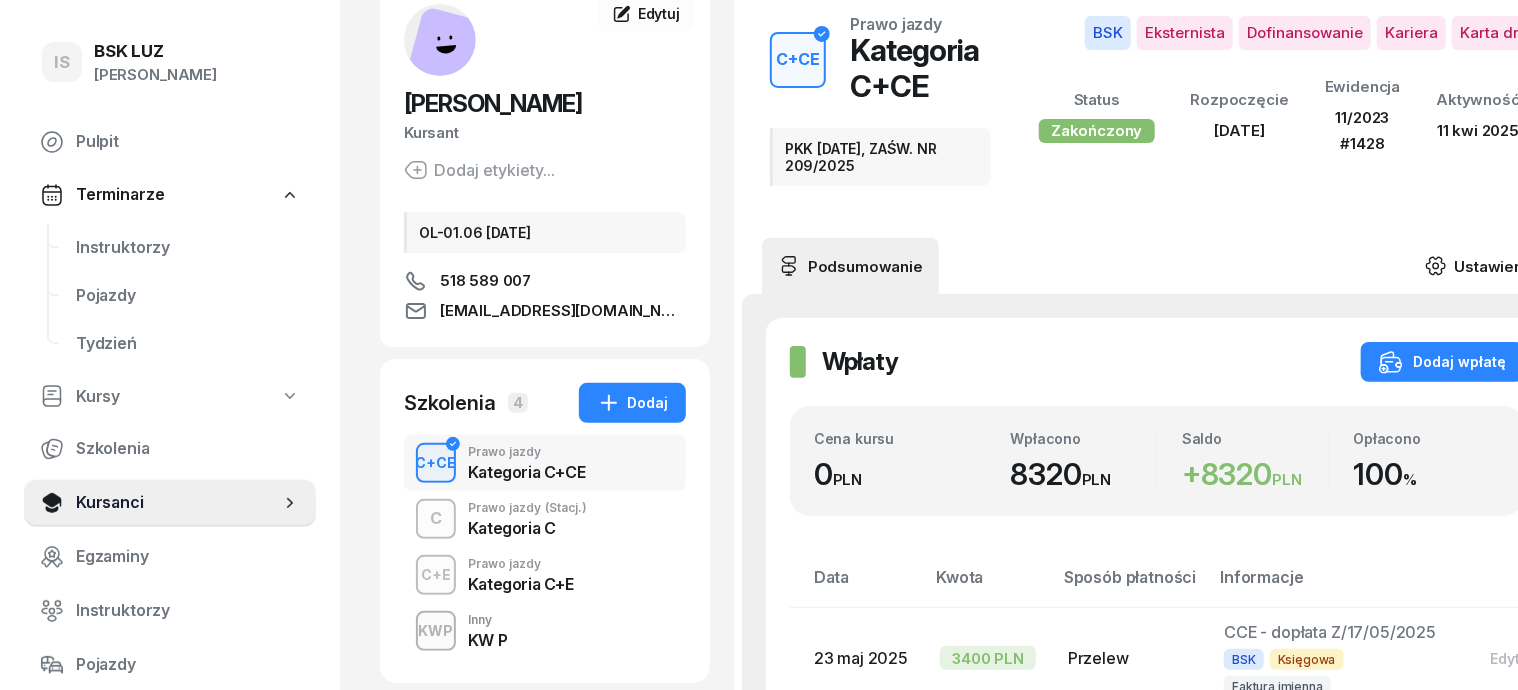 click 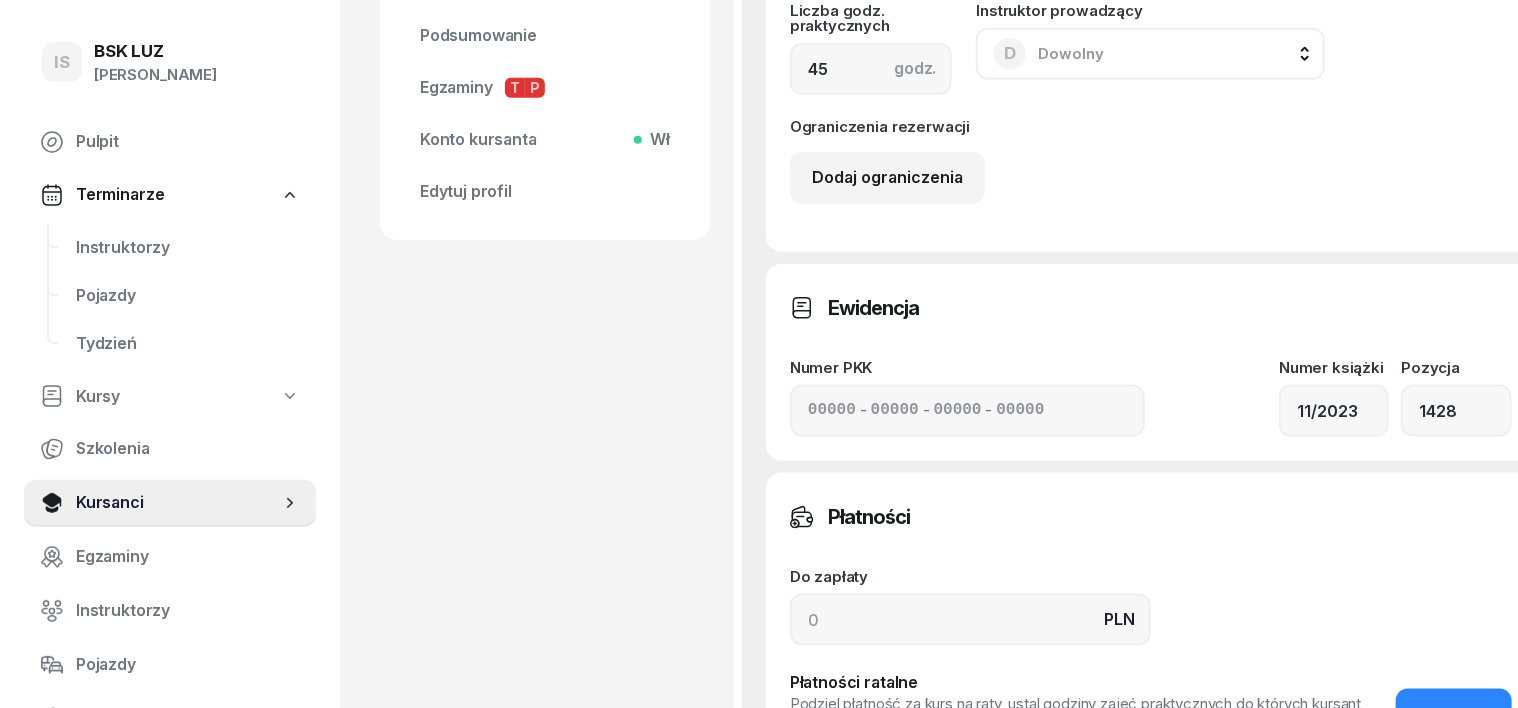 scroll, scrollTop: 1124, scrollLeft: 0, axis: vertical 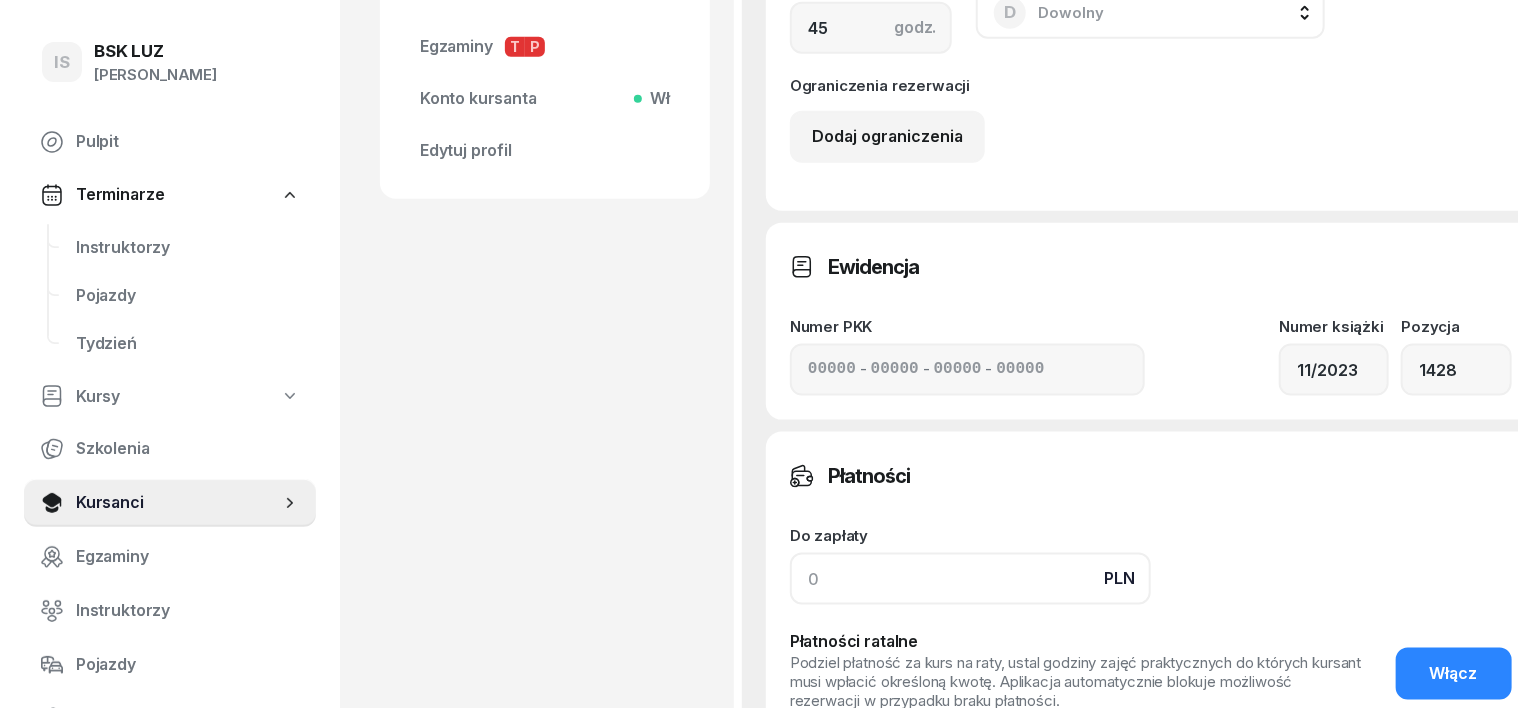 click 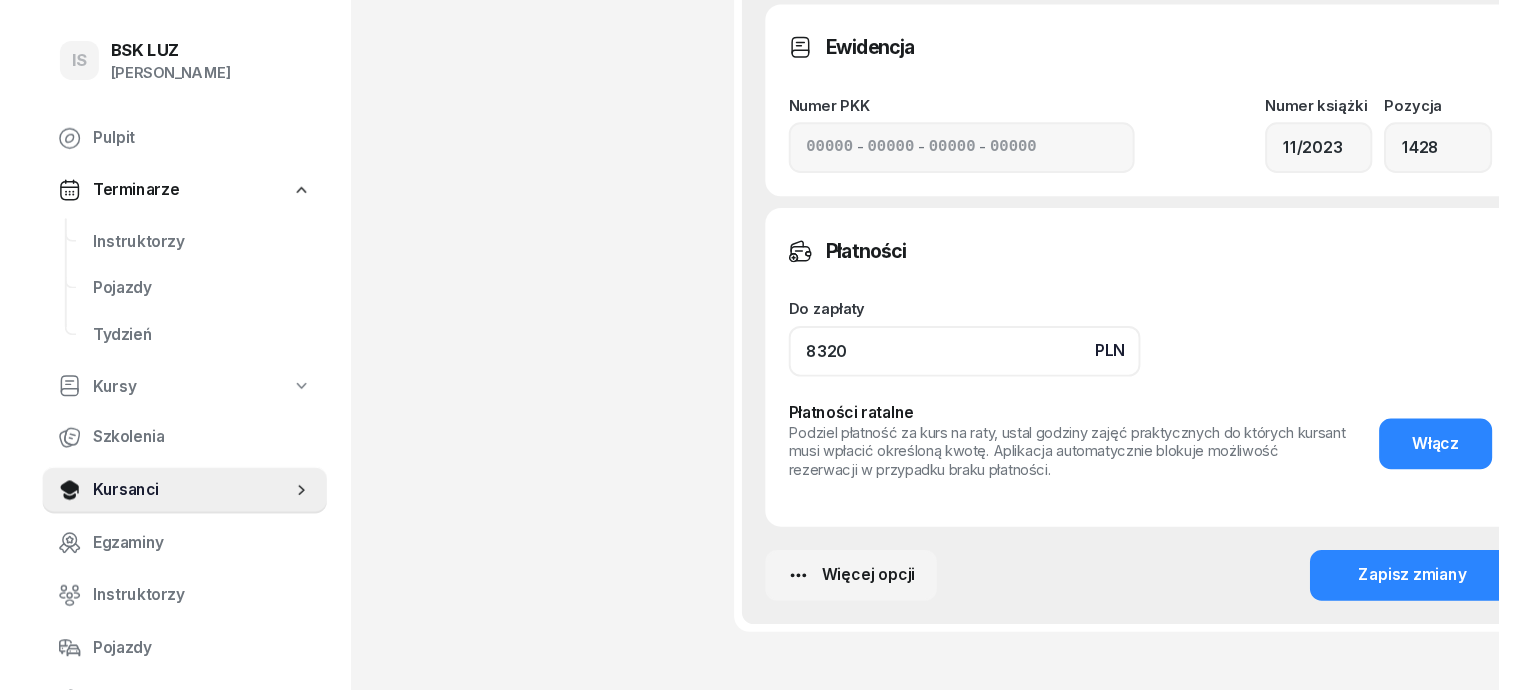 scroll, scrollTop: 1375, scrollLeft: 0, axis: vertical 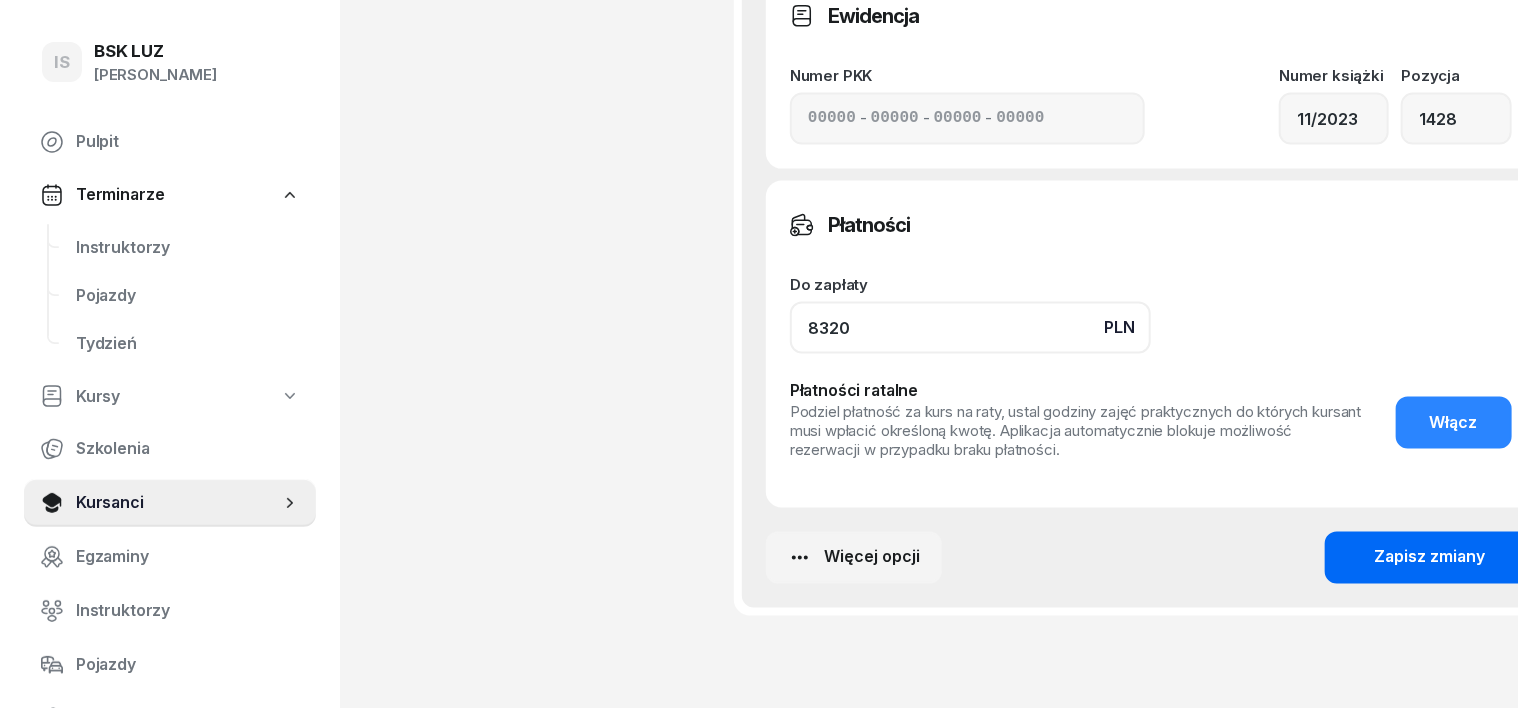 type on "8320" 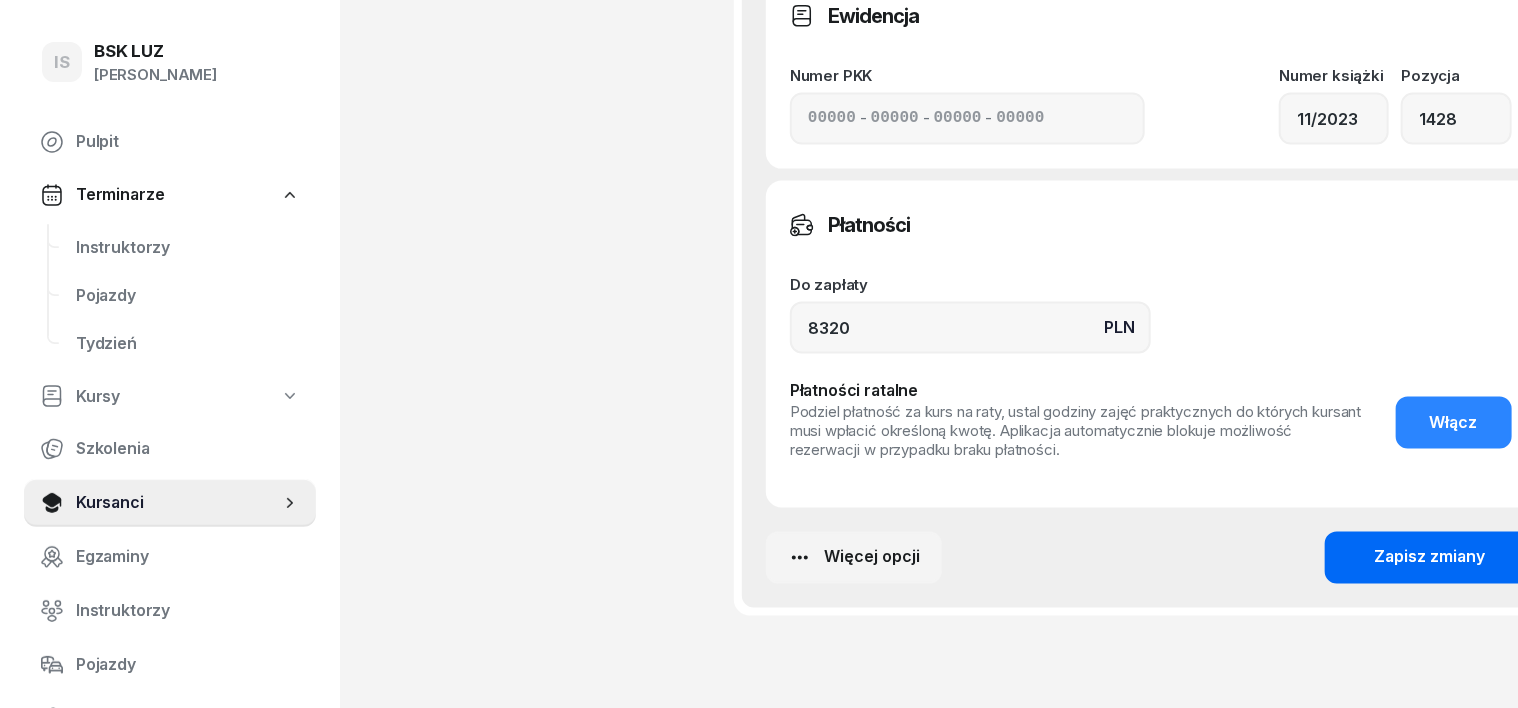 click on "Zapisz zmiany" at bounding box center (1430, 558) 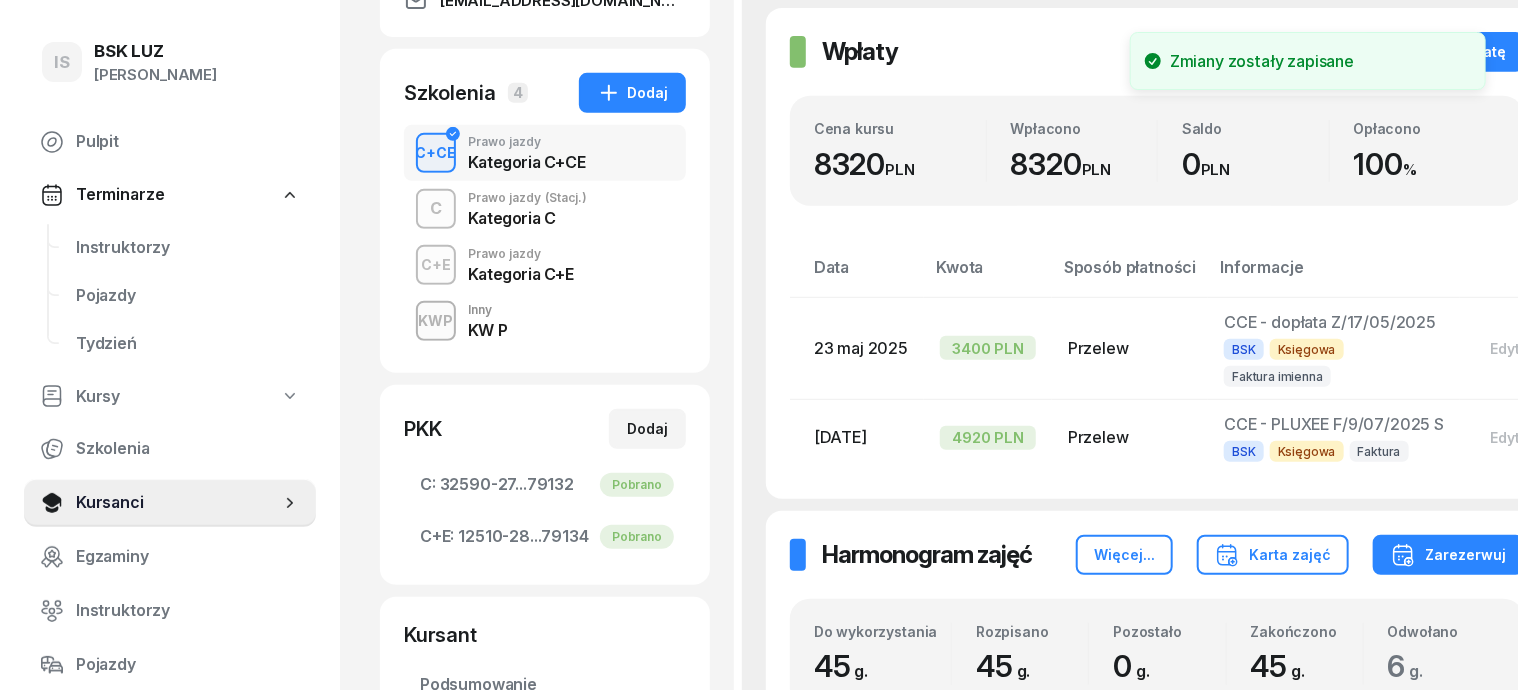scroll, scrollTop: 375, scrollLeft: 0, axis: vertical 